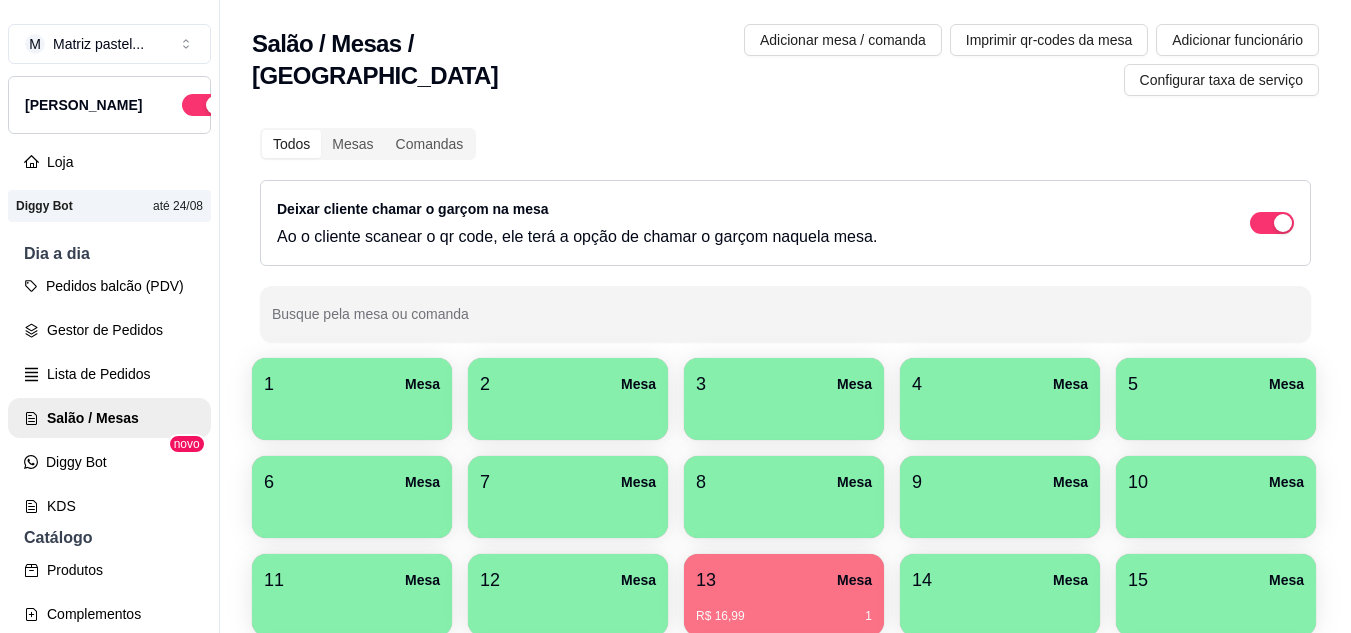 scroll, scrollTop: 0, scrollLeft: 0, axis: both 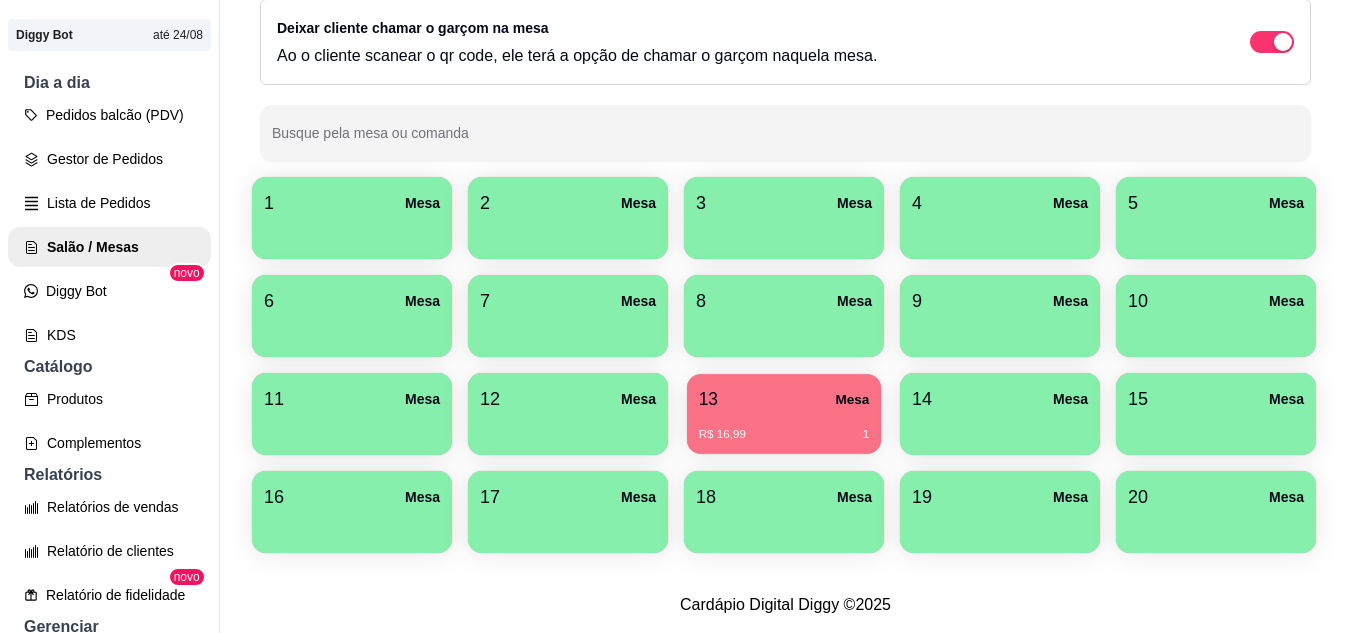 click on "R$ 16,99 1" at bounding box center [784, 427] 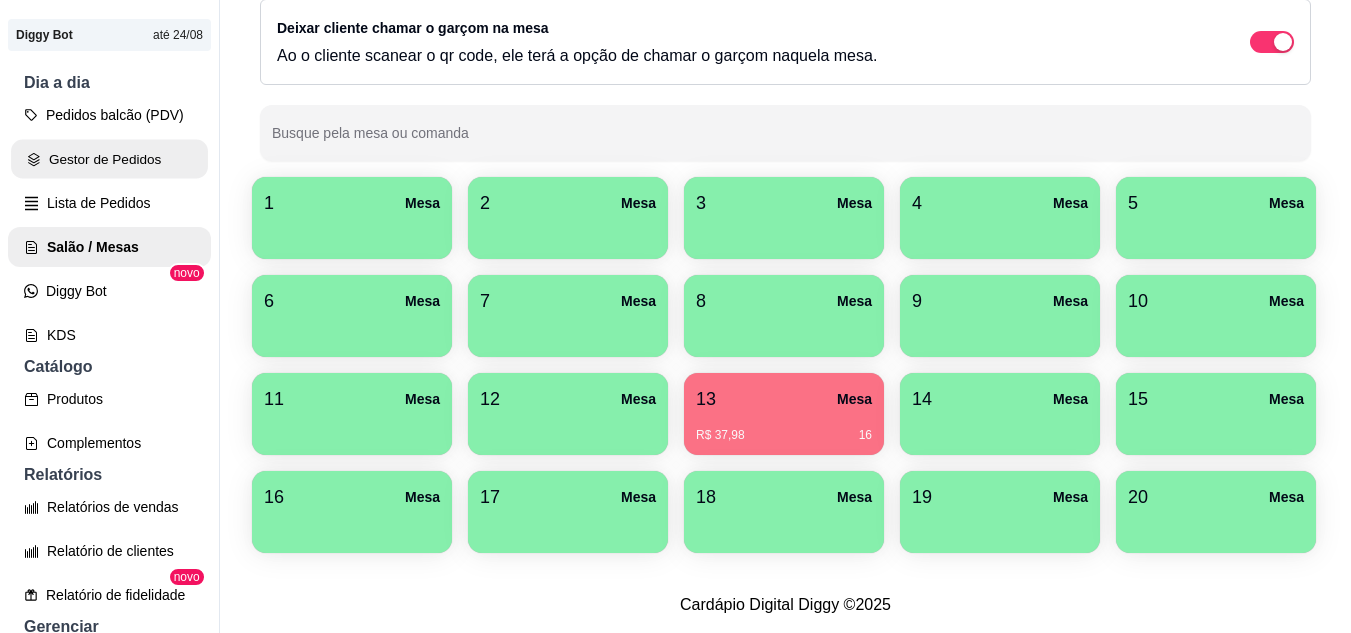 click on "Gestor de Pedidos" at bounding box center (109, 159) 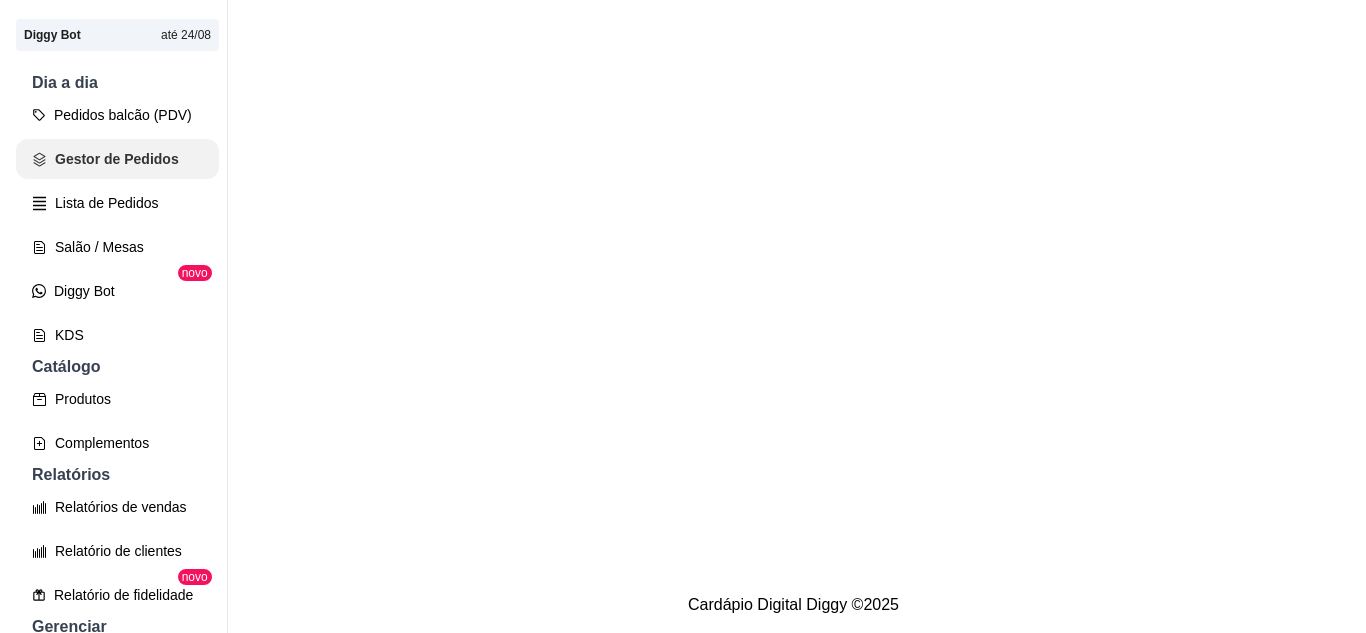 scroll, scrollTop: 0, scrollLeft: 0, axis: both 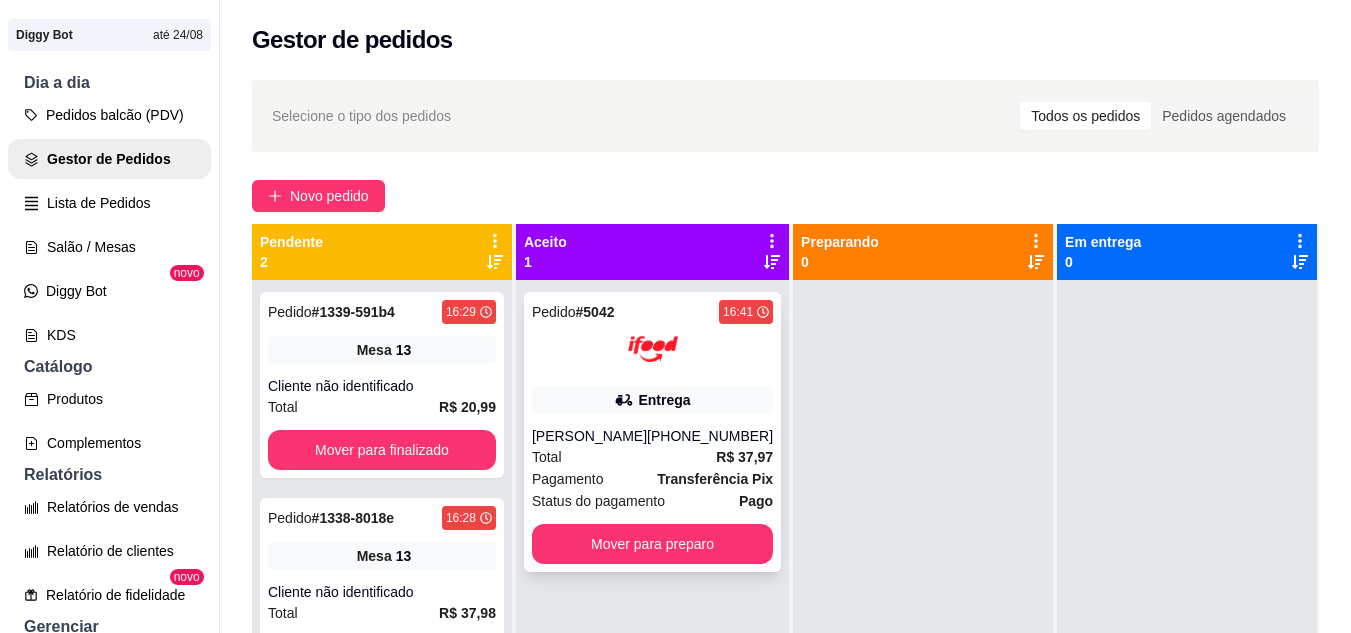 click on "[PHONE_NUMBER]" at bounding box center [710, 436] 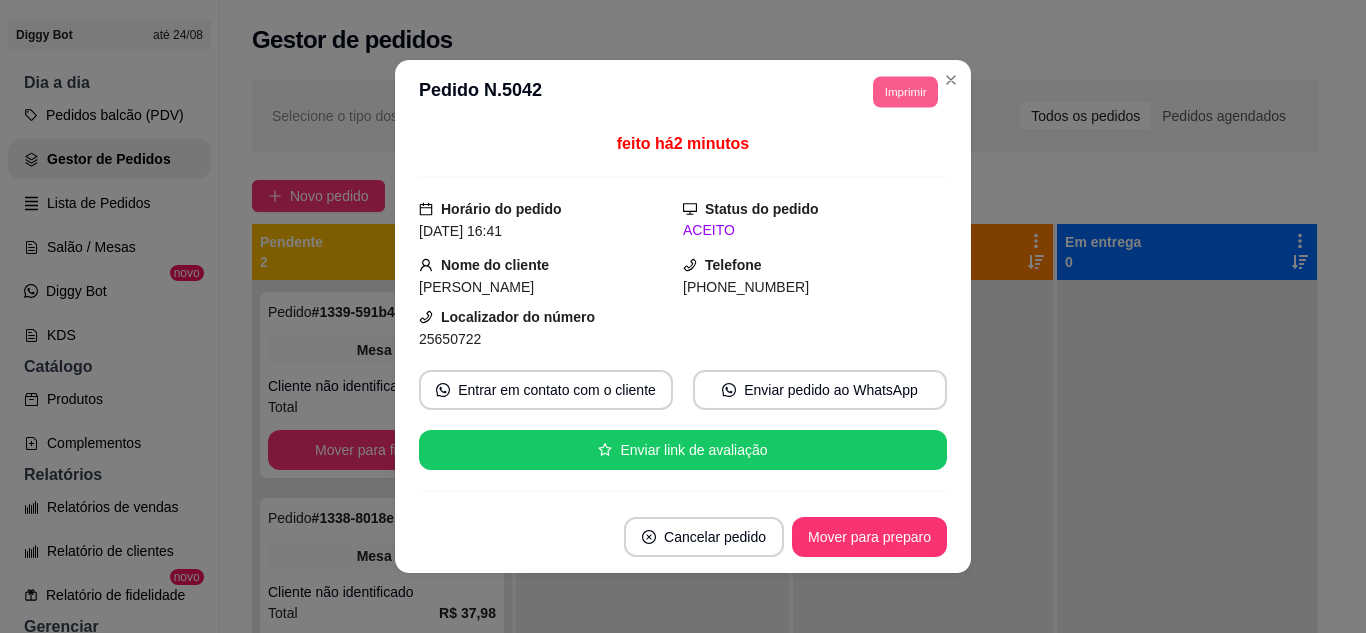 click on "Imprimir" at bounding box center (905, 91) 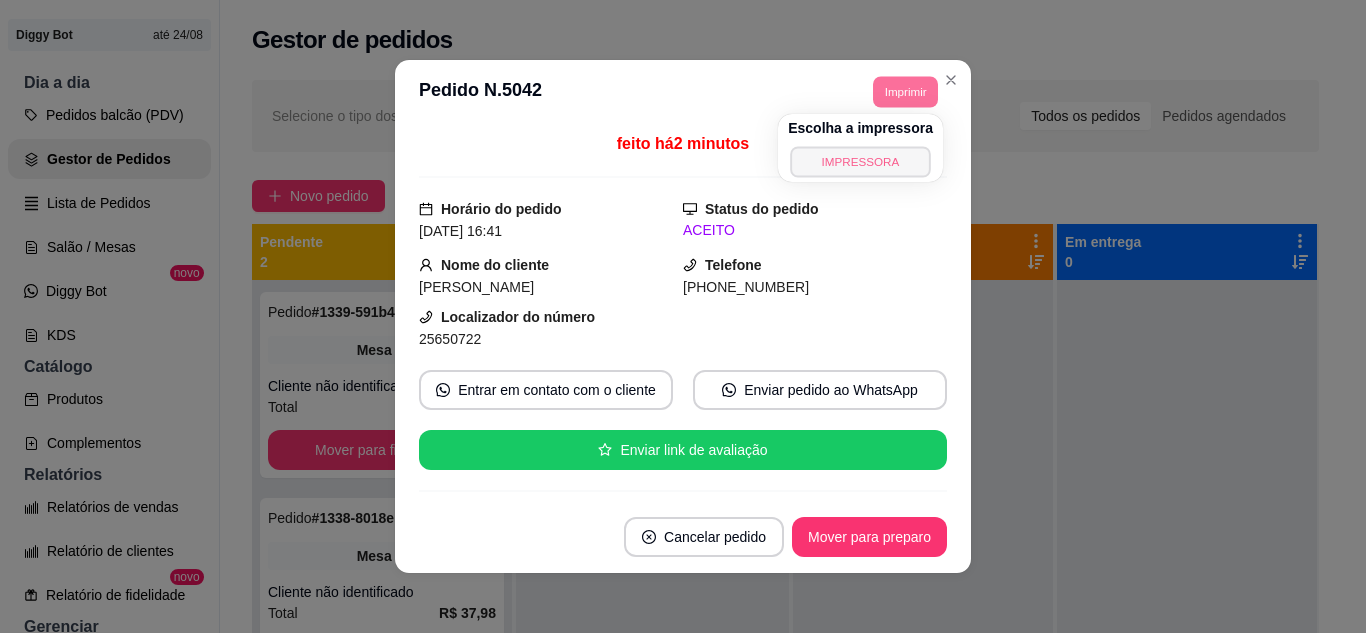 click on "IMPRESSORA" at bounding box center (860, 161) 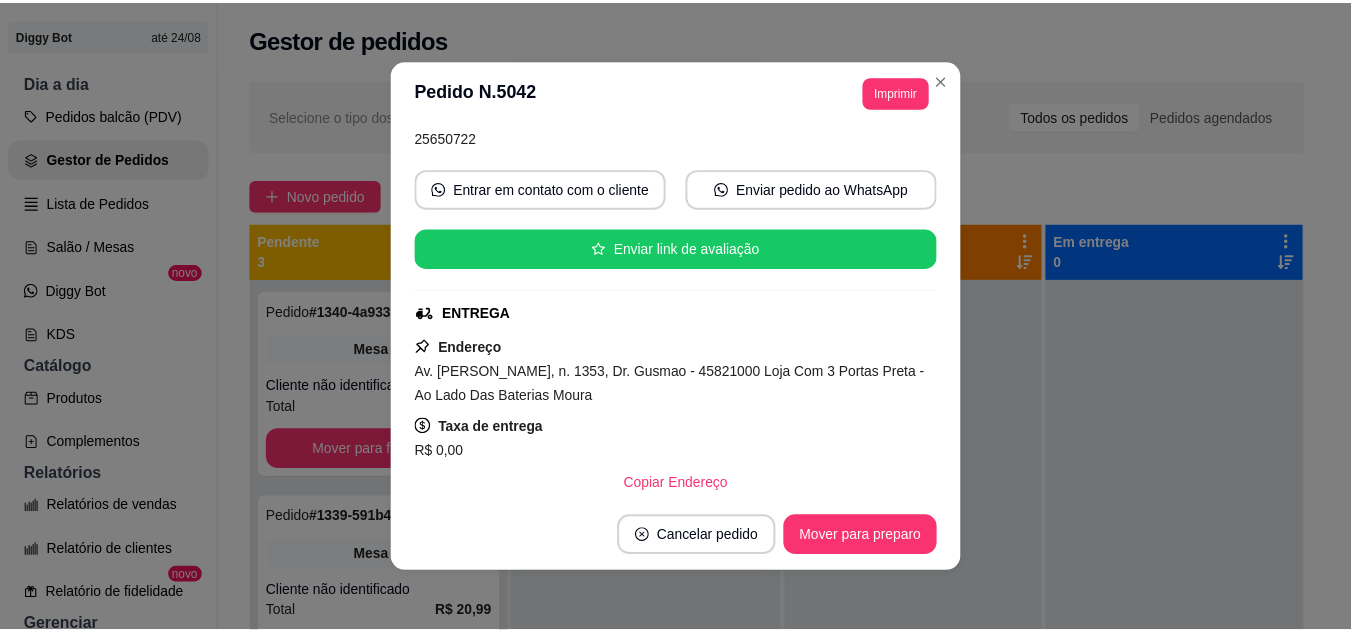 scroll, scrollTop: 202, scrollLeft: 0, axis: vertical 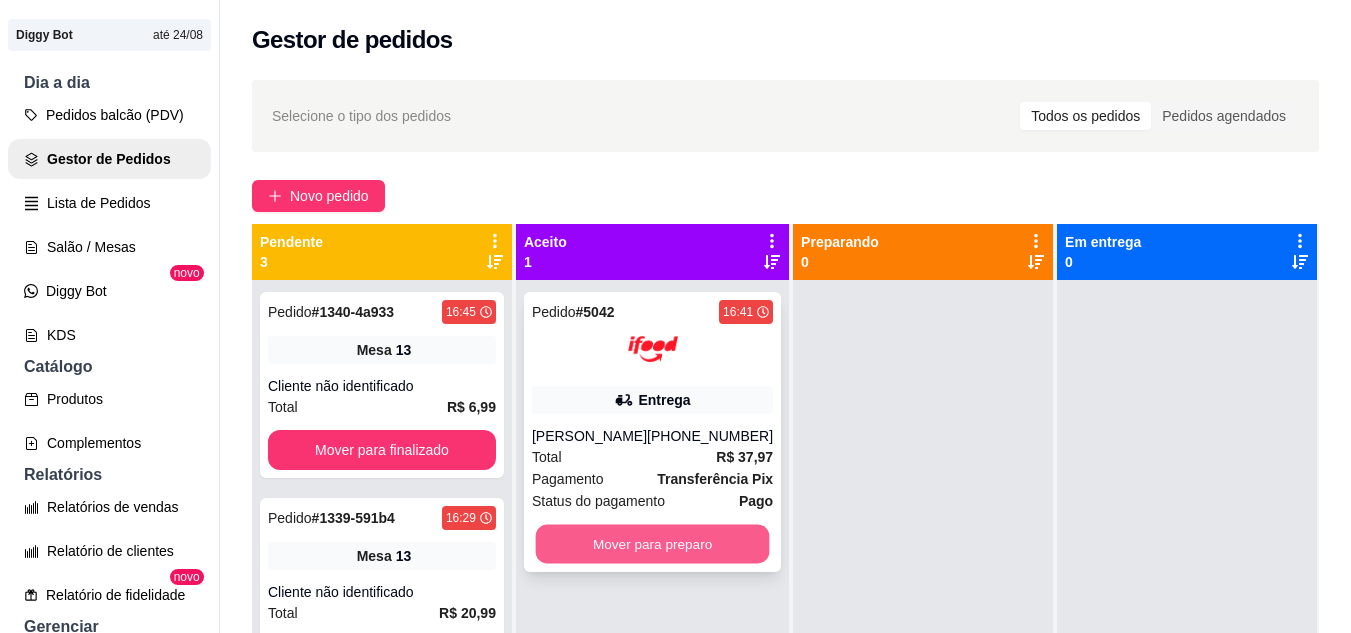 click on "Mover para preparo" at bounding box center [653, 544] 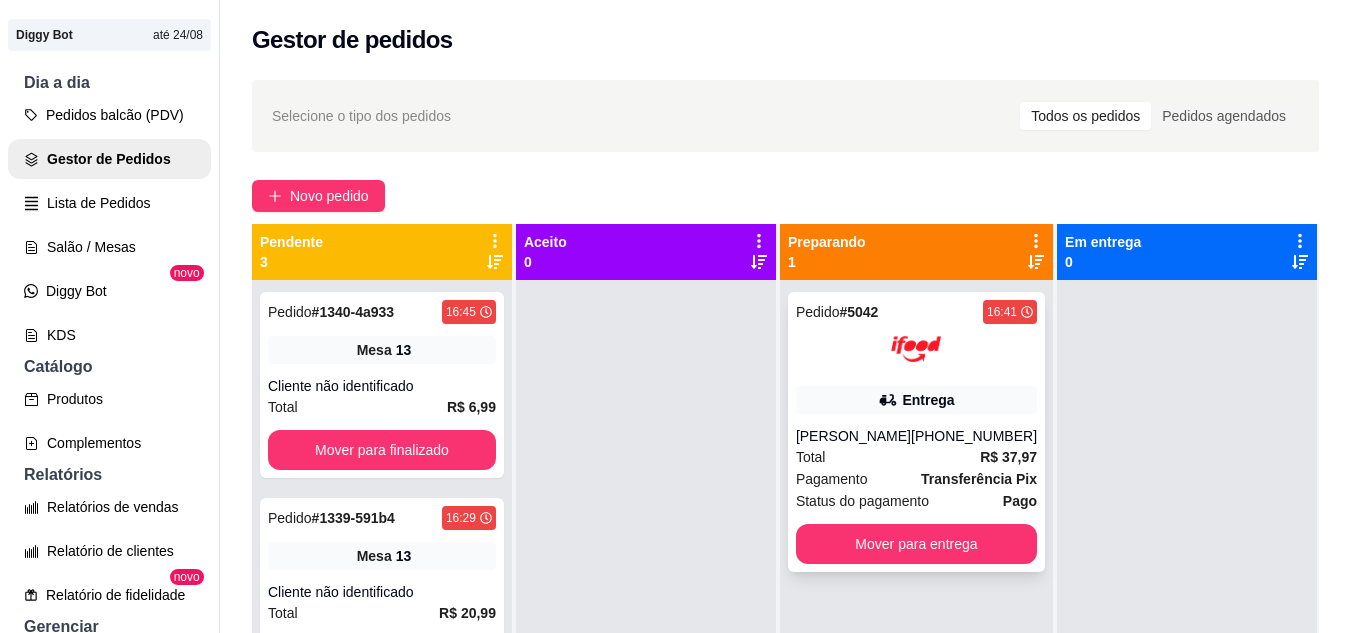 click at bounding box center [916, 349] 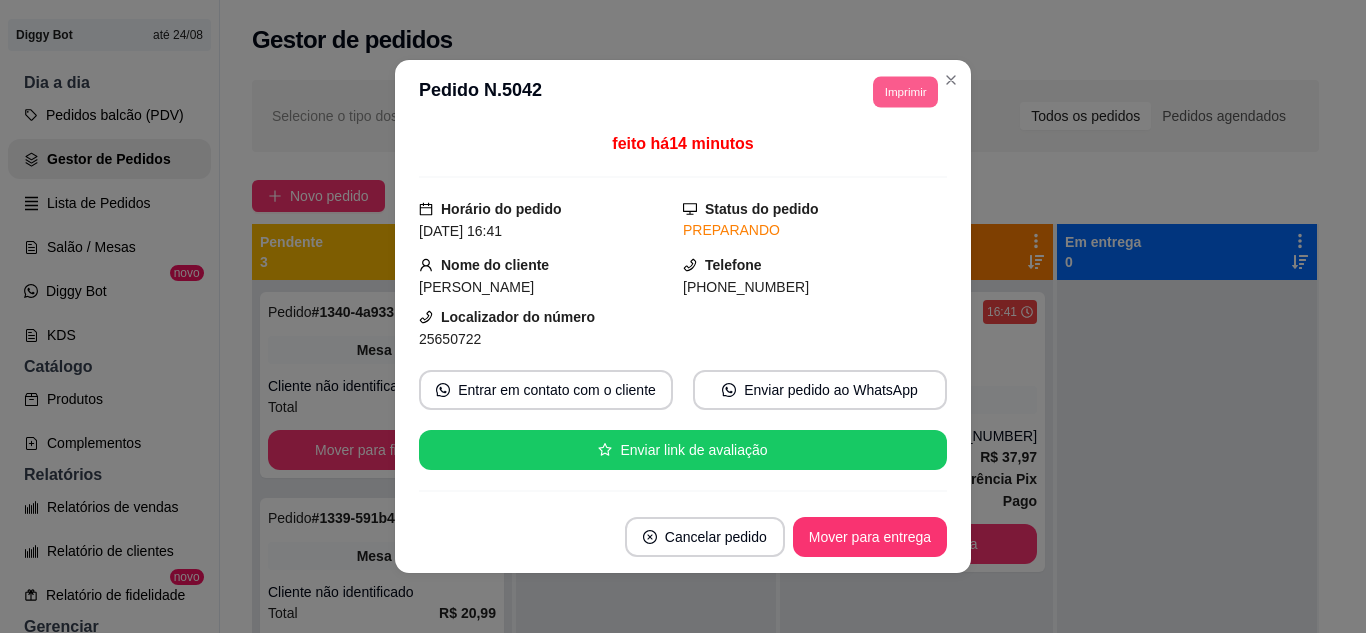 click on "Imprimir" at bounding box center [905, 91] 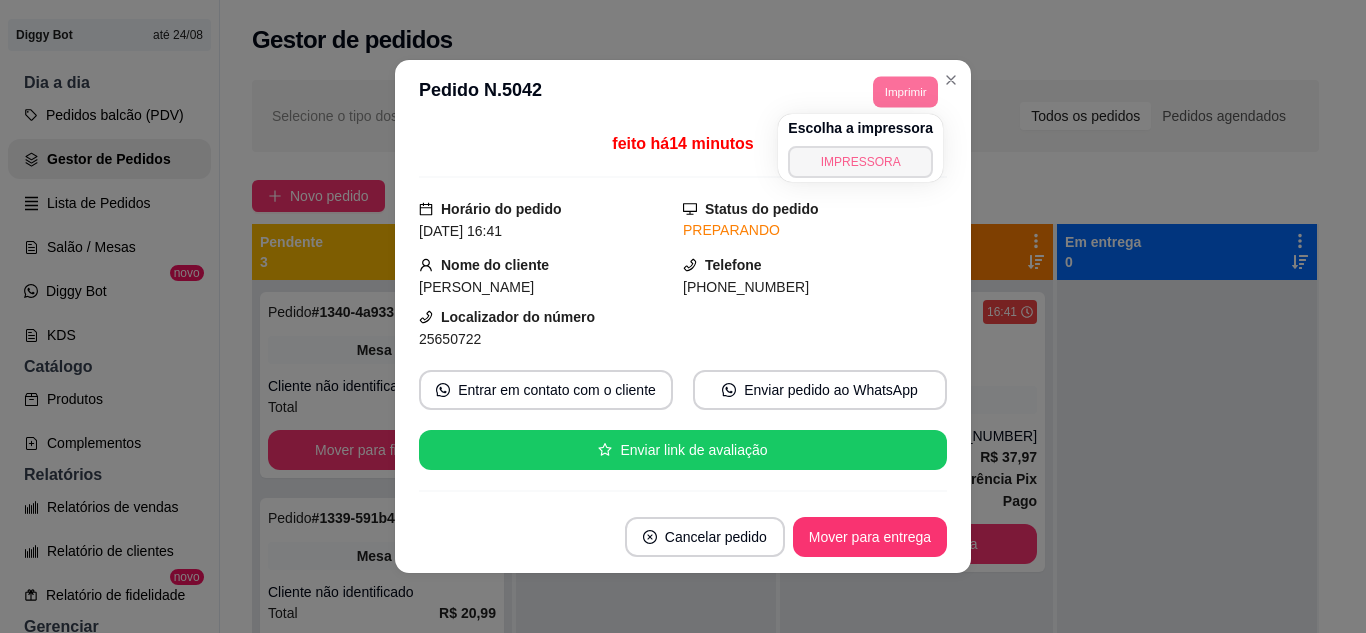 click on "IMPRESSORA" at bounding box center [860, 162] 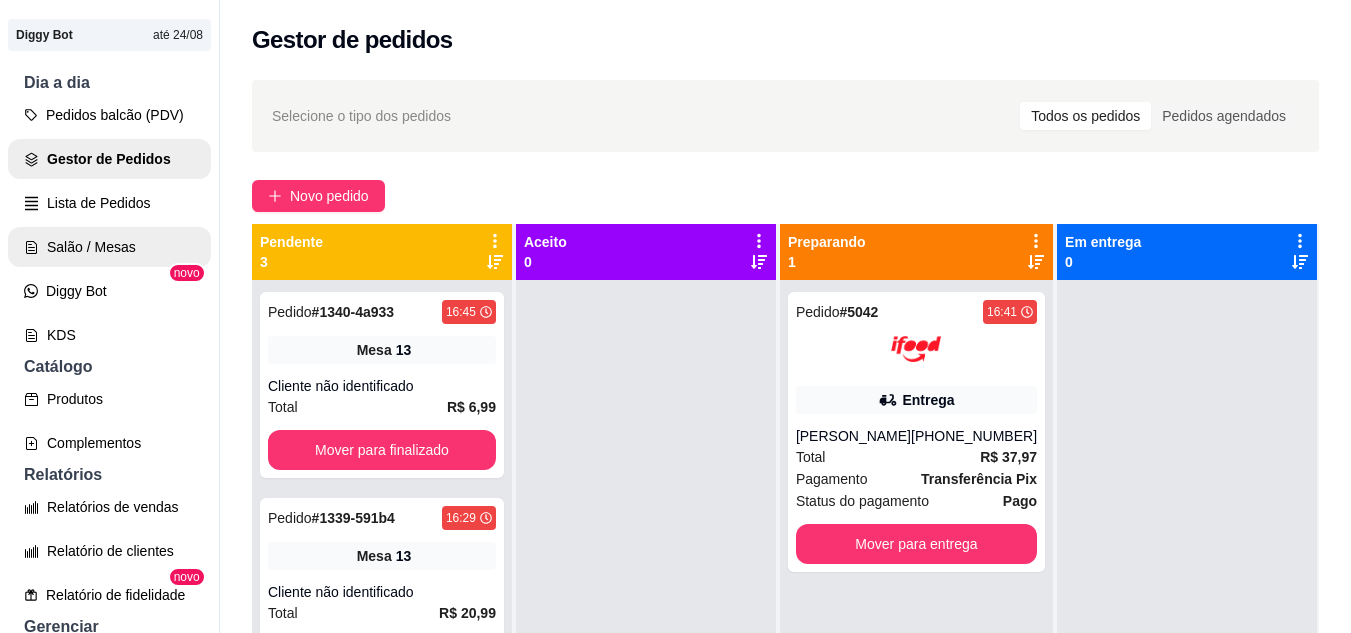 click on "Salão / Mesas" at bounding box center [109, 247] 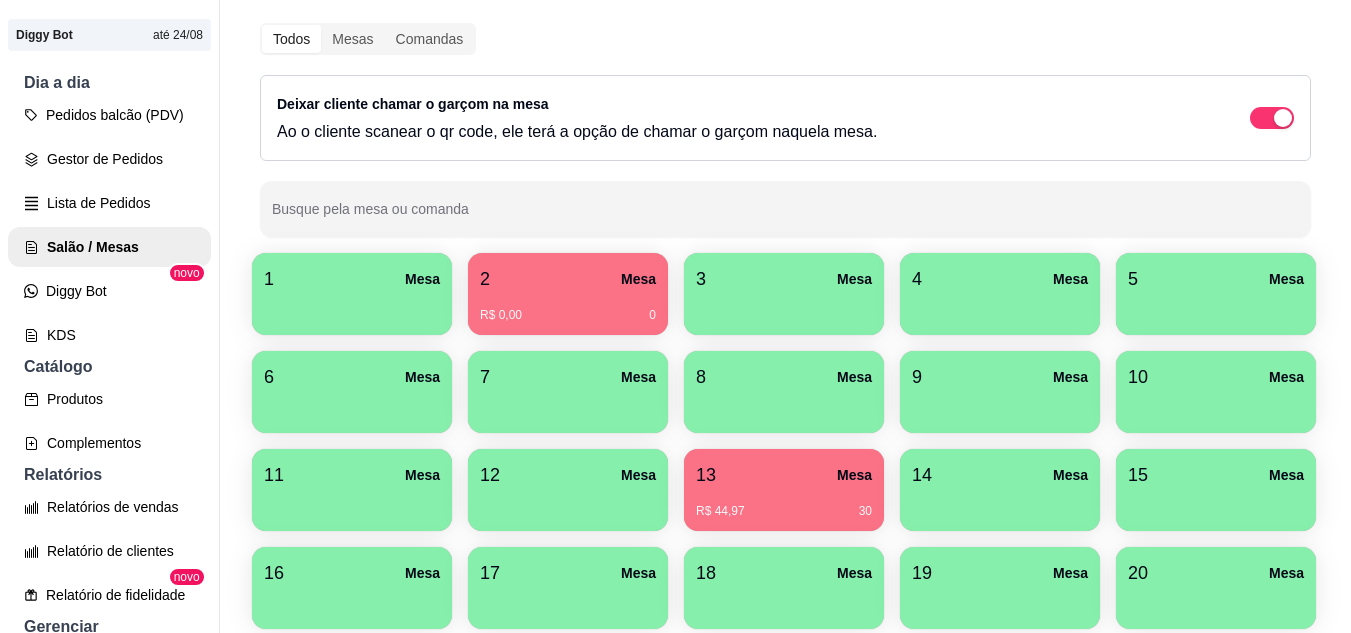 scroll, scrollTop: 200, scrollLeft: 0, axis: vertical 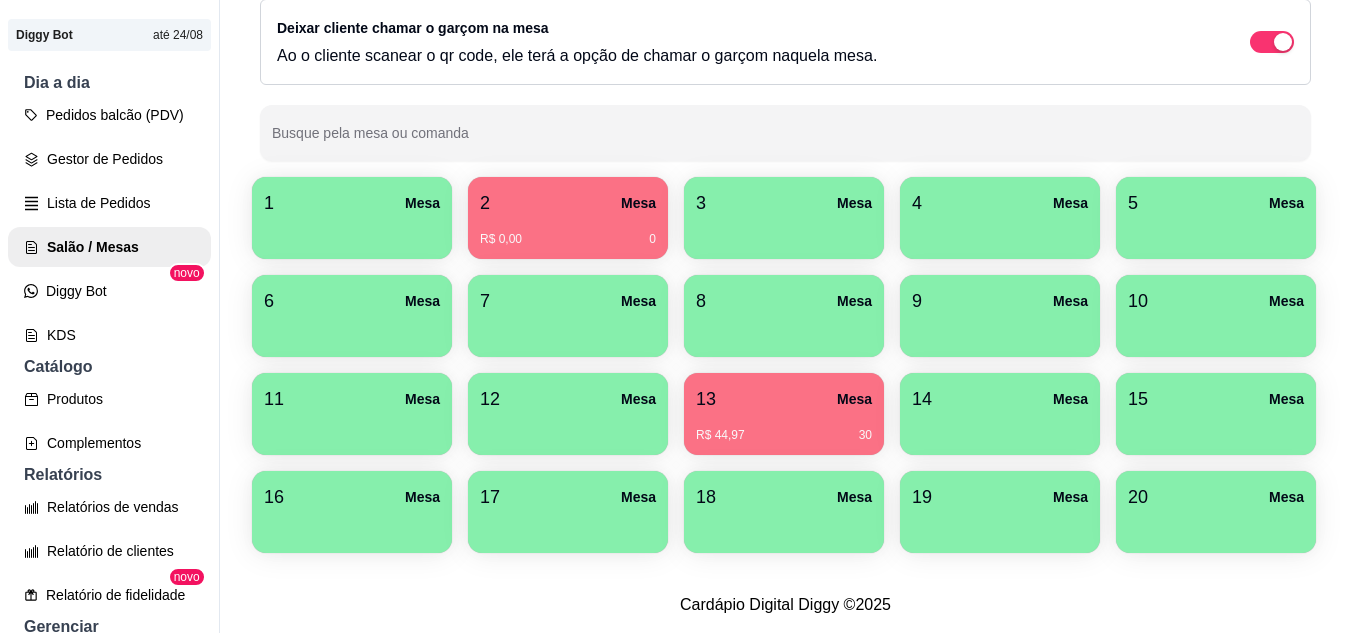 click on "13 Mesa R$ 44,97 30" at bounding box center [784, 414] 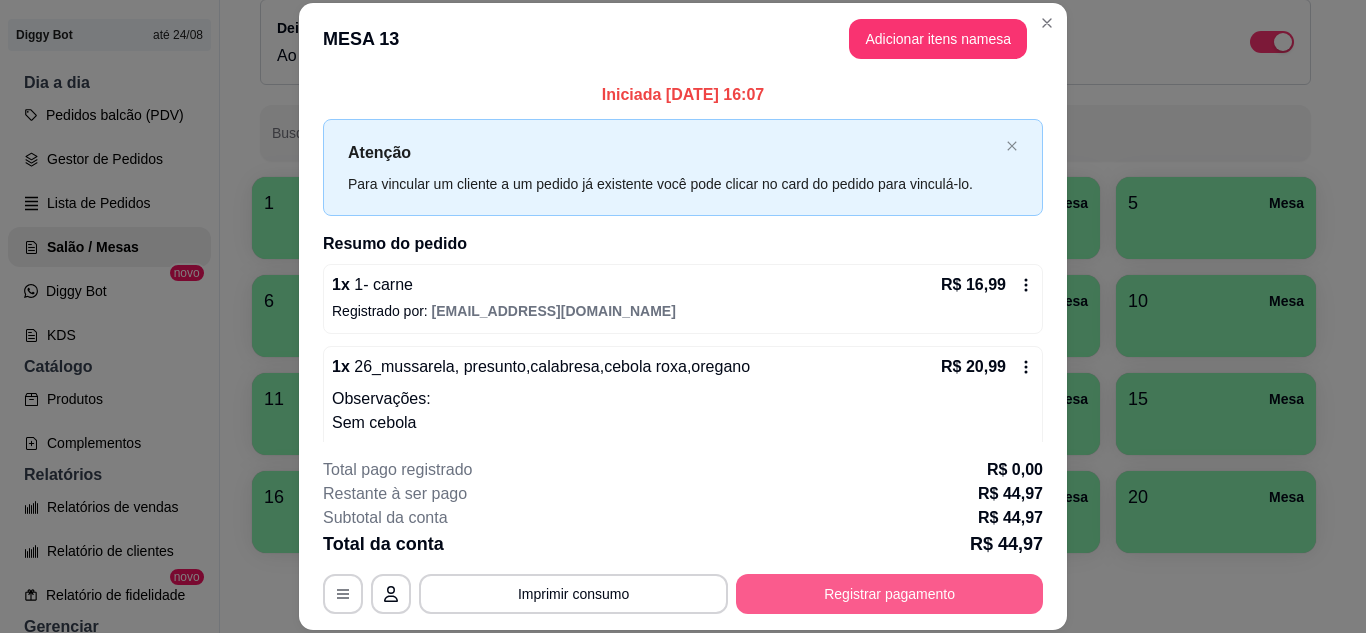 click on "Registrar pagamento" at bounding box center (889, 594) 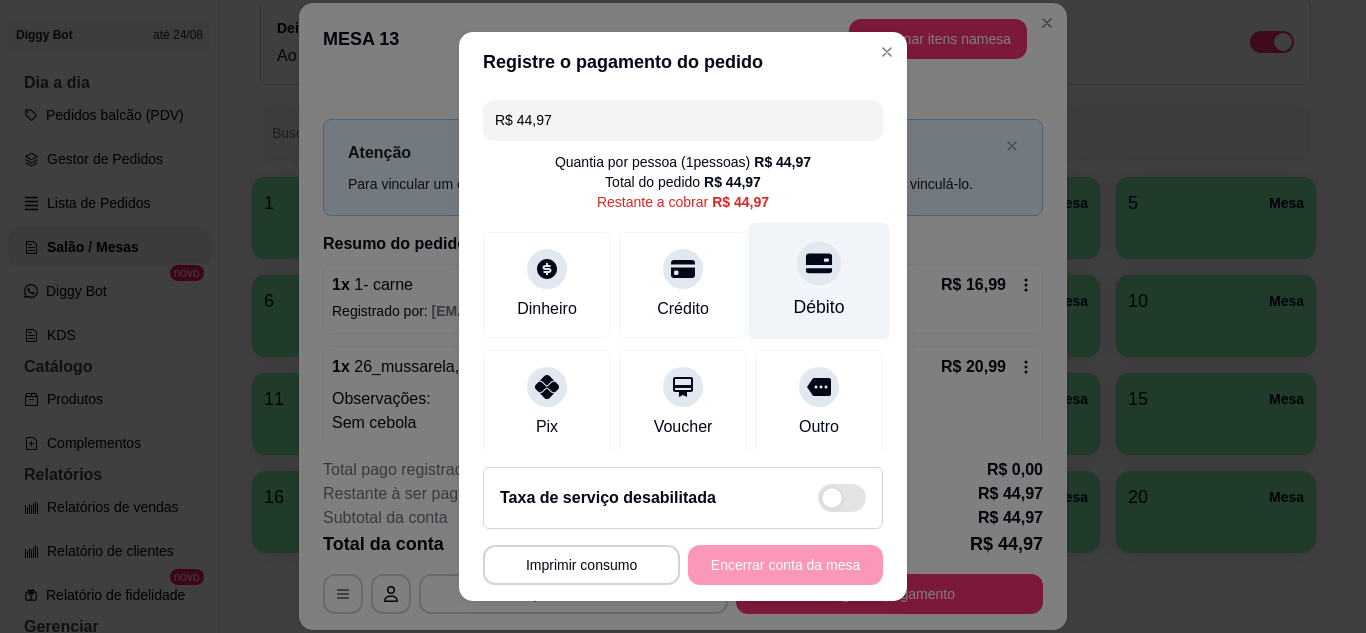 click at bounding box center [819, 263] 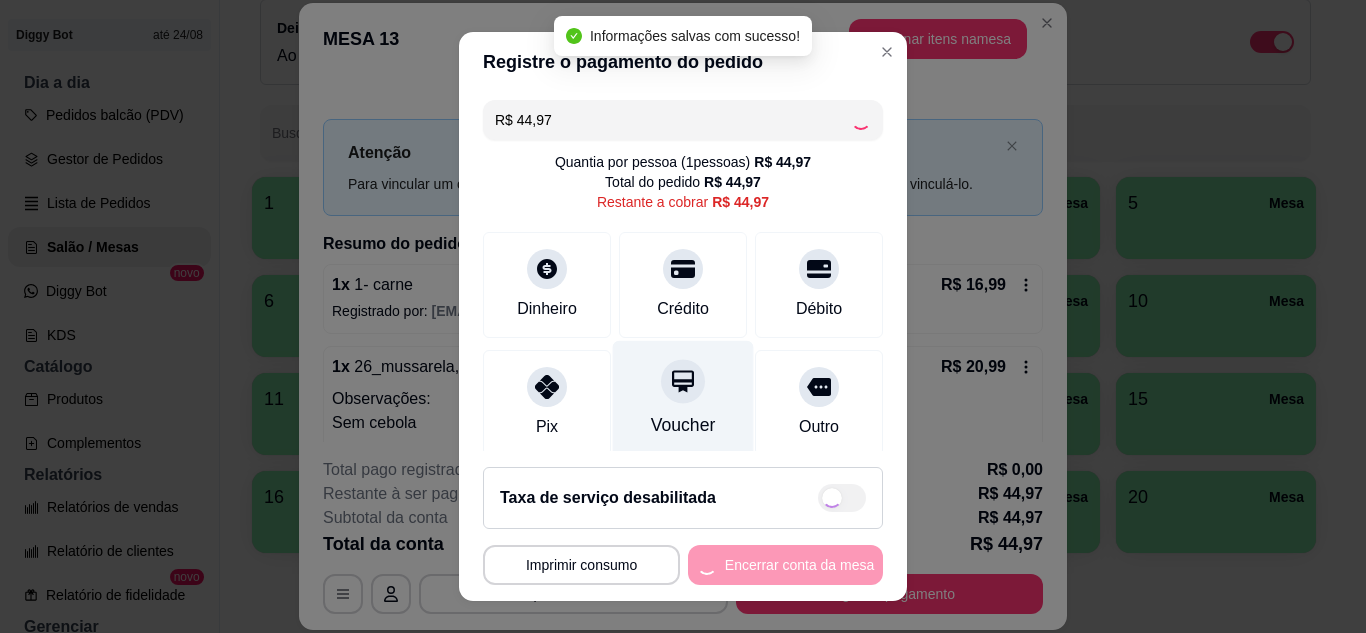 type on "R$ 0,00" 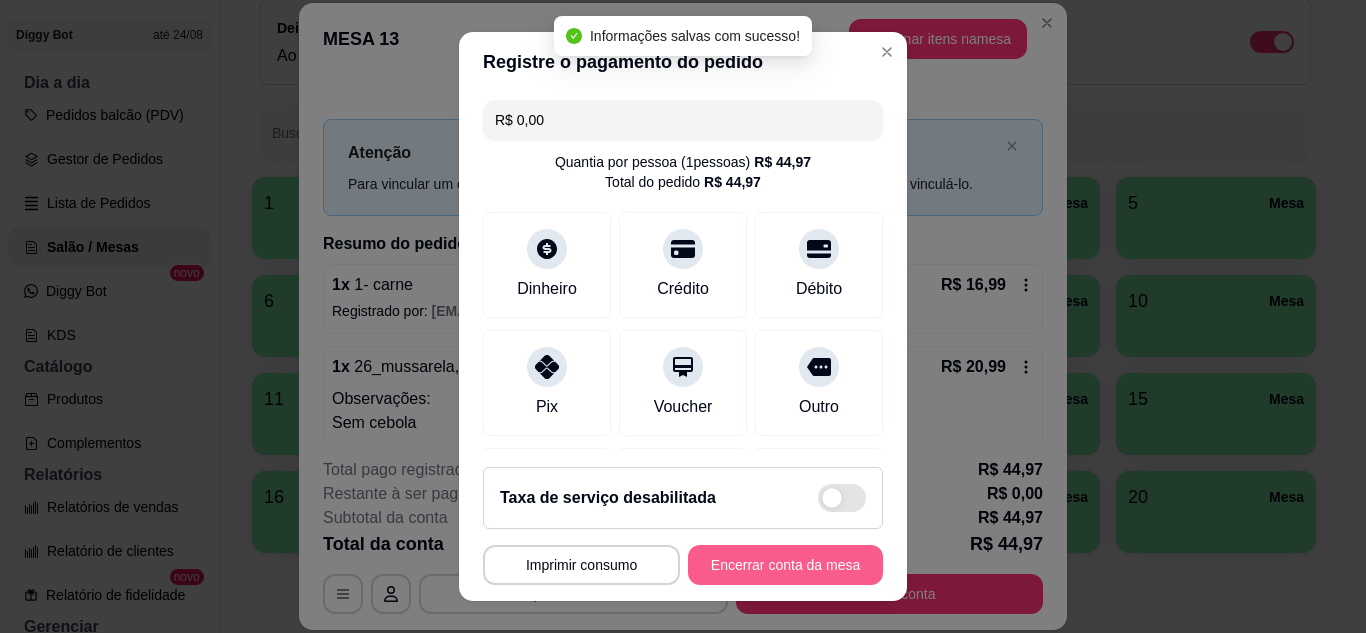 click on "Encerrar conta da mesa" at bounding box center (785, 565) 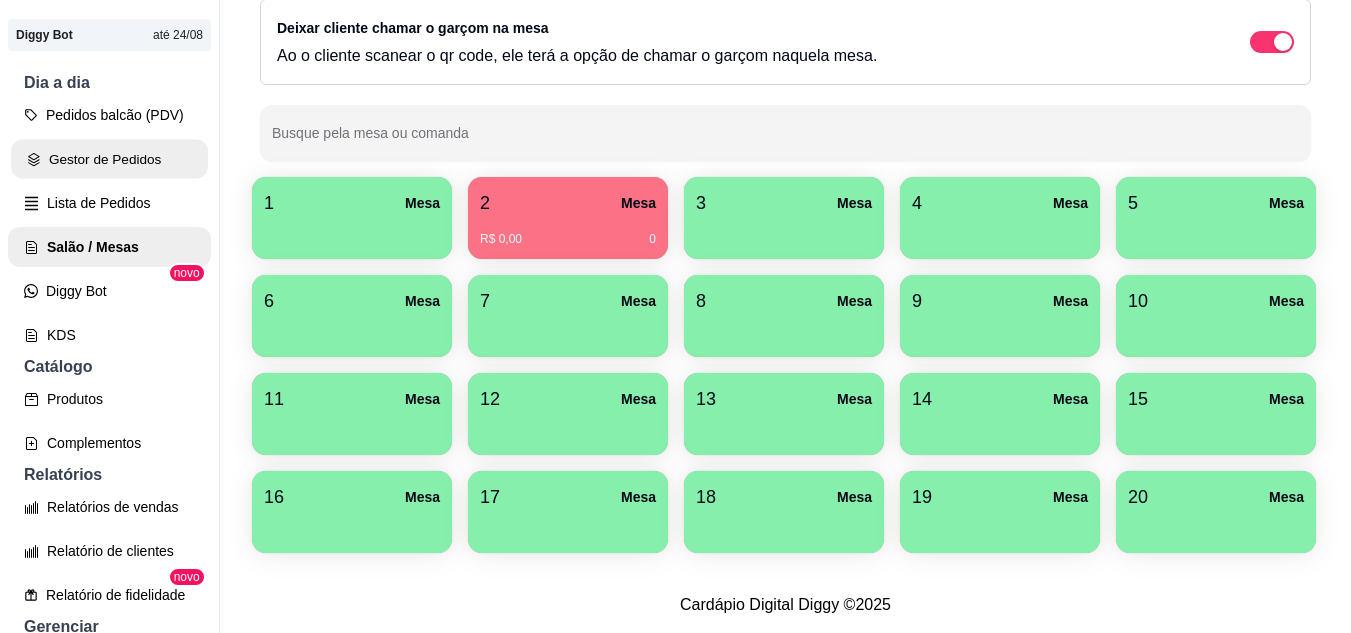 click on "Gestor de Pedidos" at bounding box center [109, 159] 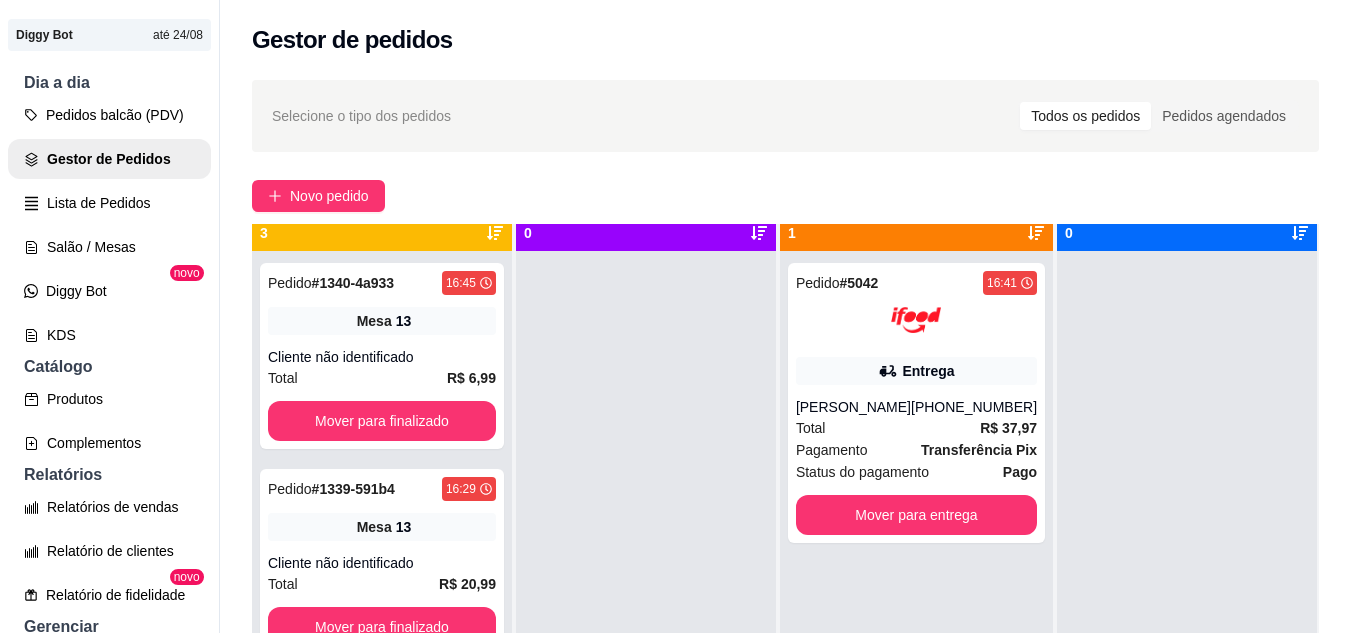 scroll, scrollTop: 56, scrollLeft: 0, axis: vertical 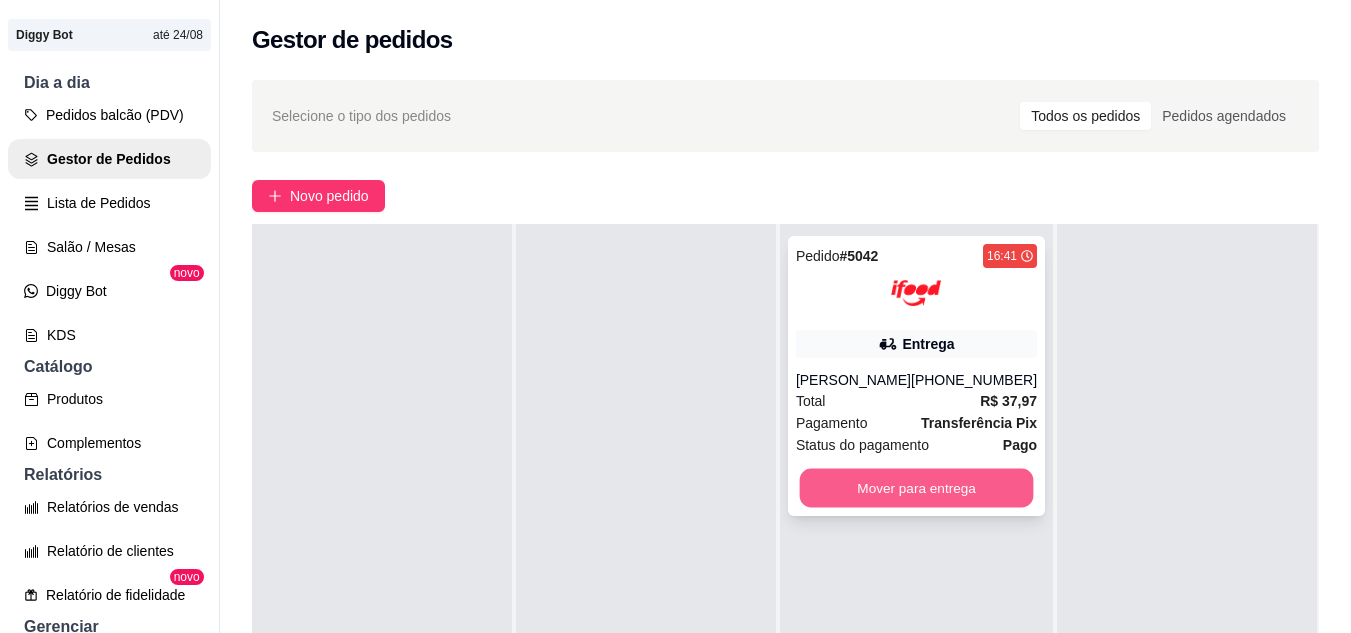 click on "Mover para entrega" at bounding box center [916, 488] 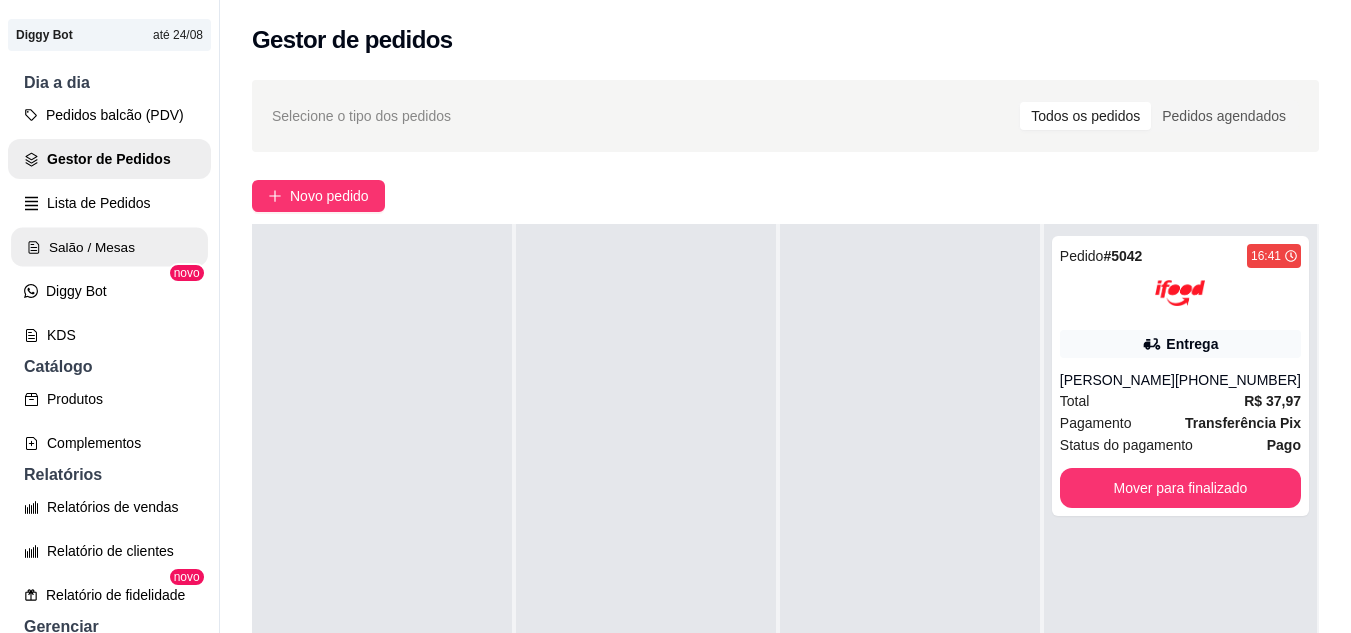 click on "Salão / Mesas" at bounding box center [109, 247] 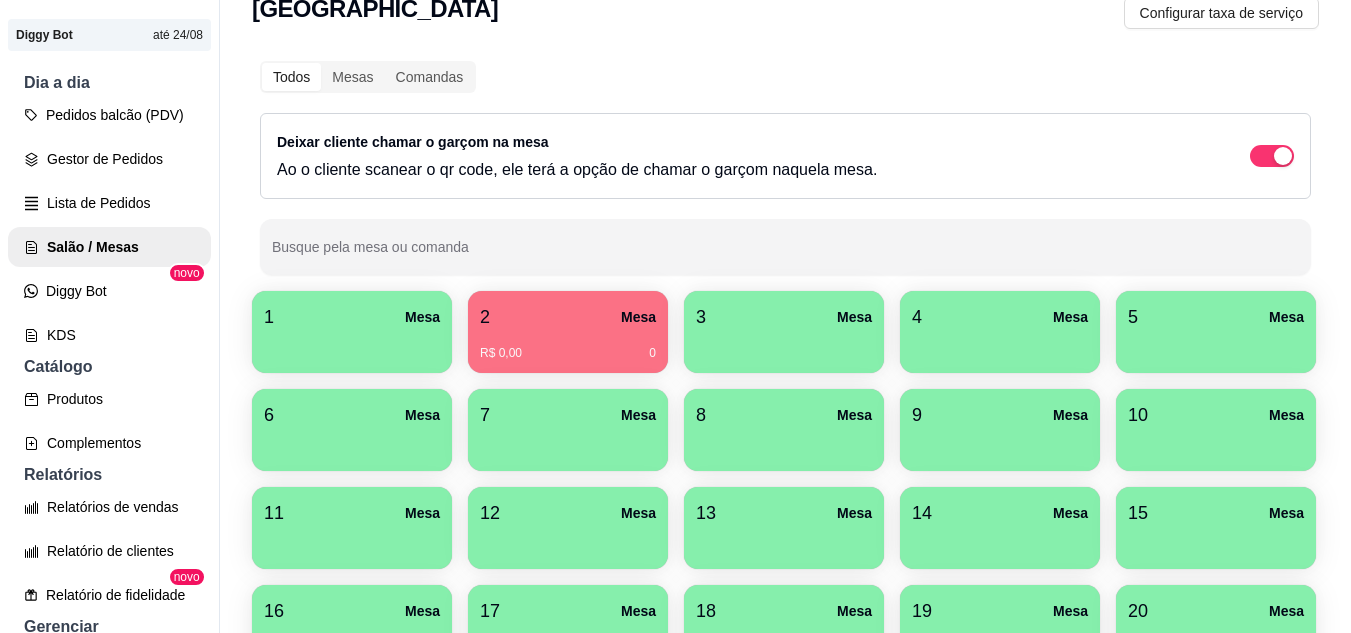 scroll, scrollTop: 100, scrollLeft: 0, axis: vertical 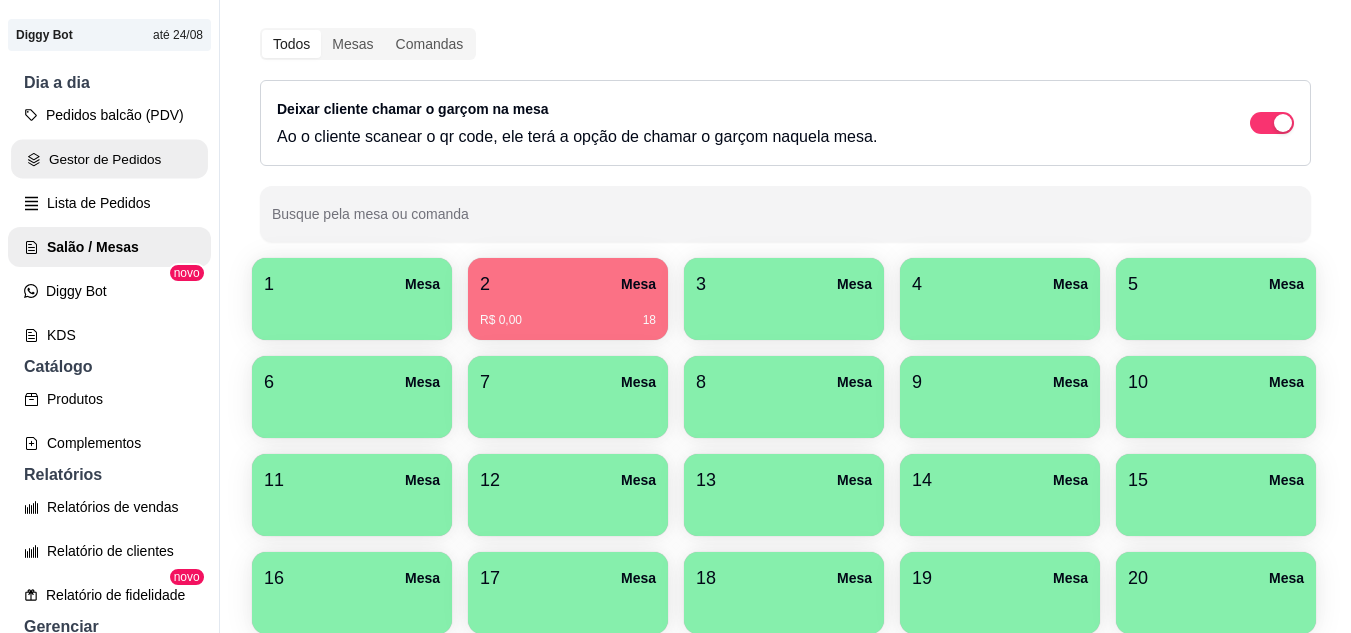 click on "Gestor de Pedidos" at bounding box center (109, 159) 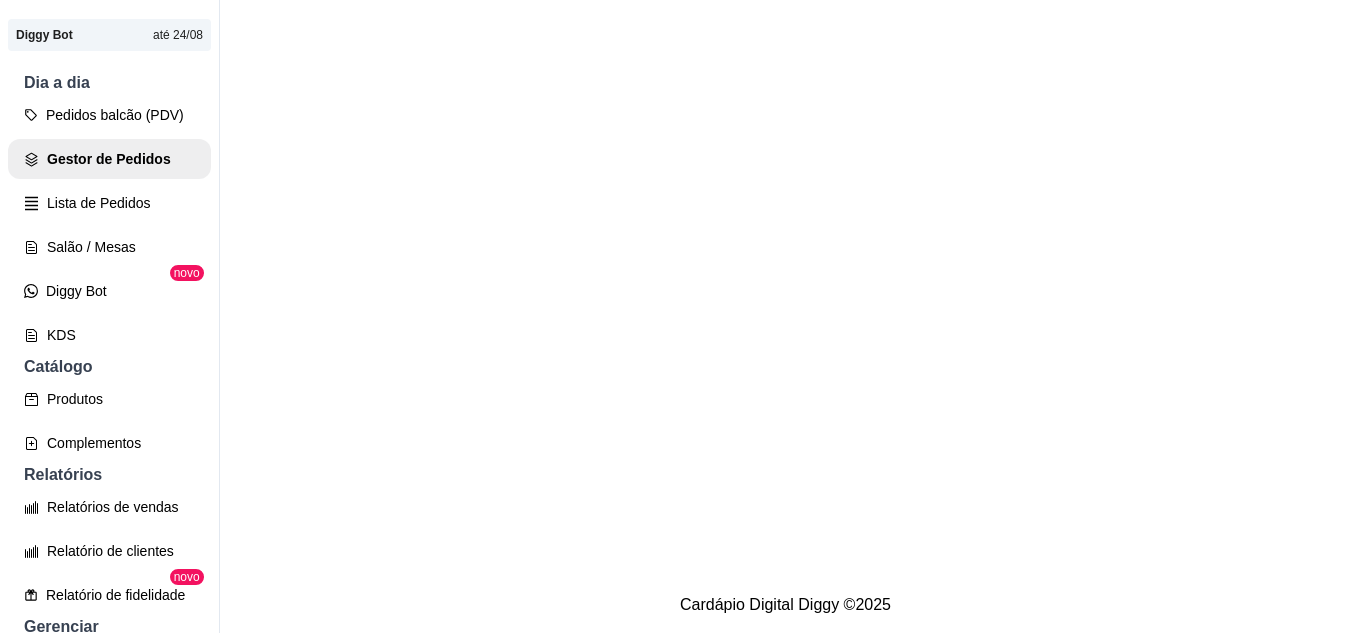 scroll, scrollTop: 0, scrollLeft: 0, axis: both 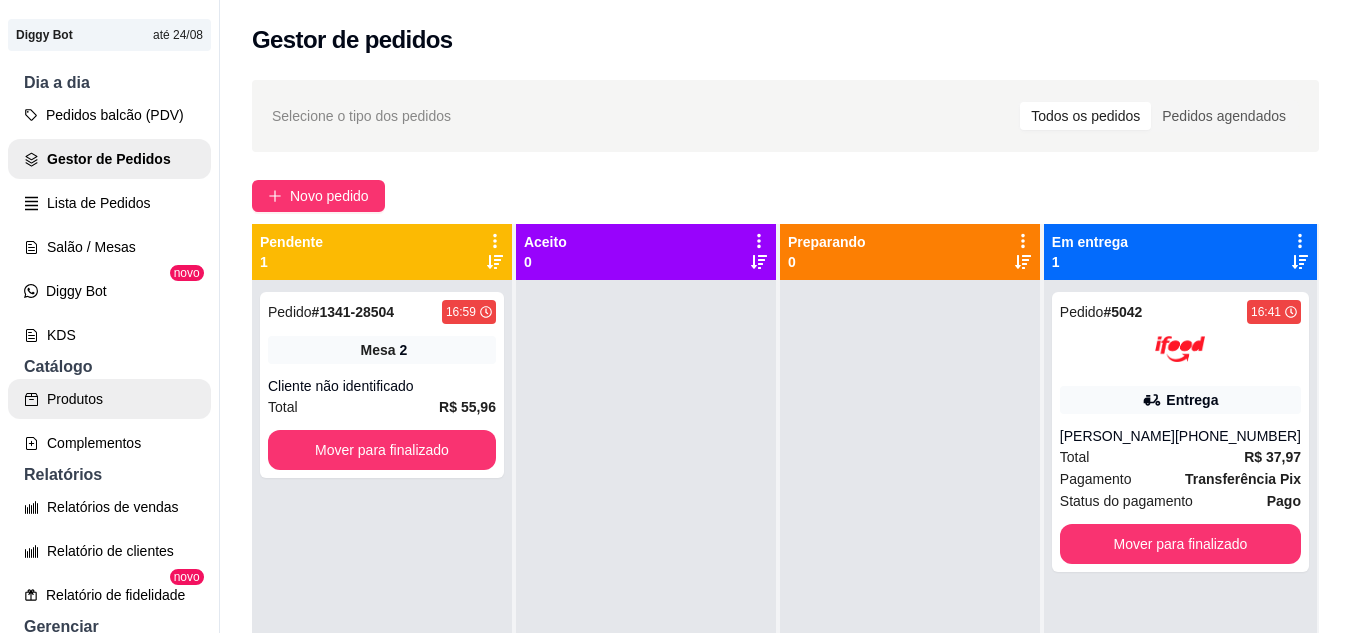 click on "Produtos" at bounding box center (109, 399) 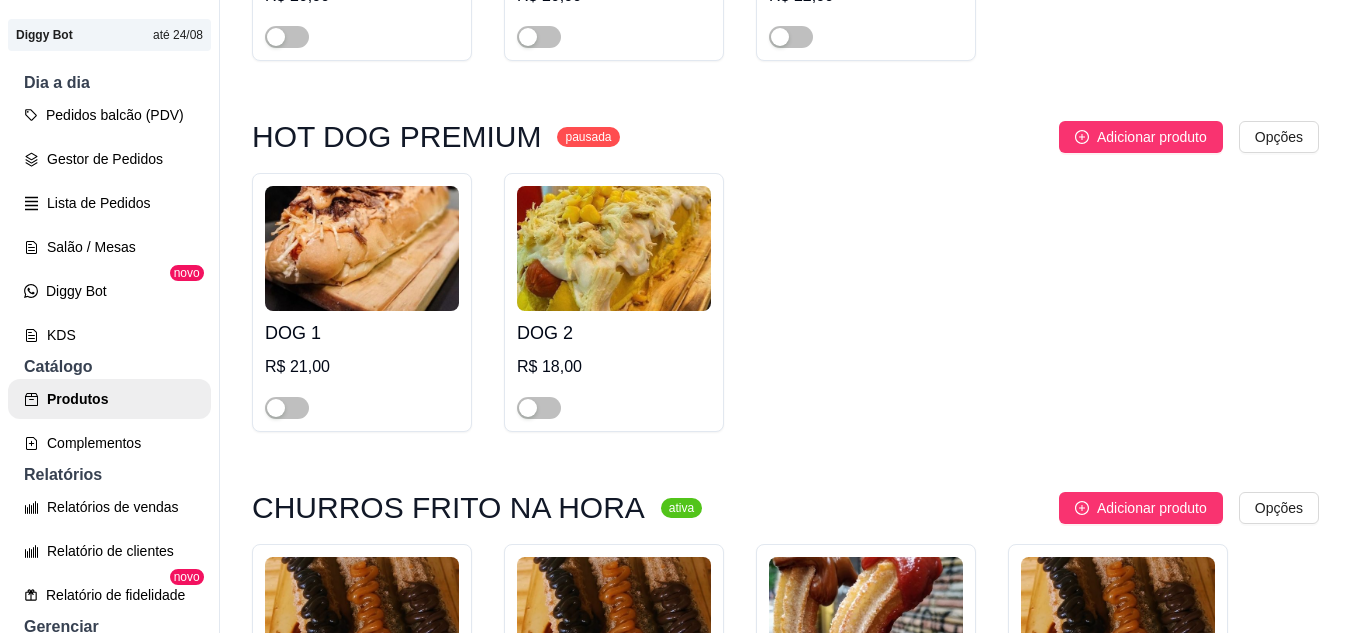 scroll, scrollTop: 8170, scrollLeft: 0, axis: vertical 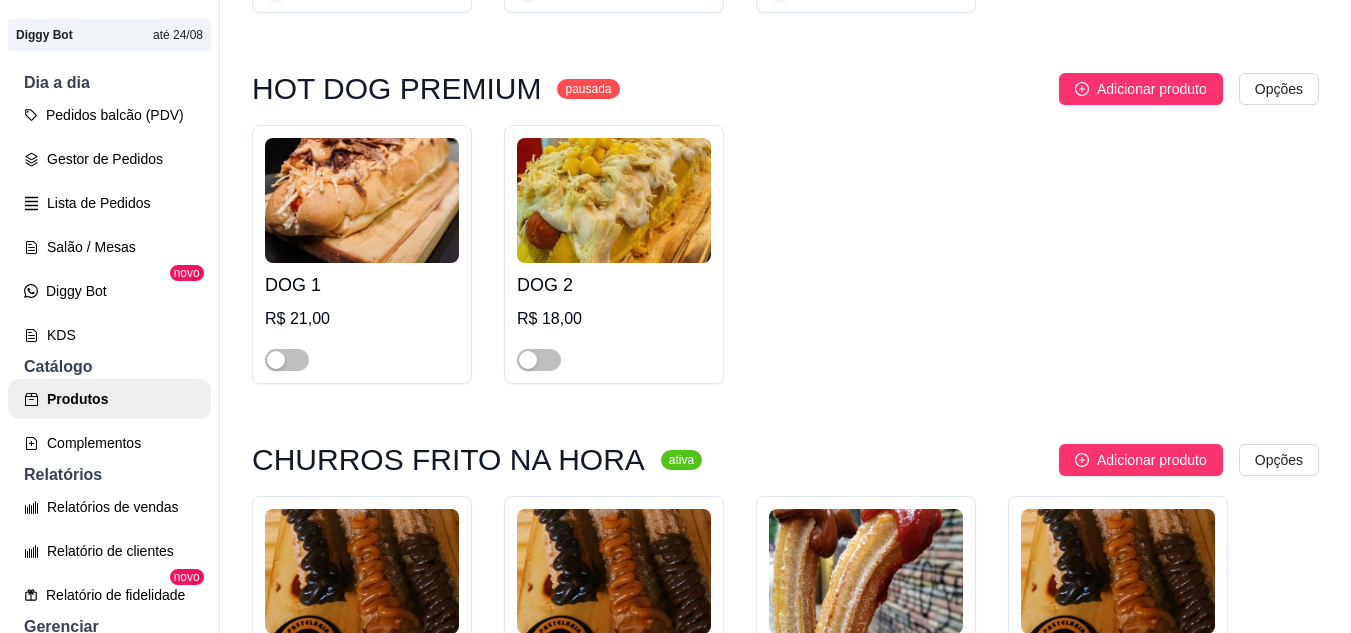 click at bounding box center (528, 731) 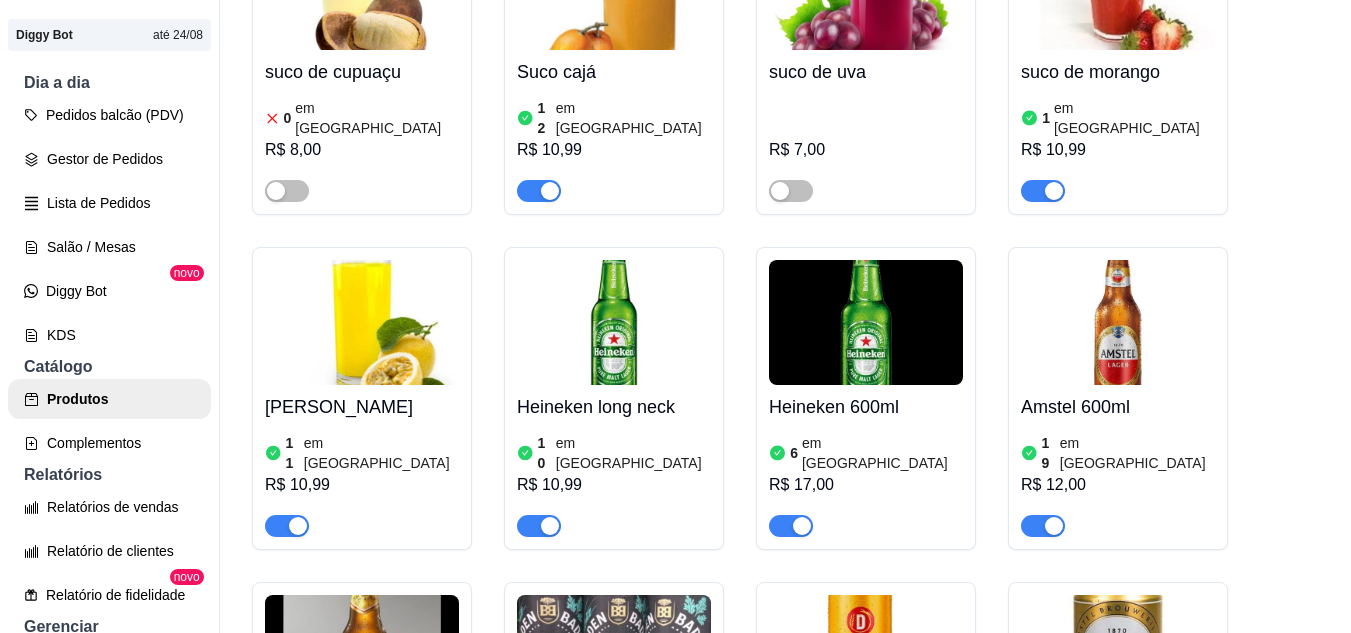 scroll, scrollTop: 12370, scrollLeft: 0, axis: vertical 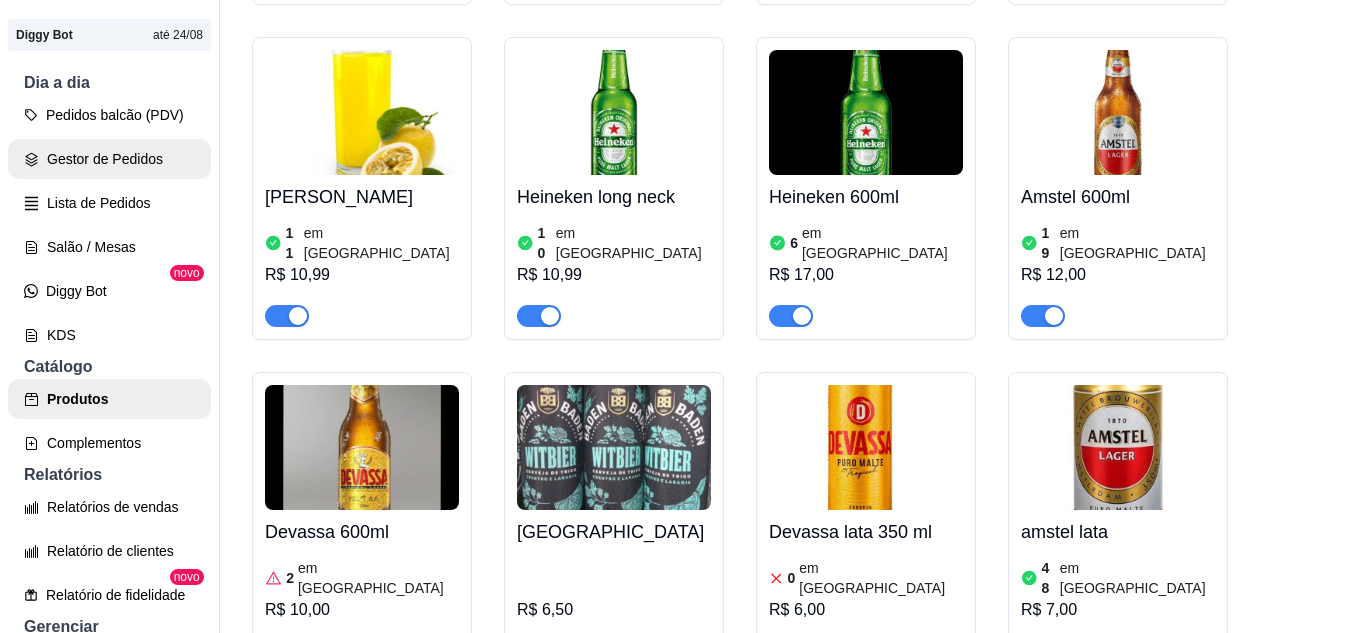 click on "Gestor de Pedidos" at bounding box center [109, 159] 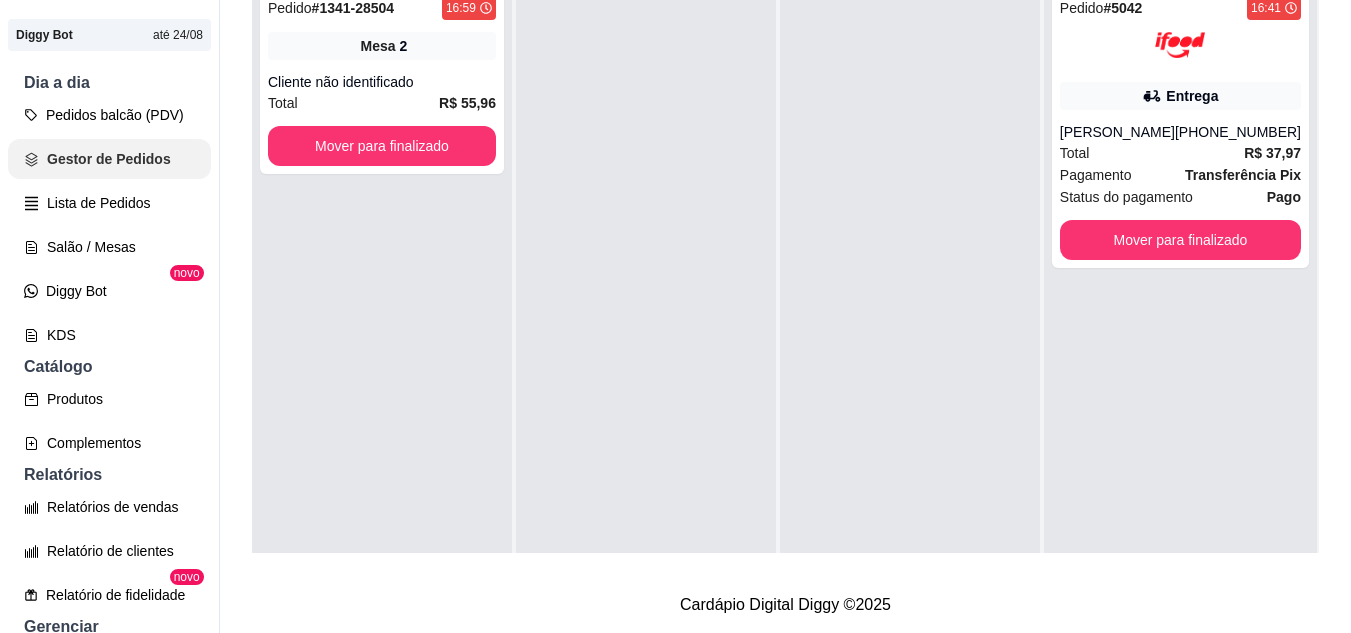 scroll, scrollTop: 0, scrollLeft: 0, axis: both 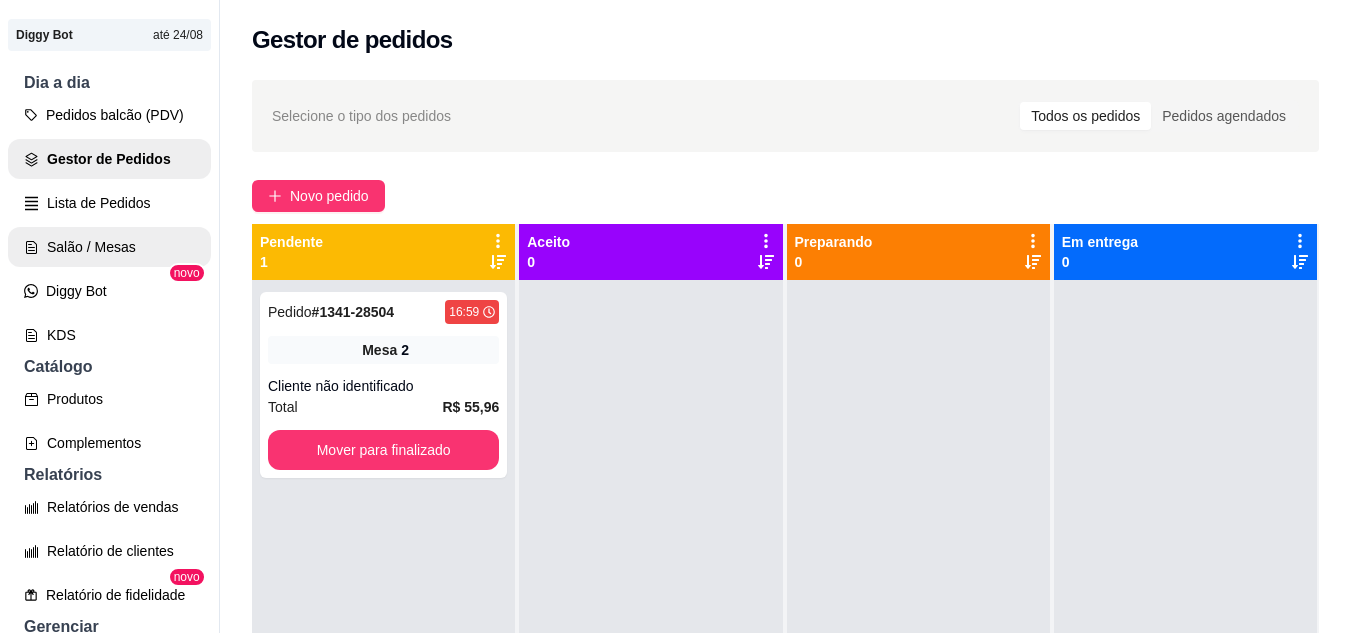 click on "Salão / Mesas" at bounding box center (109, 247) 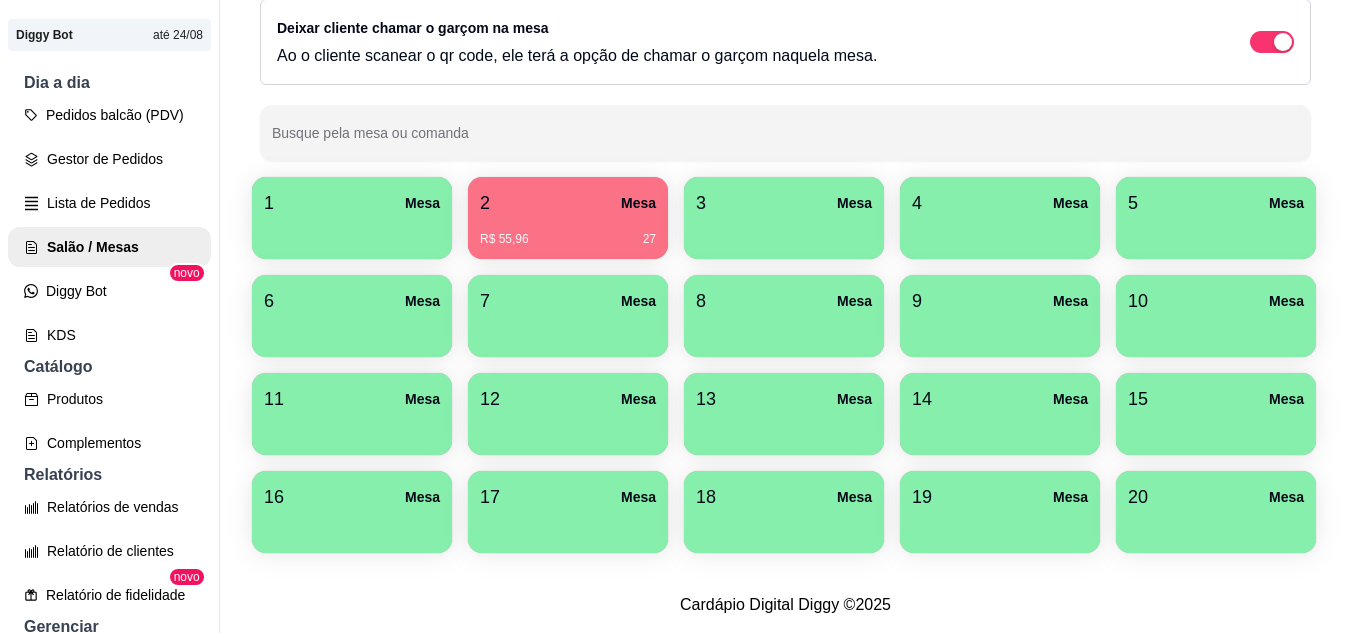 scroll, scrollTop: 294, scrollLeft: 0, axis: vertical 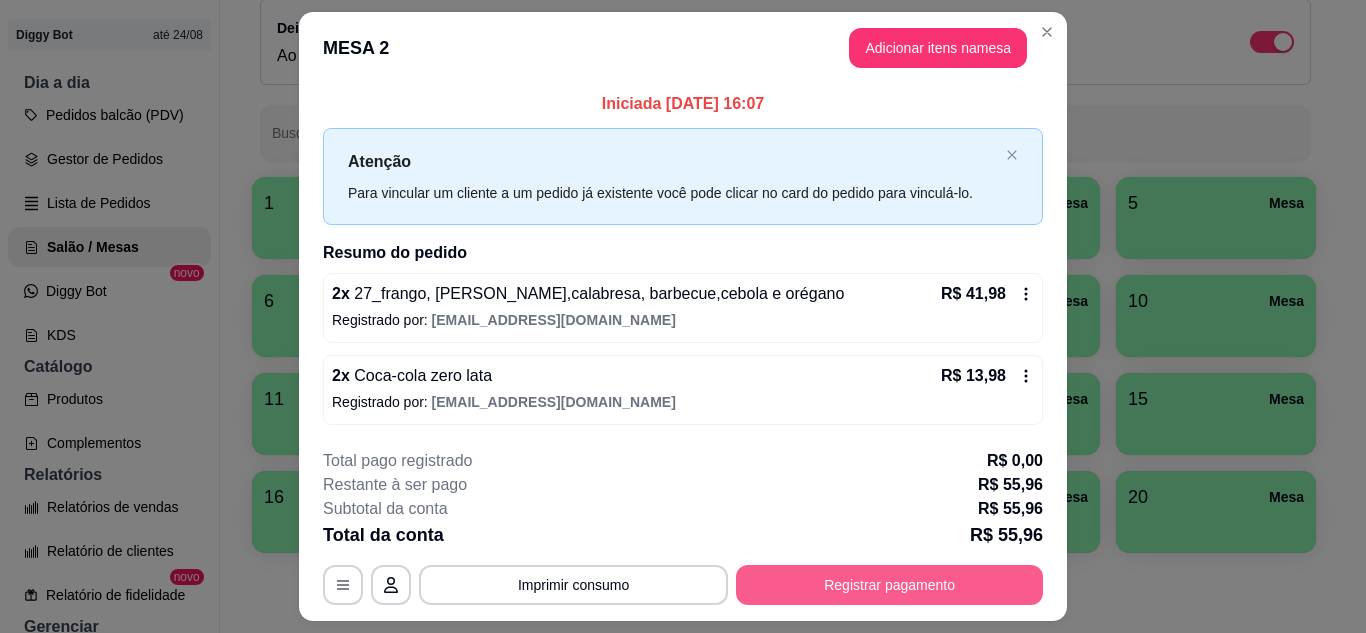 click on "Registrar pagamento" at bounding box center (889, 585) 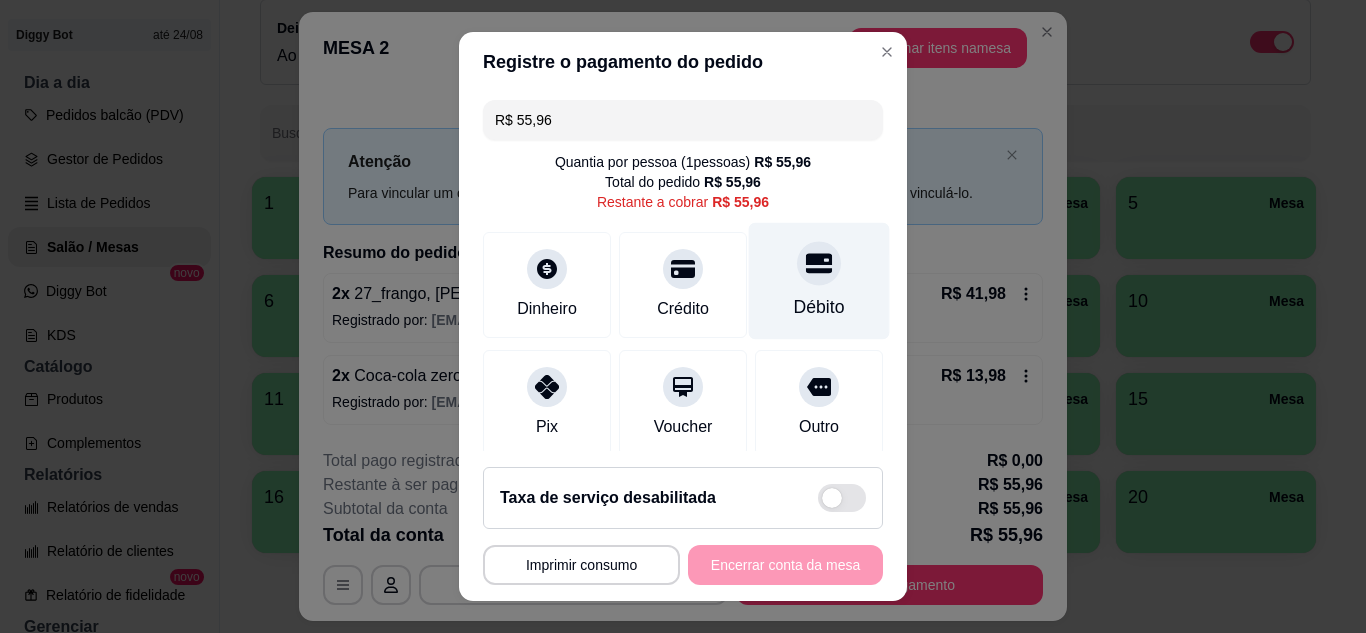 click at bounding box center [819, 263] 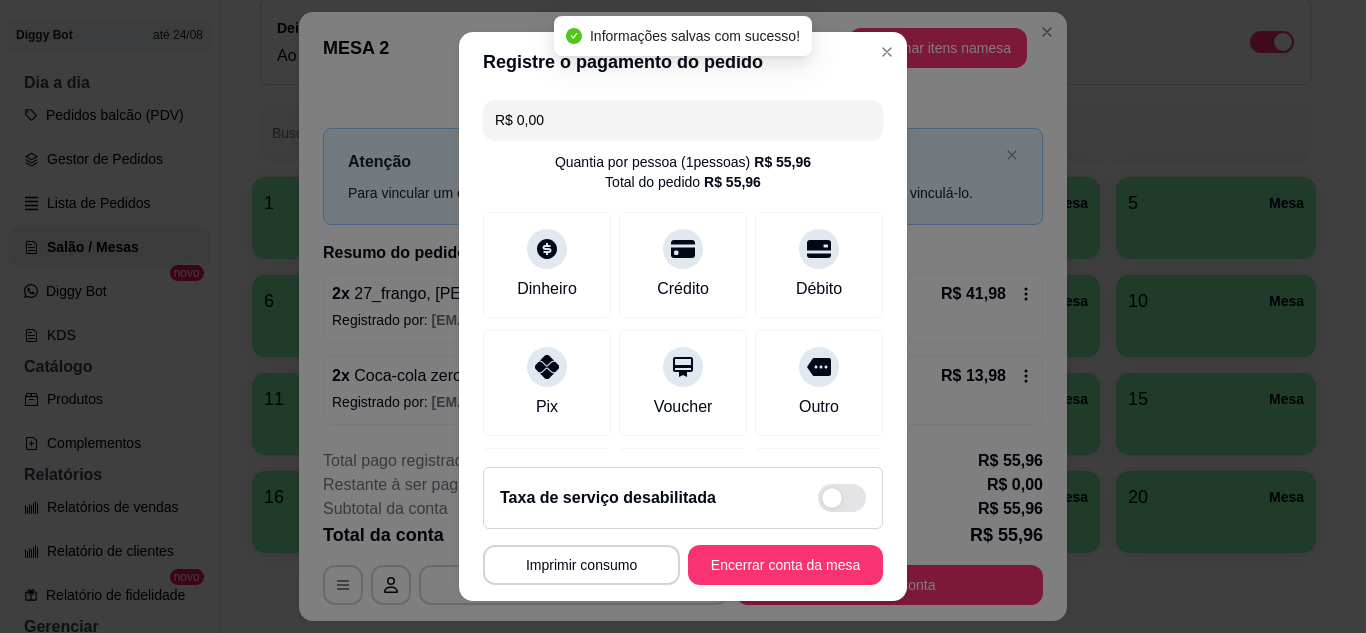 type on "R$ 0,00" 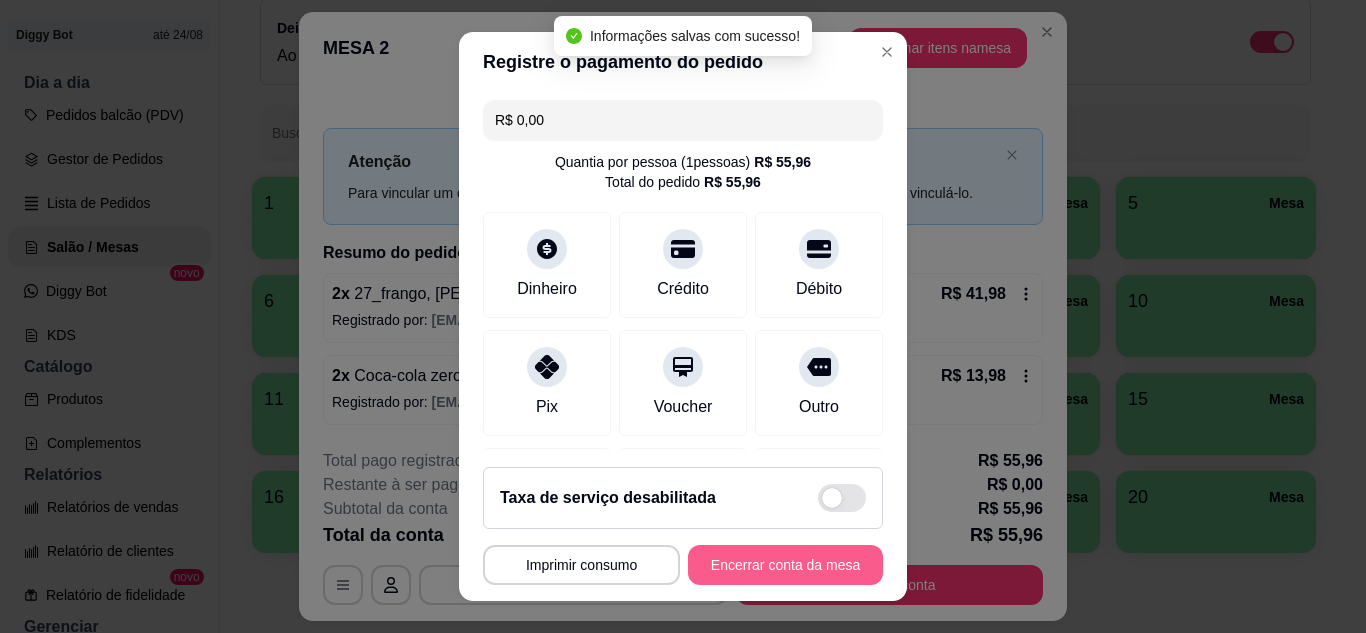 click on "Encerrar conta da mesa" at bounding box center [785, 565] 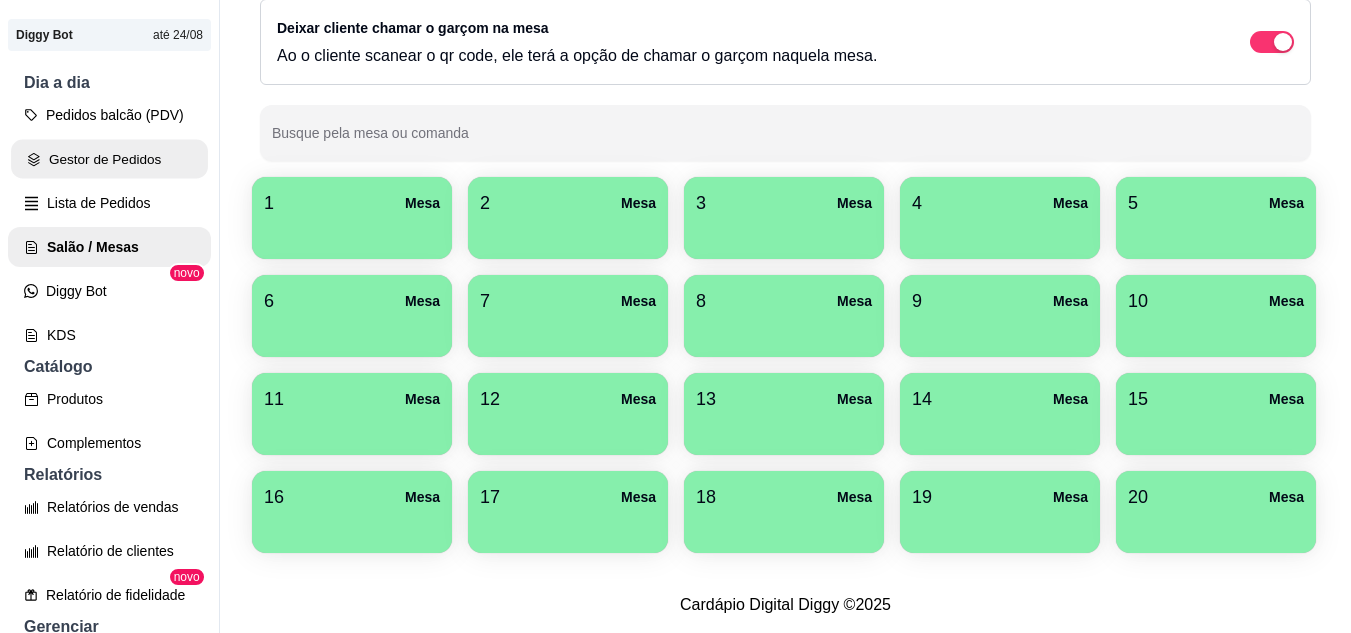 click on "Gestor de Pedidos" at bounding box center (109, 159) 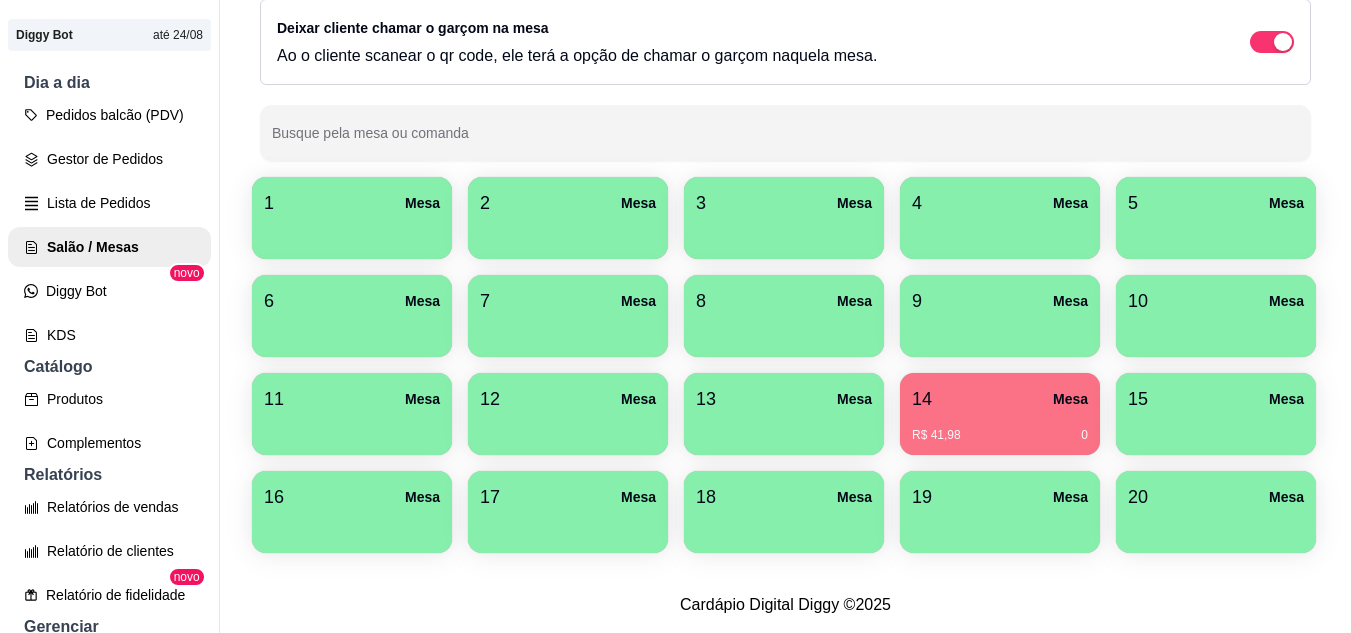 scroll, scrollTop: 0, scrollLeft: 0, axis: both 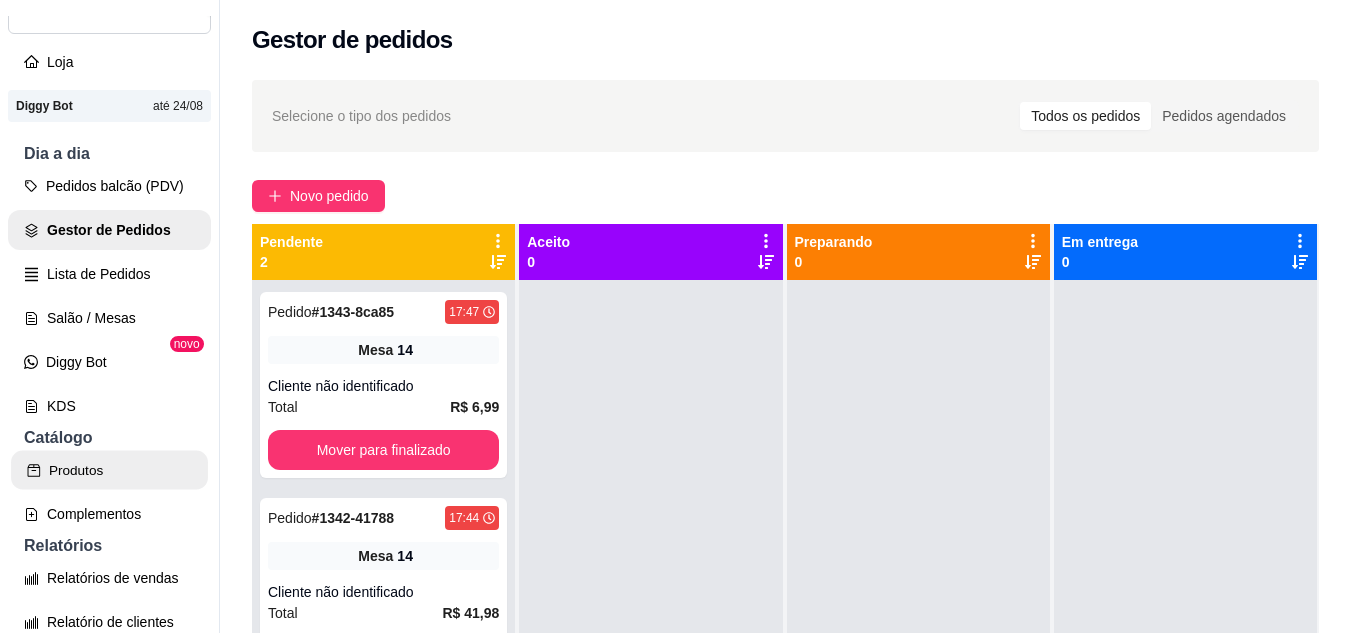 click on "Produtos" at bounding box center [109, 470] 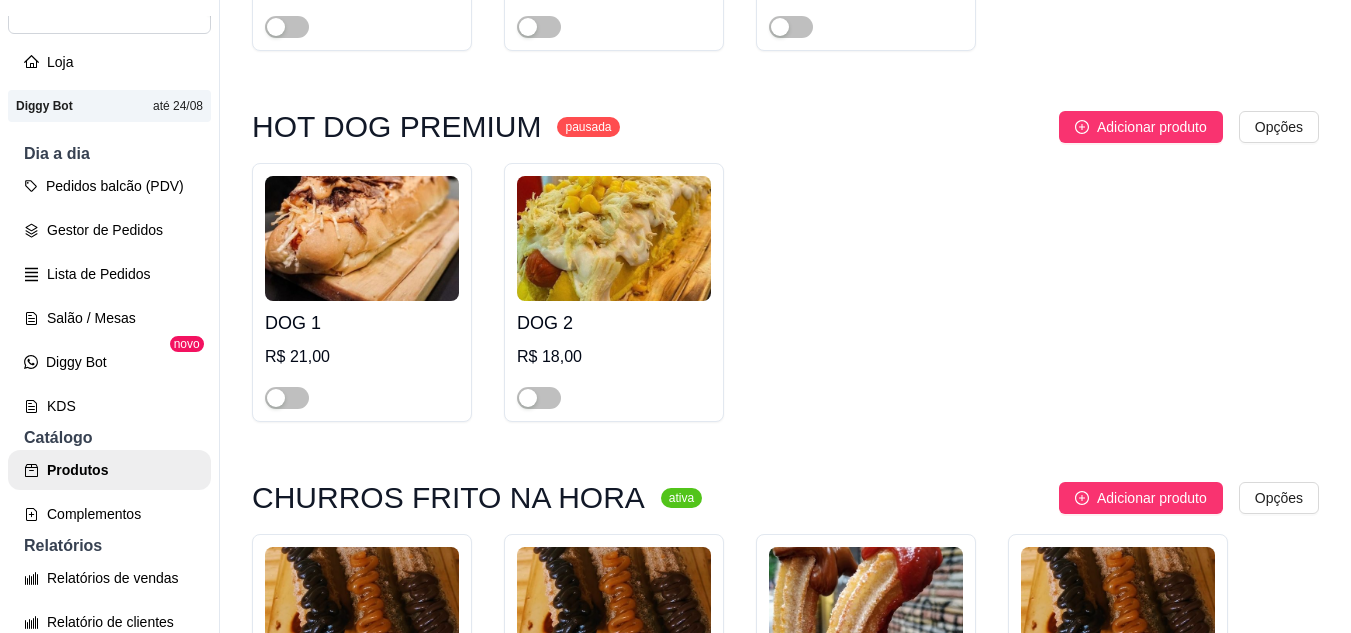 scroll, scrollTop: 500, scrollLeft: 0, axis: vertical 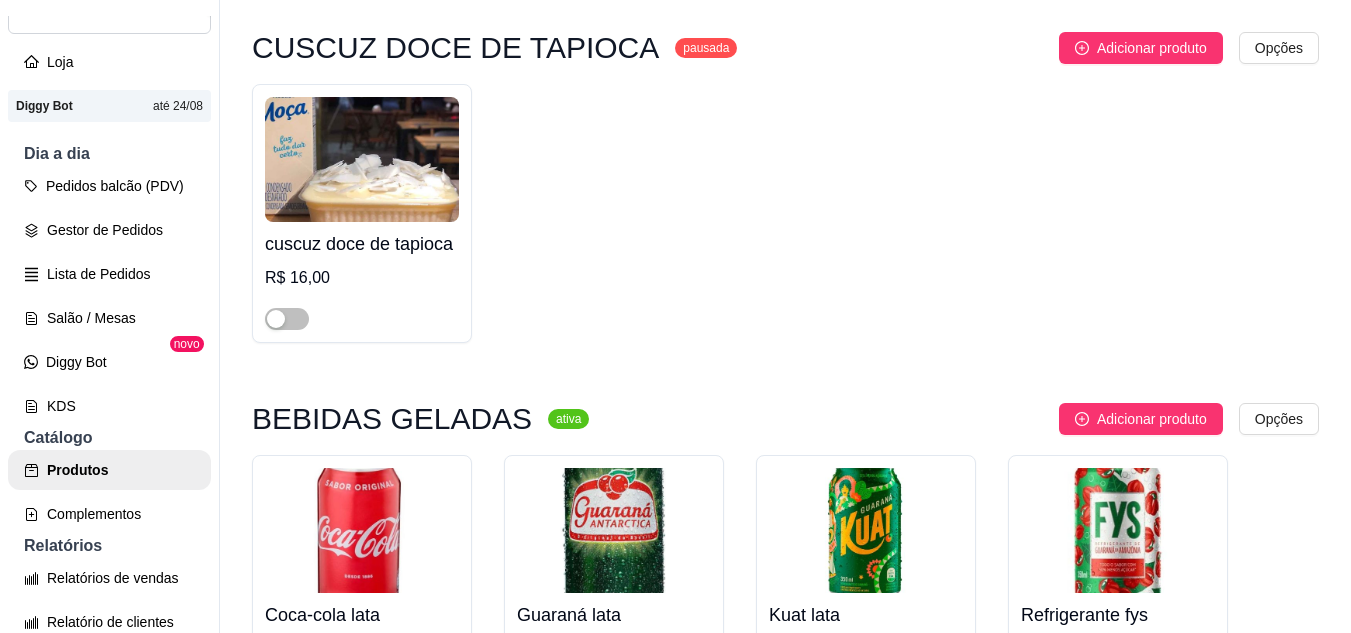 click on "12 em estoque R$ 6,99" at bounding box center (362, 705) 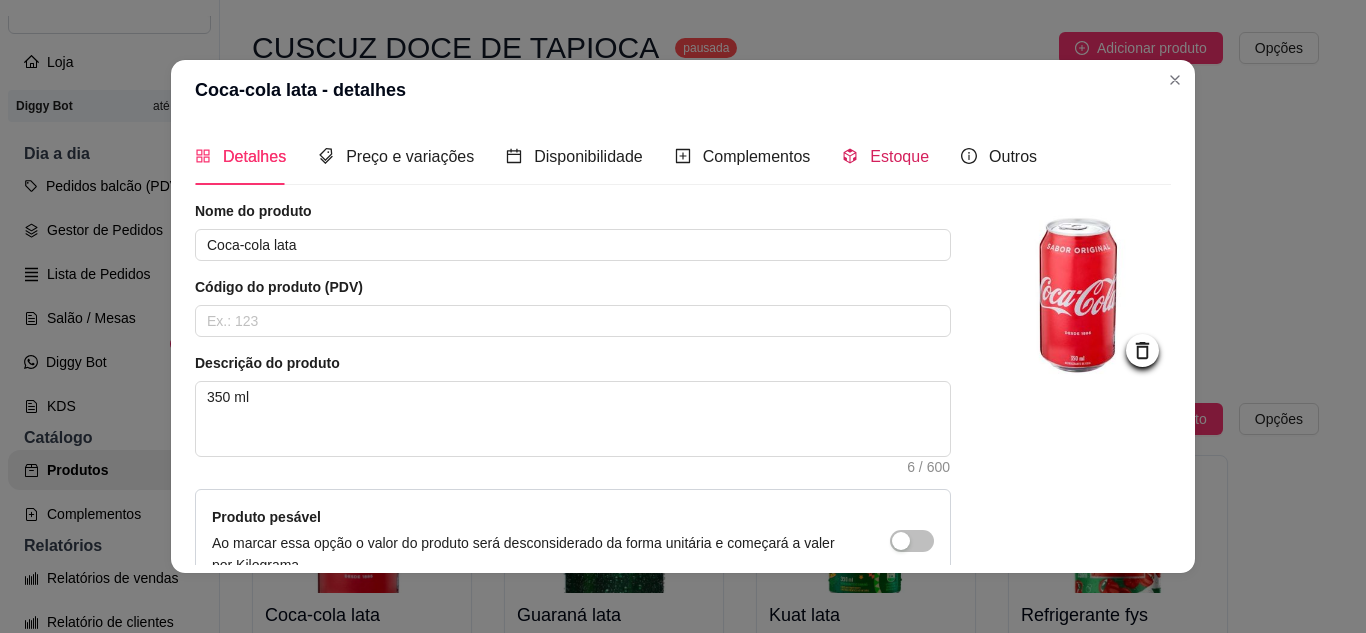 click on "Estoque" at bounding box center [899, 156] 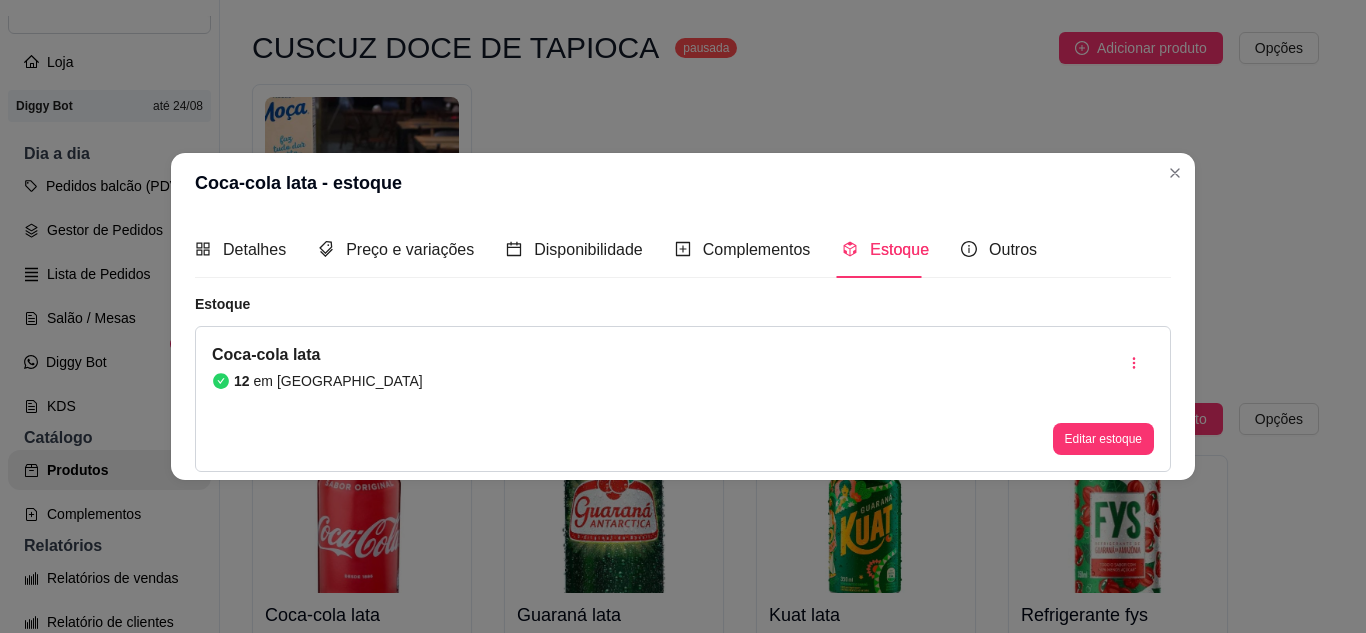 type 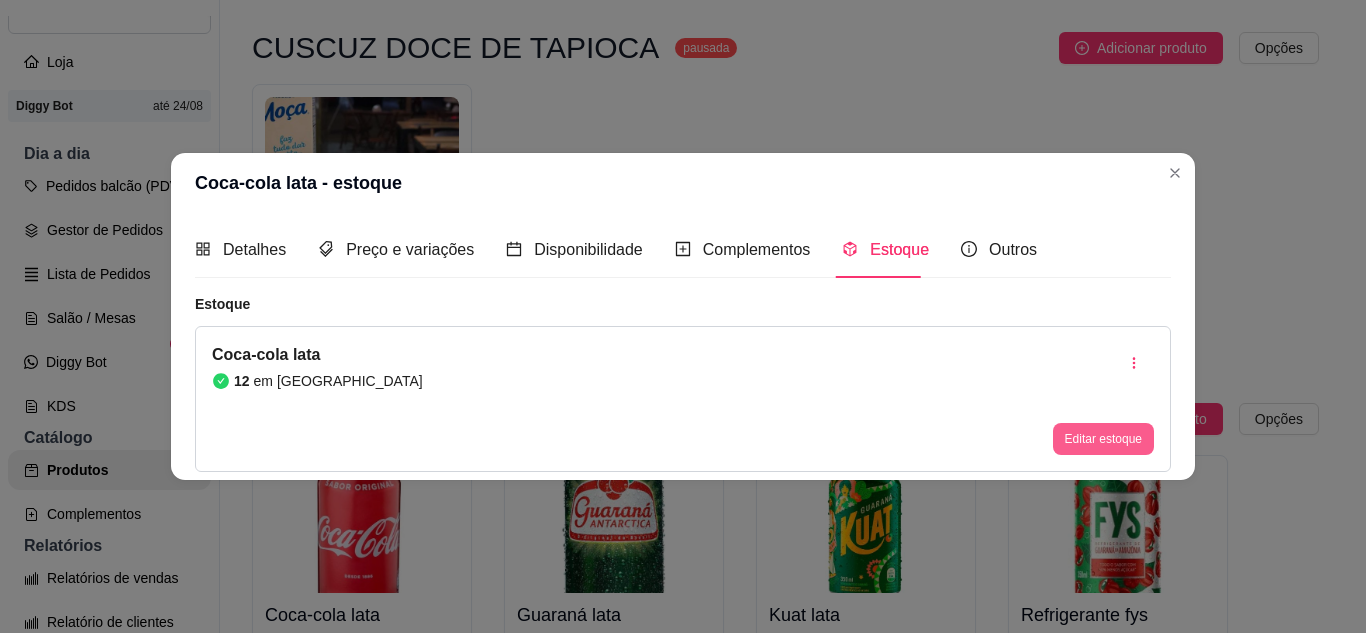 click on "Editar estoque" at bounding box center [1103, 439] 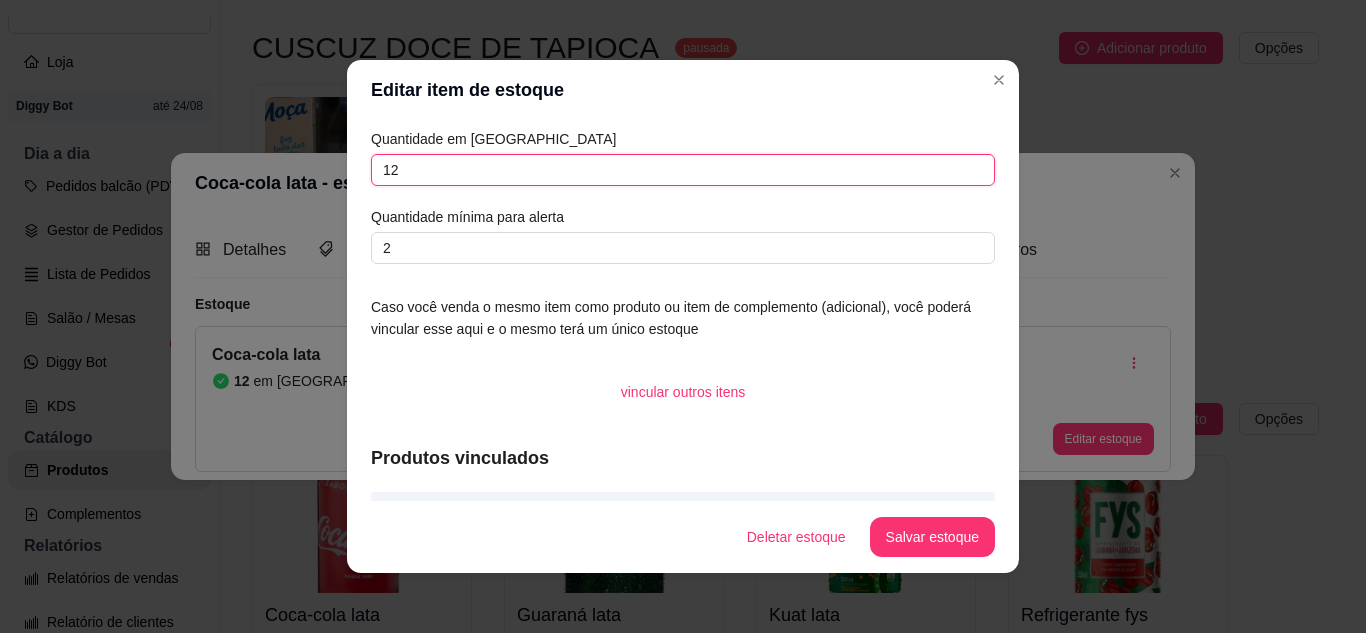 click on "12" at bounding box center [683, 170] 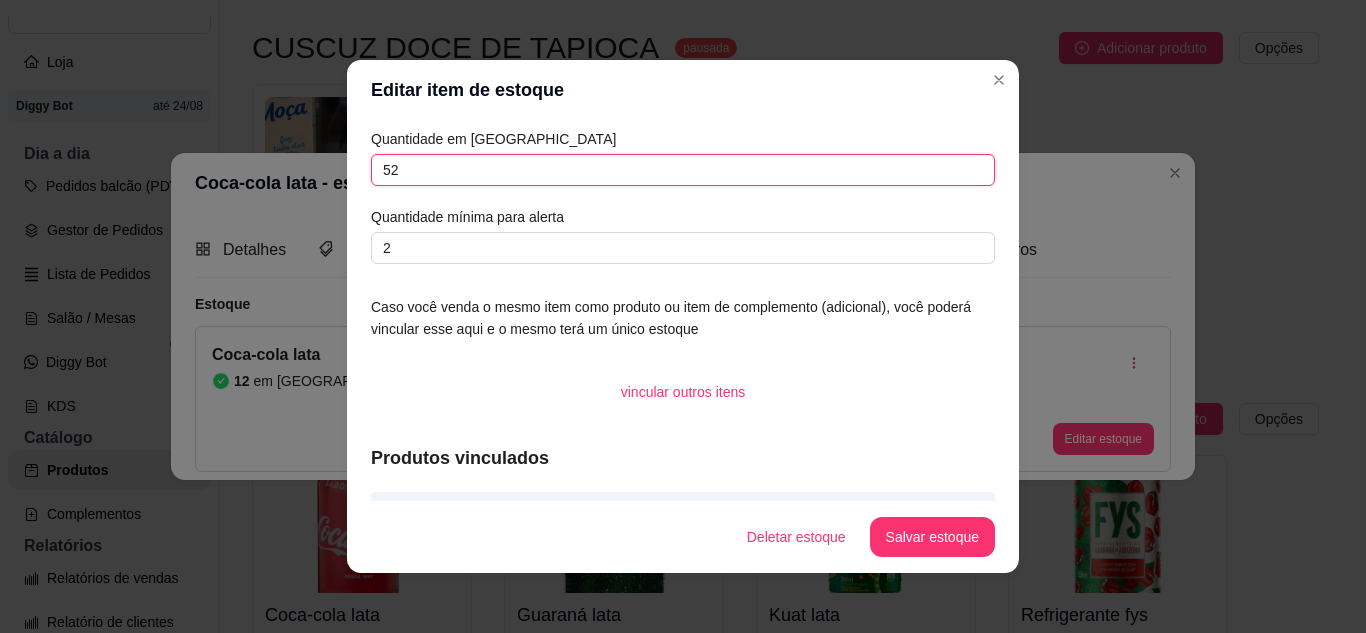 type on "52" 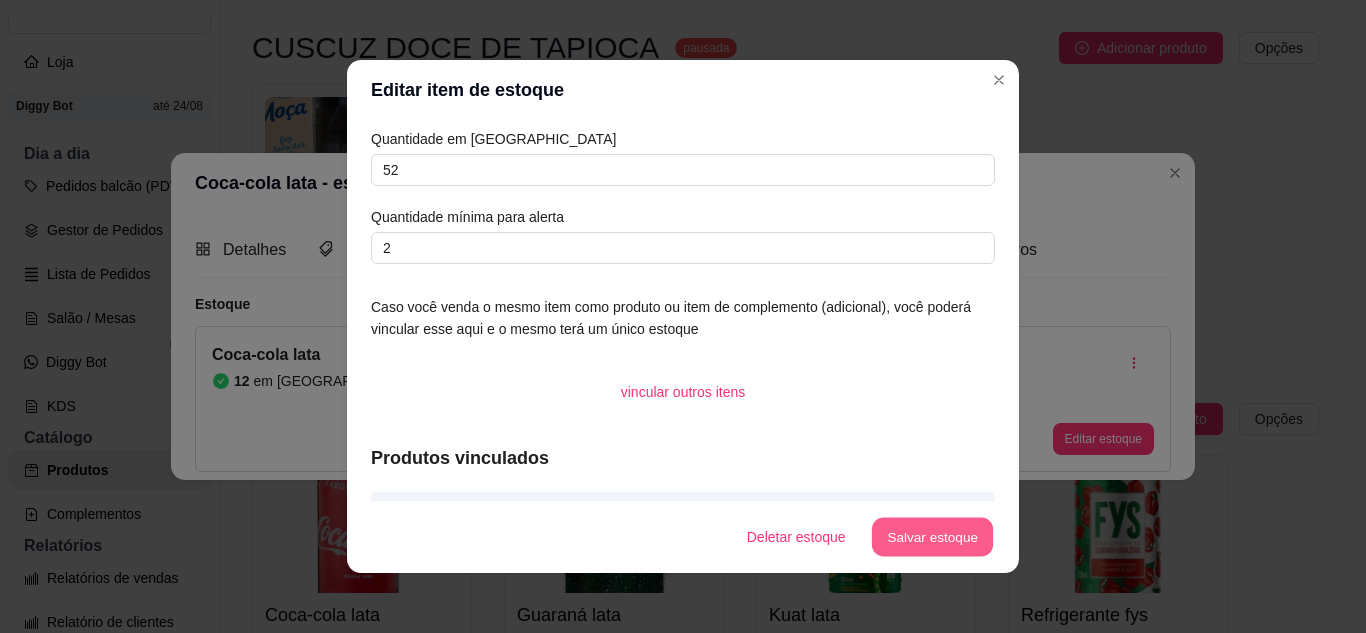 click on "Salvar estoque" at bounding box center [932, 537] 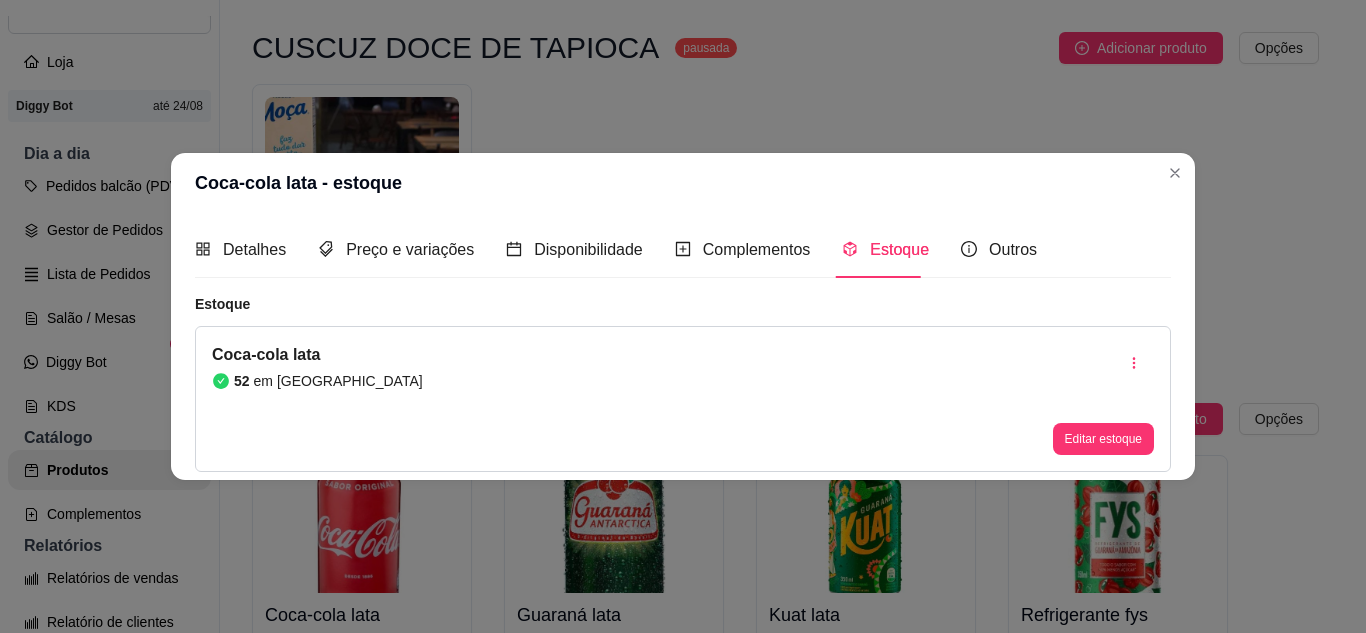 click on "Coca-cola lata - estoque" at bounding box center [683, 183] 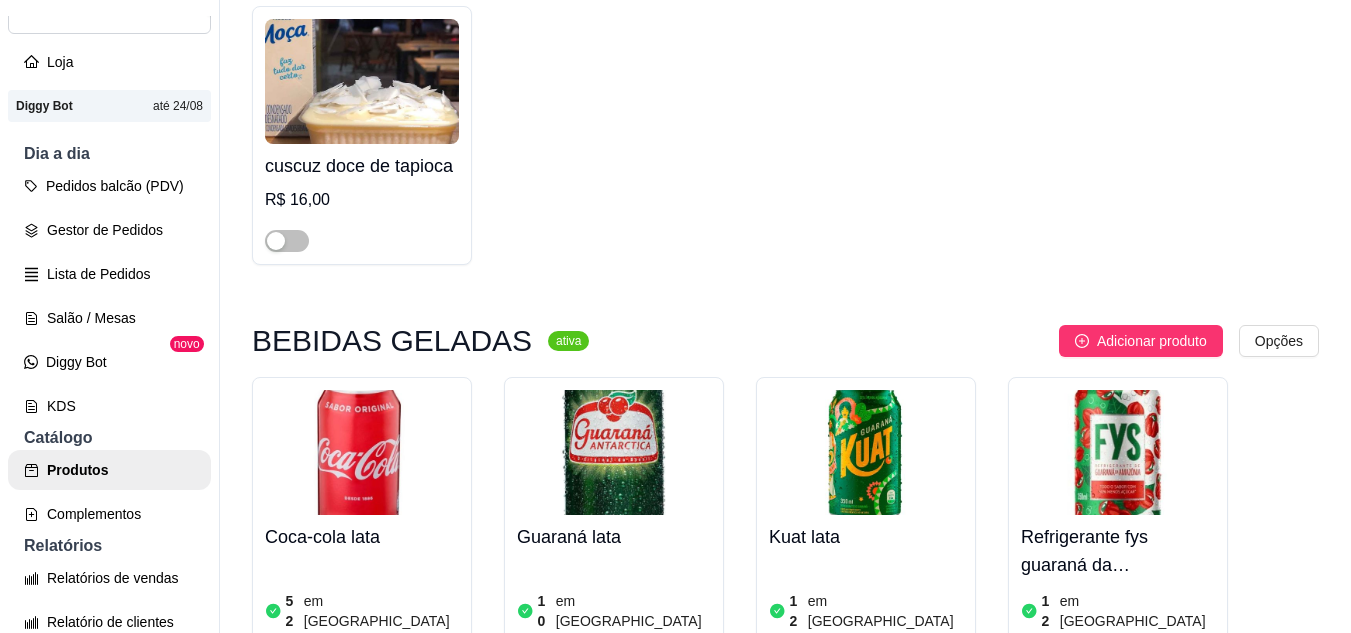 scroll, scrollTop: 9372, scrollLeft: 0, axis: vertical 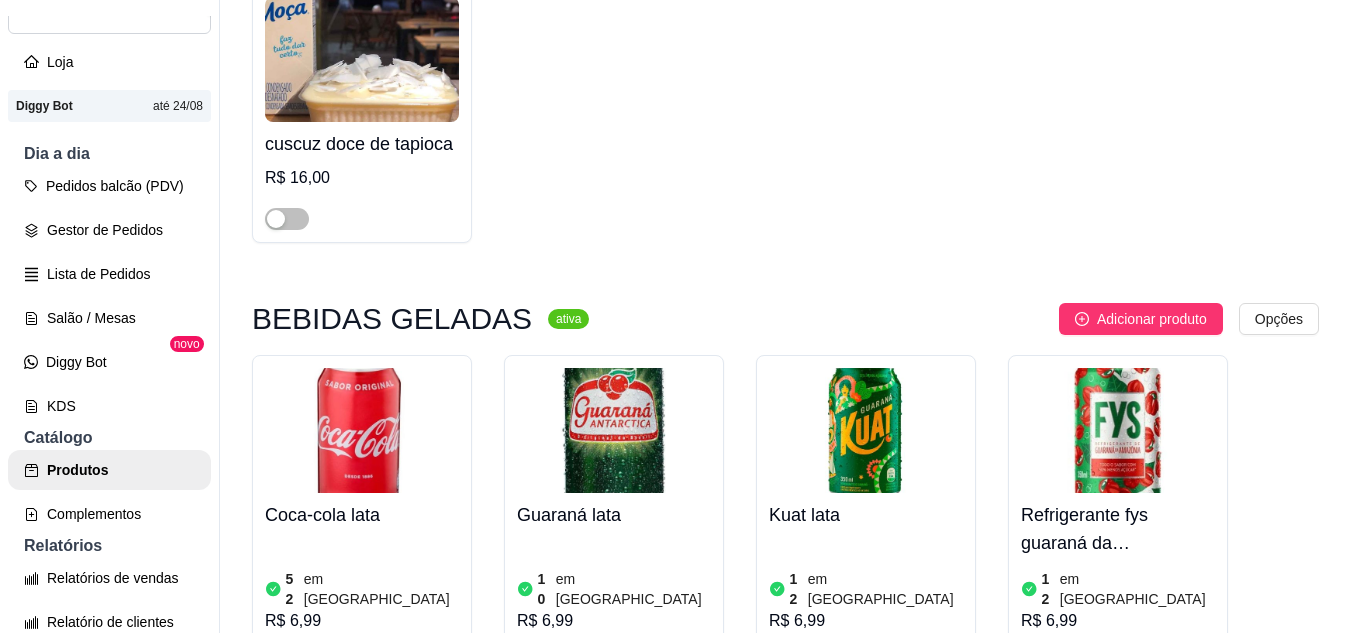 click on "R$ 6,99" at bounding box center (866, 621) 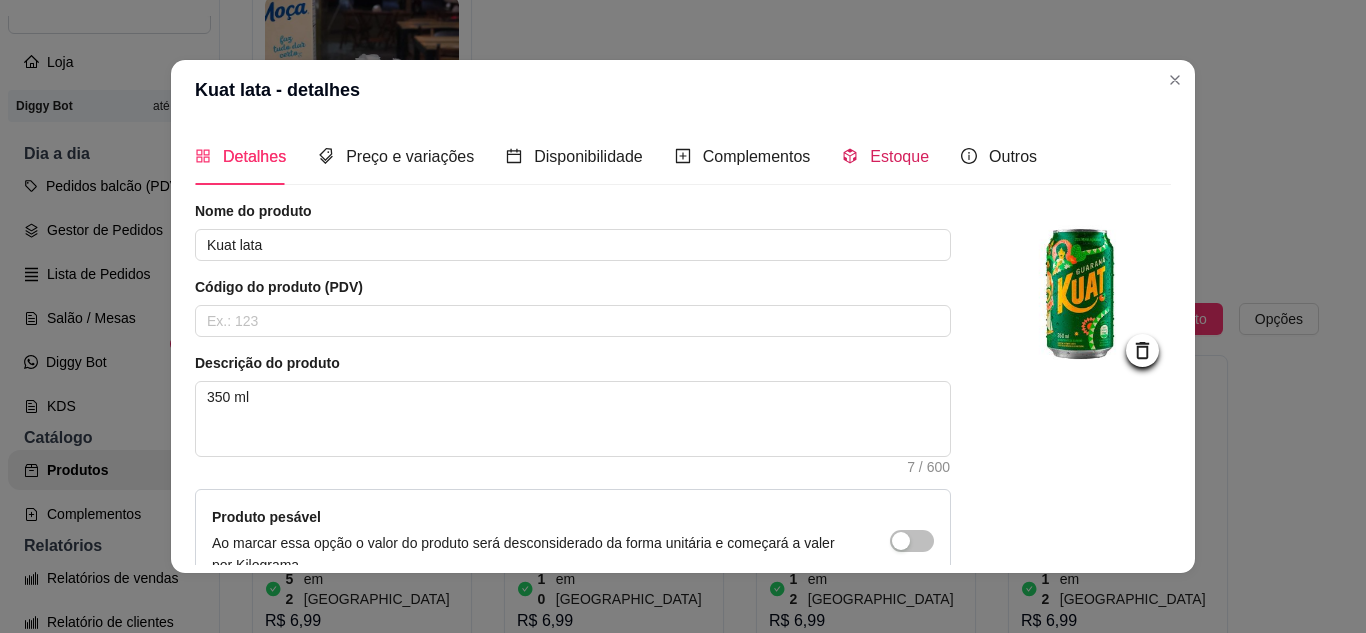 click on "Estoque" at bounding box center (885, 156) 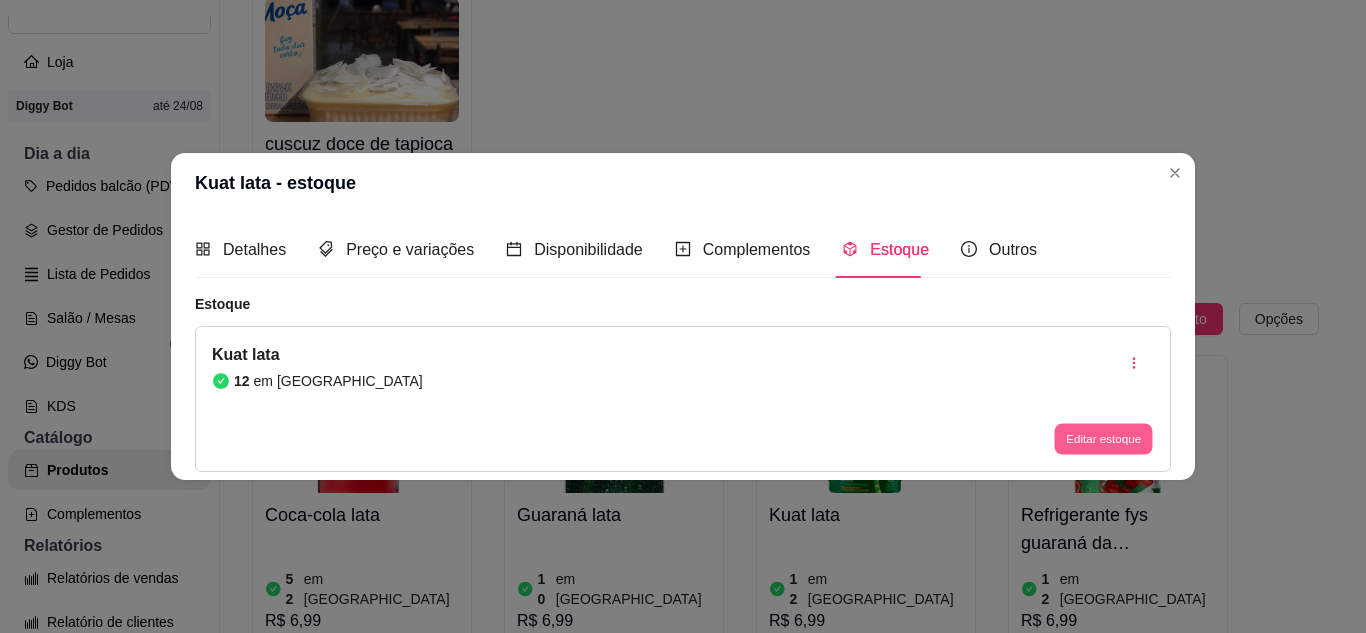click on "Editar estoque" at bounding box center (1103, 439) 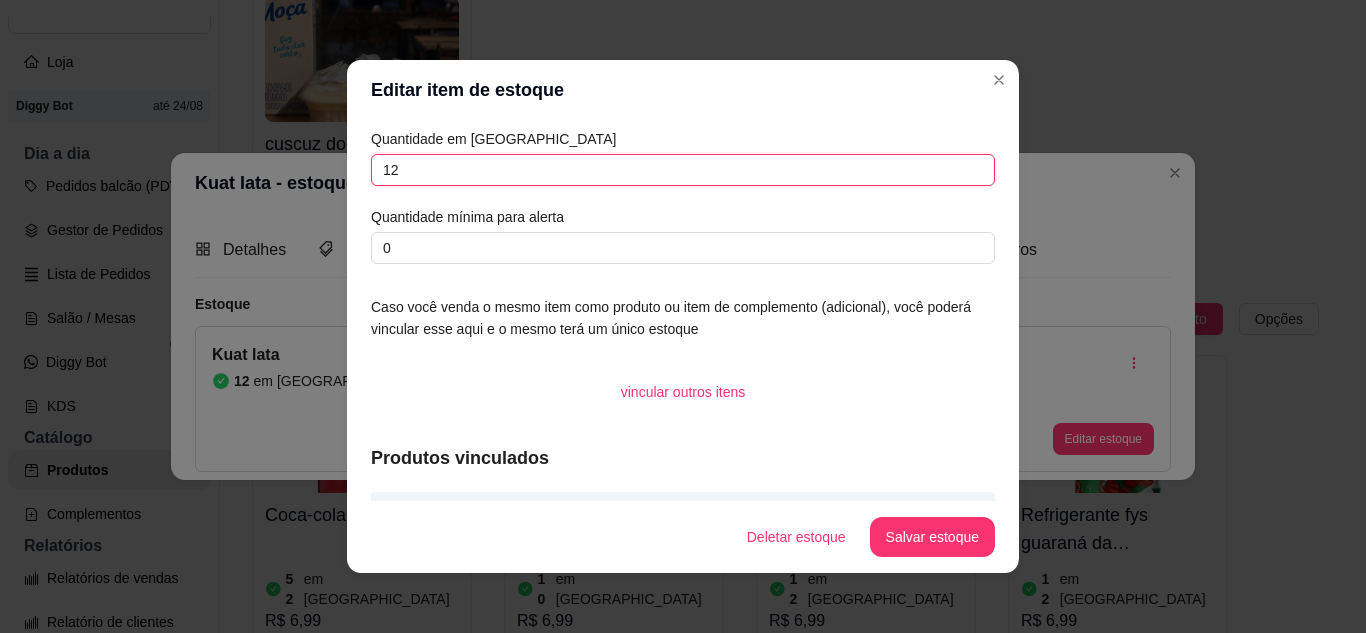 click on "12" at bounding box center [683, 170] 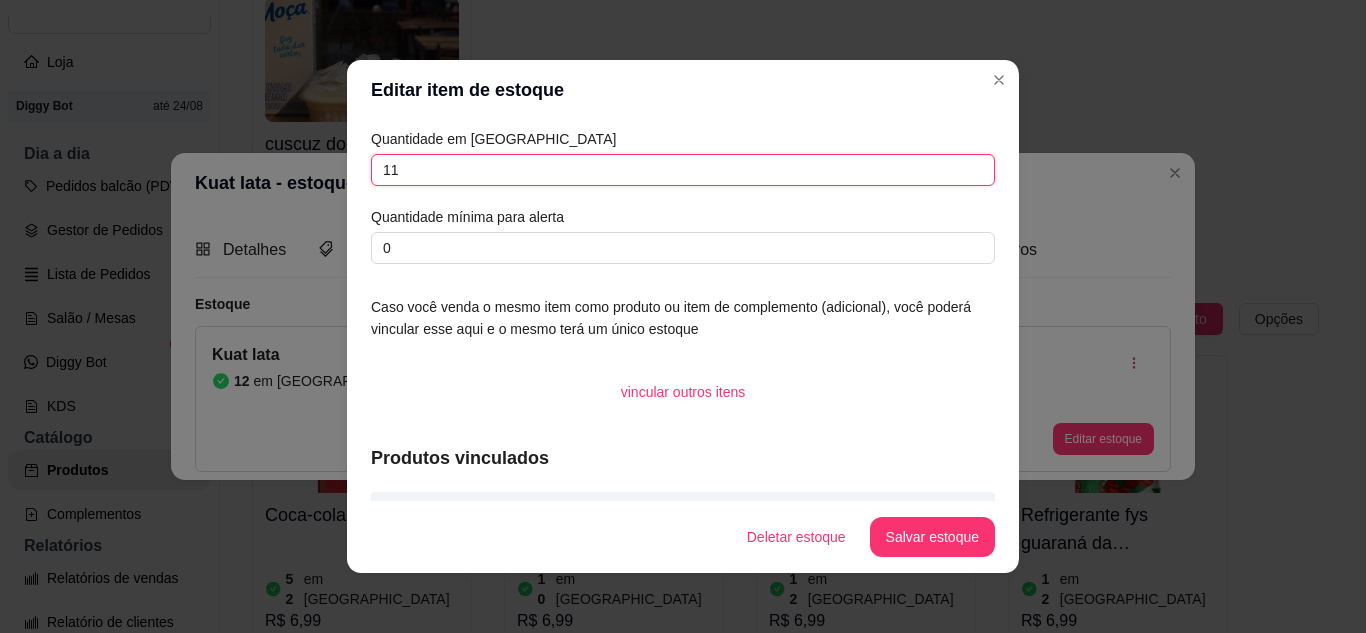 type on "11" 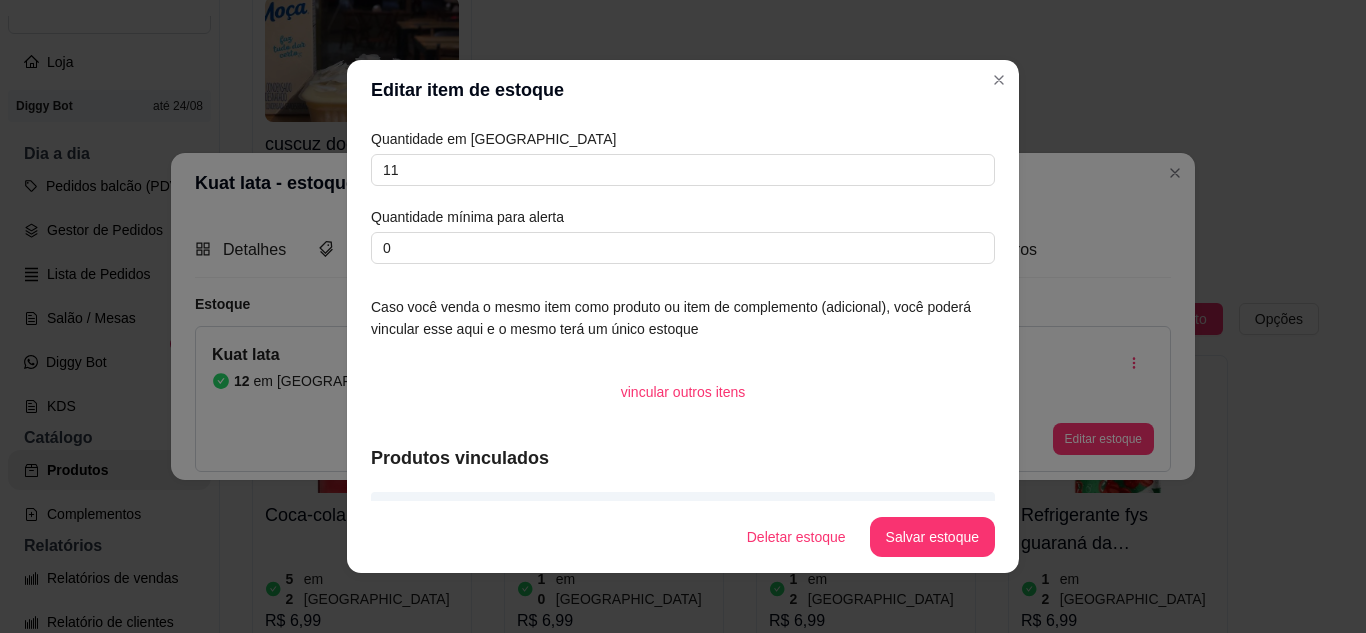 click on "Deletar estoque Salvar estoque" at bounding box center [683, 537] 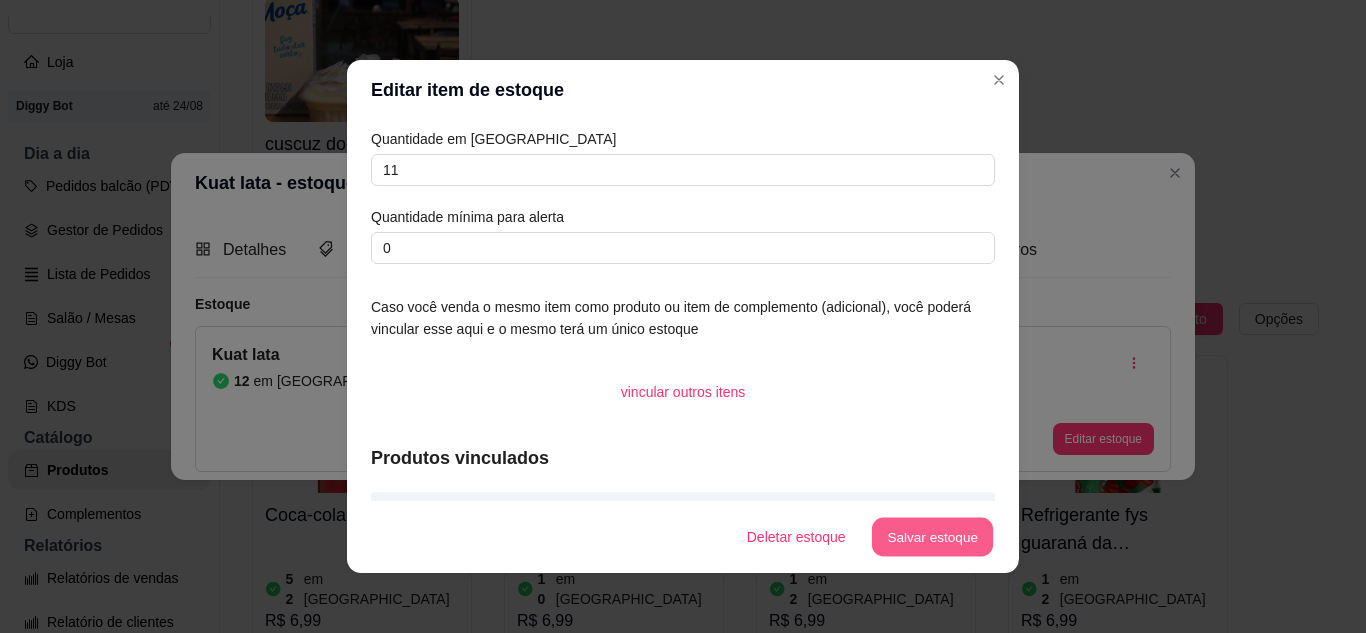 click on "Salvar estoque" at bounding box center [932, 537] 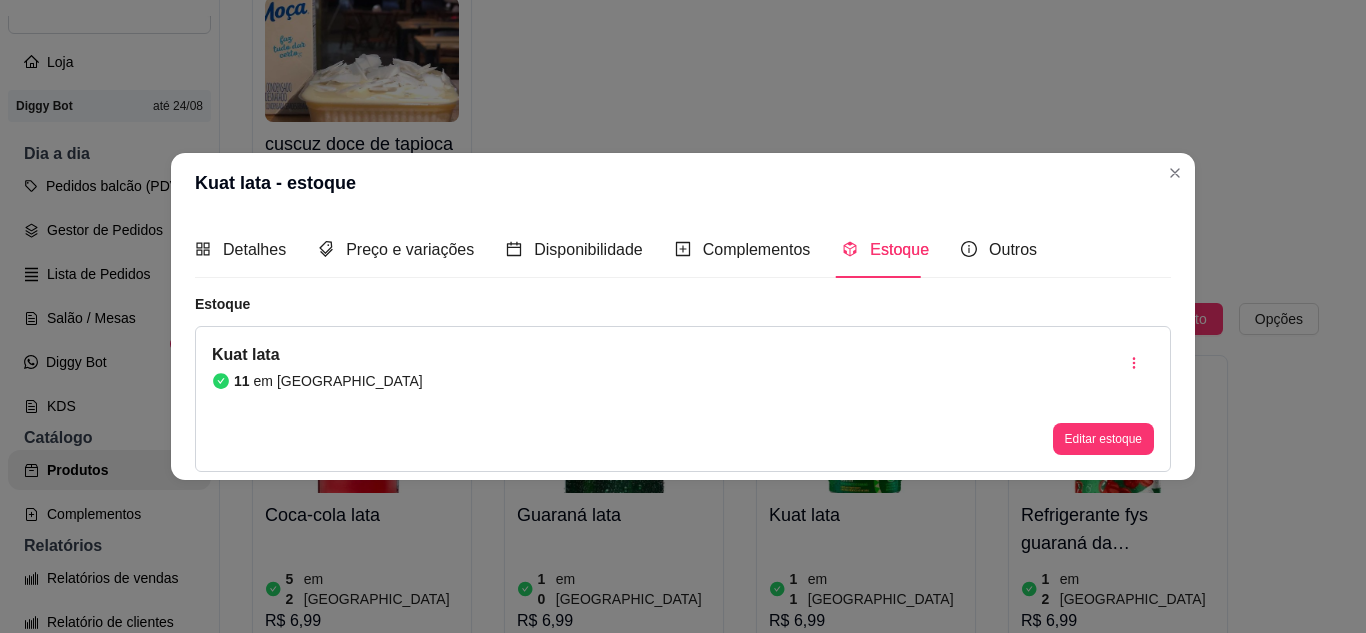 click on "Kuat lata - estoque" at bounding box center (683, 183) 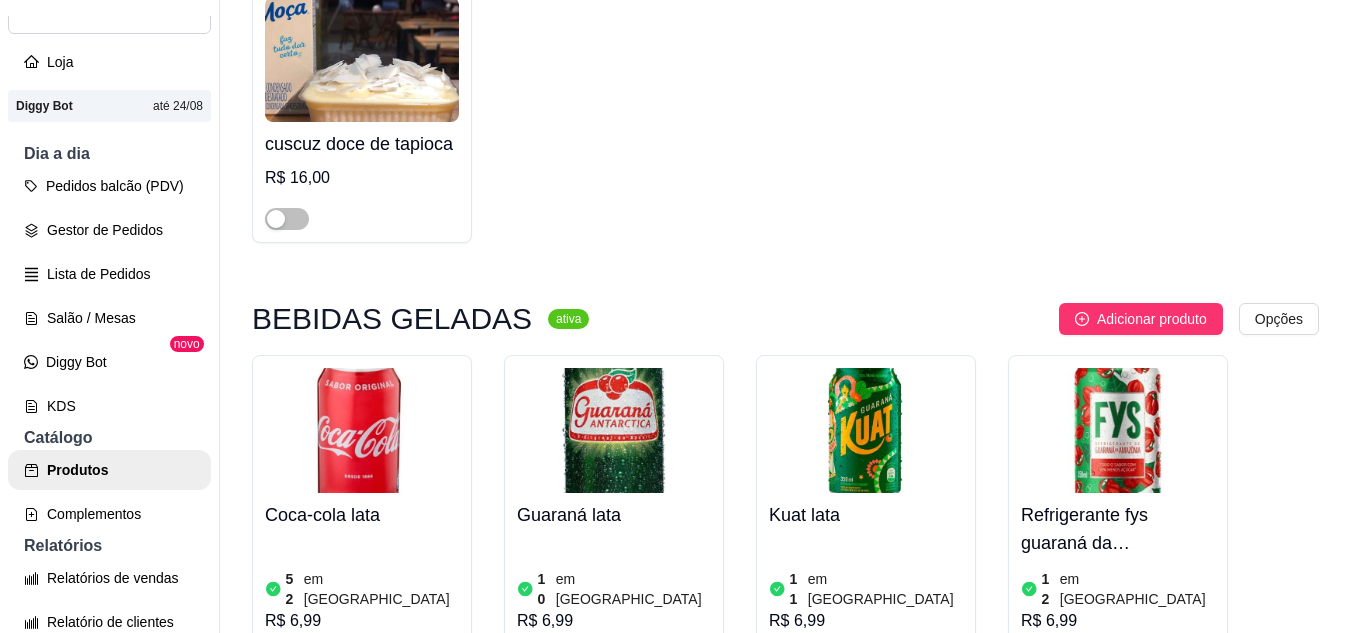 click at bounding box center [791, 662] 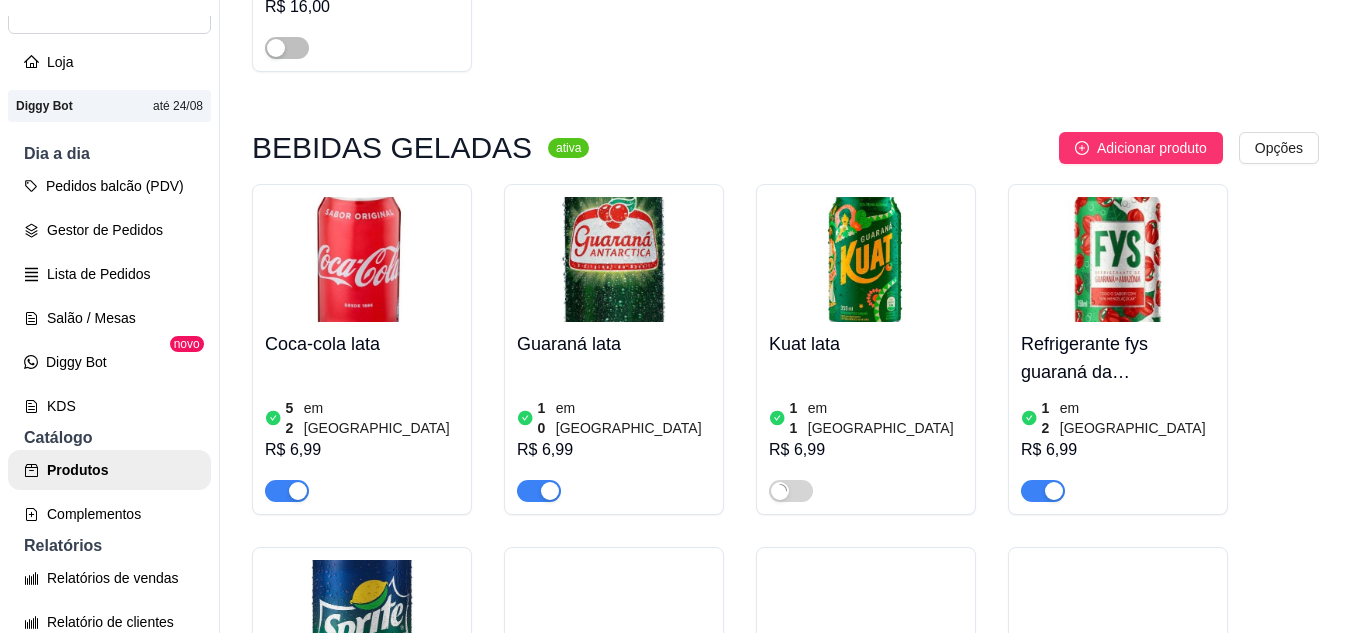 scroll, scrollTop: 9572, scrollLeft: 0, axis: vertical 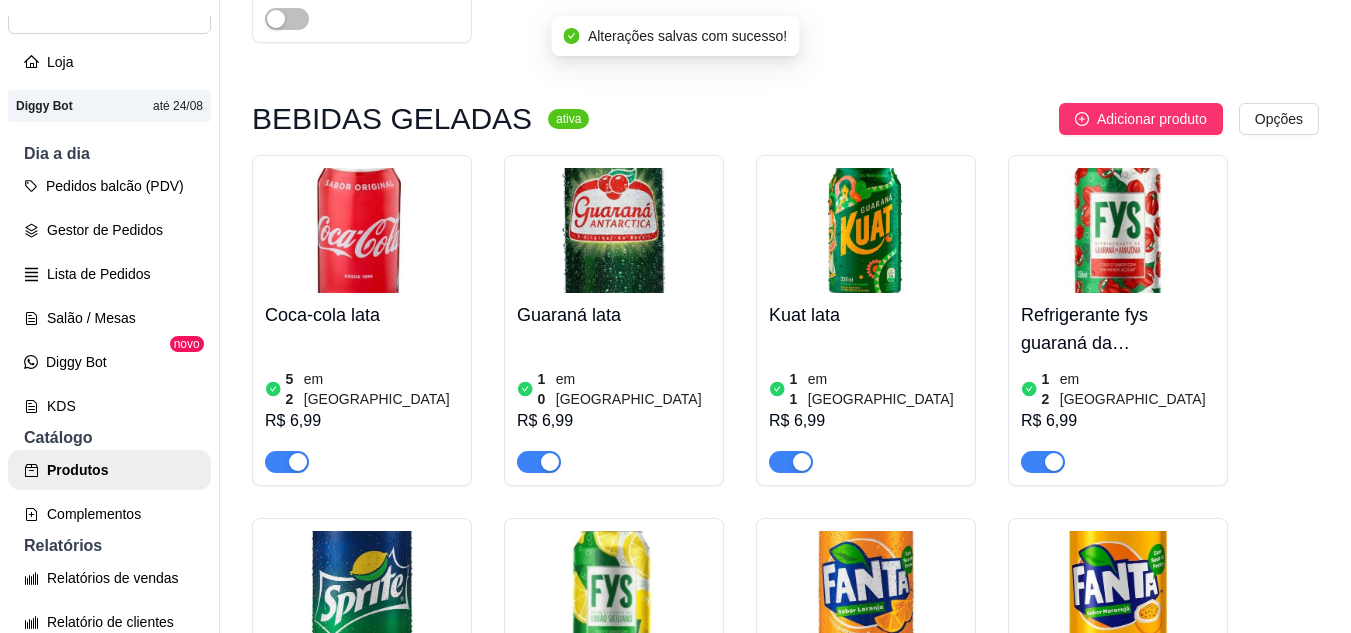 click on "16 em estoque R$ 6,99" at bounding box center [362, 768] 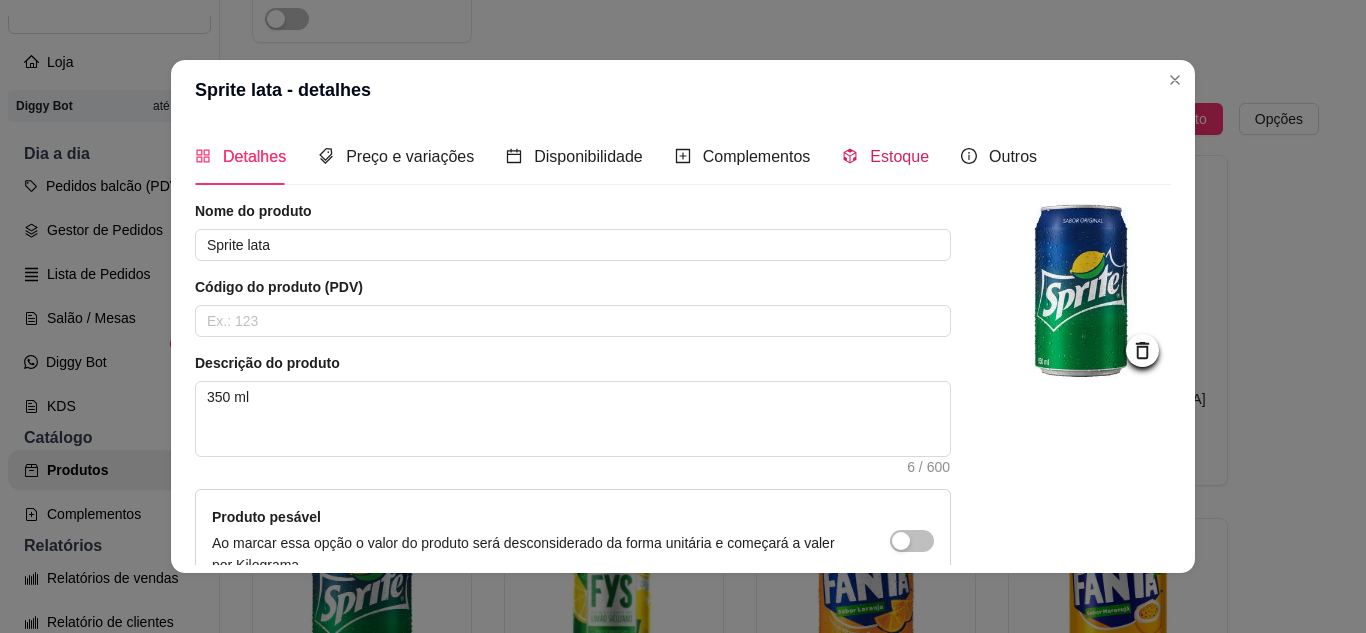 click on "Estoque" at bounding box center [899, 156] 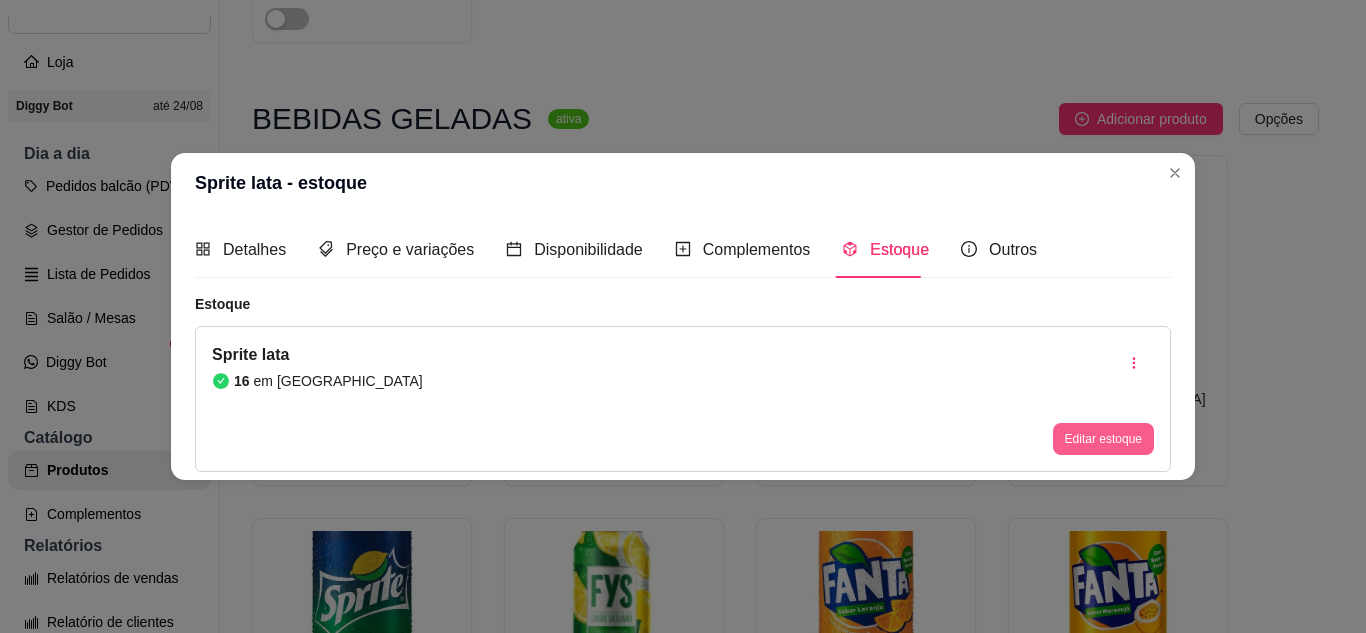 click on "Editar estoque" at bounding box center (1103, 439) 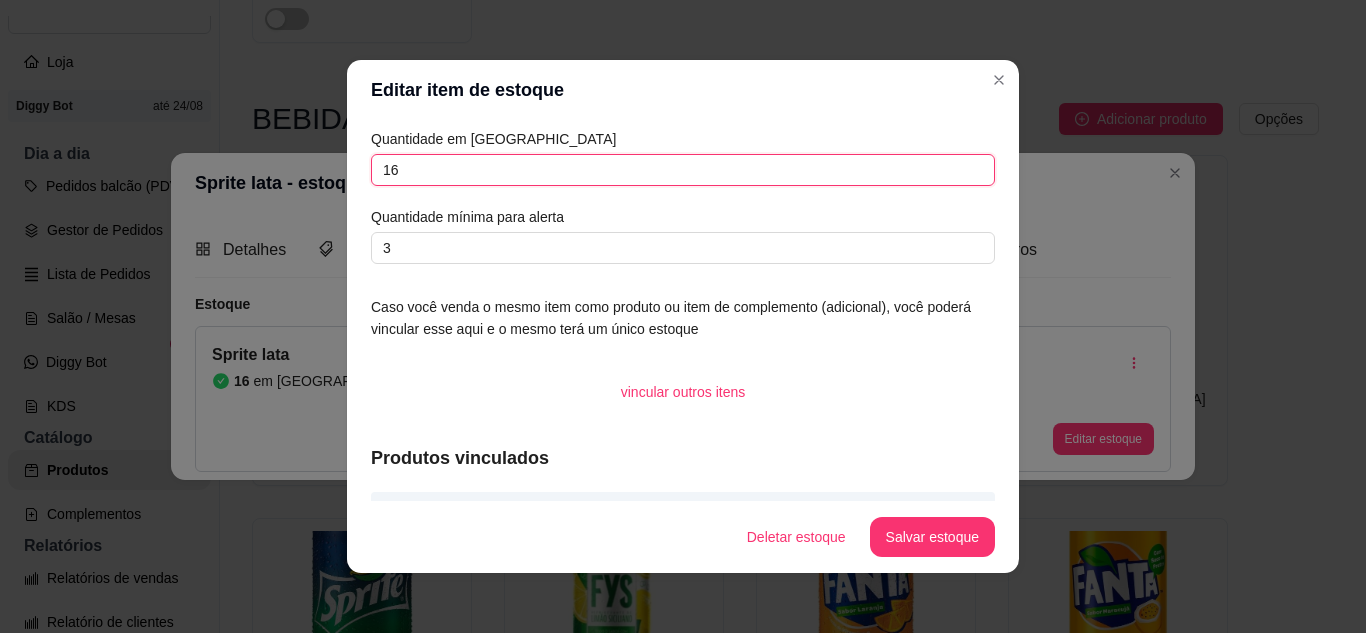 click on "16" at bounding box center [683, 170] 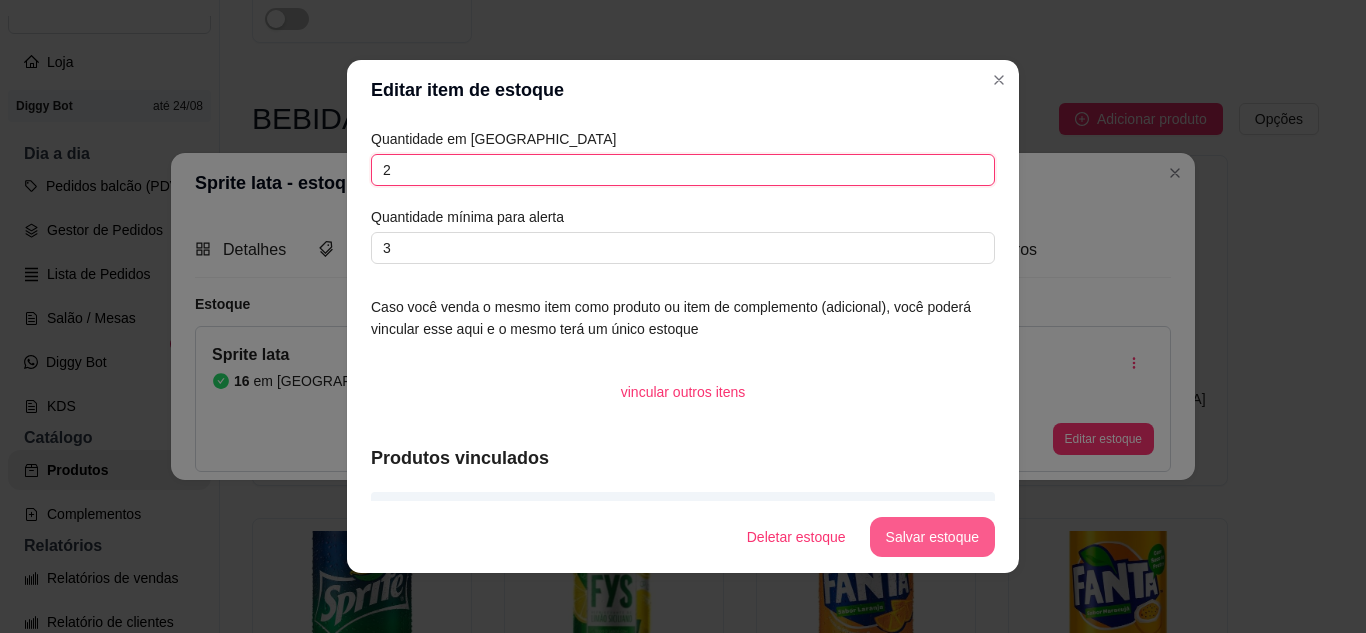 type on "2" 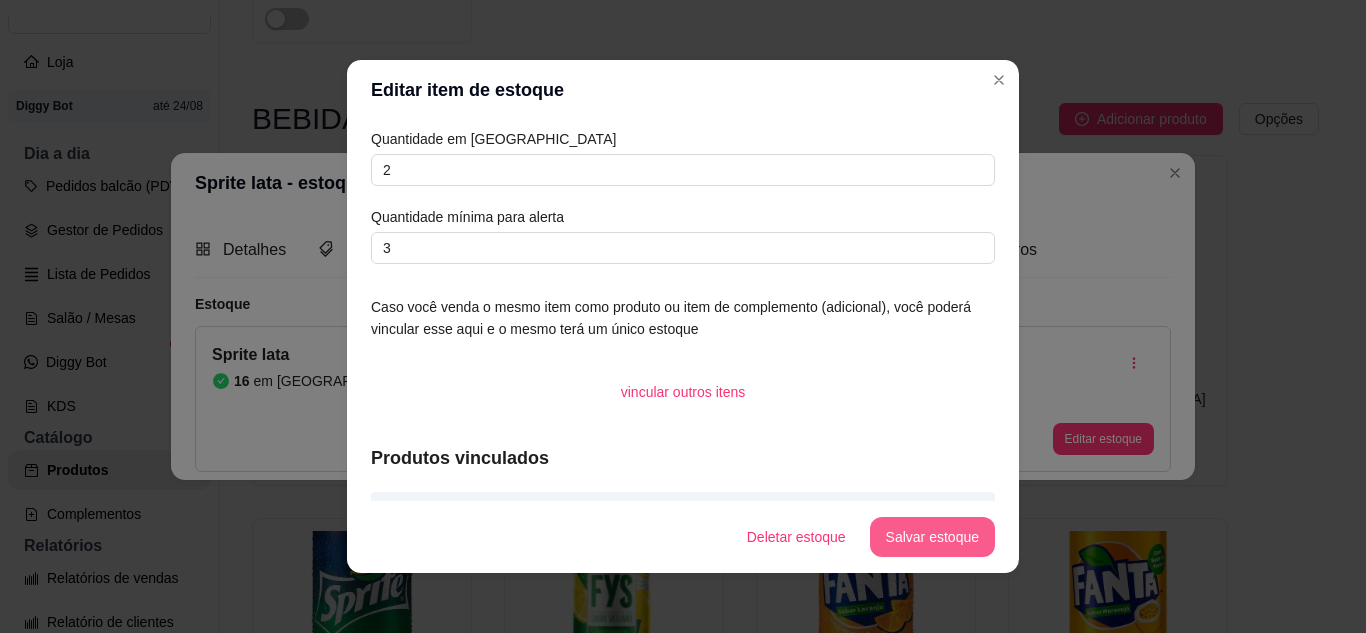 click on "Salvar estoque" at bounding box center (932, 537) 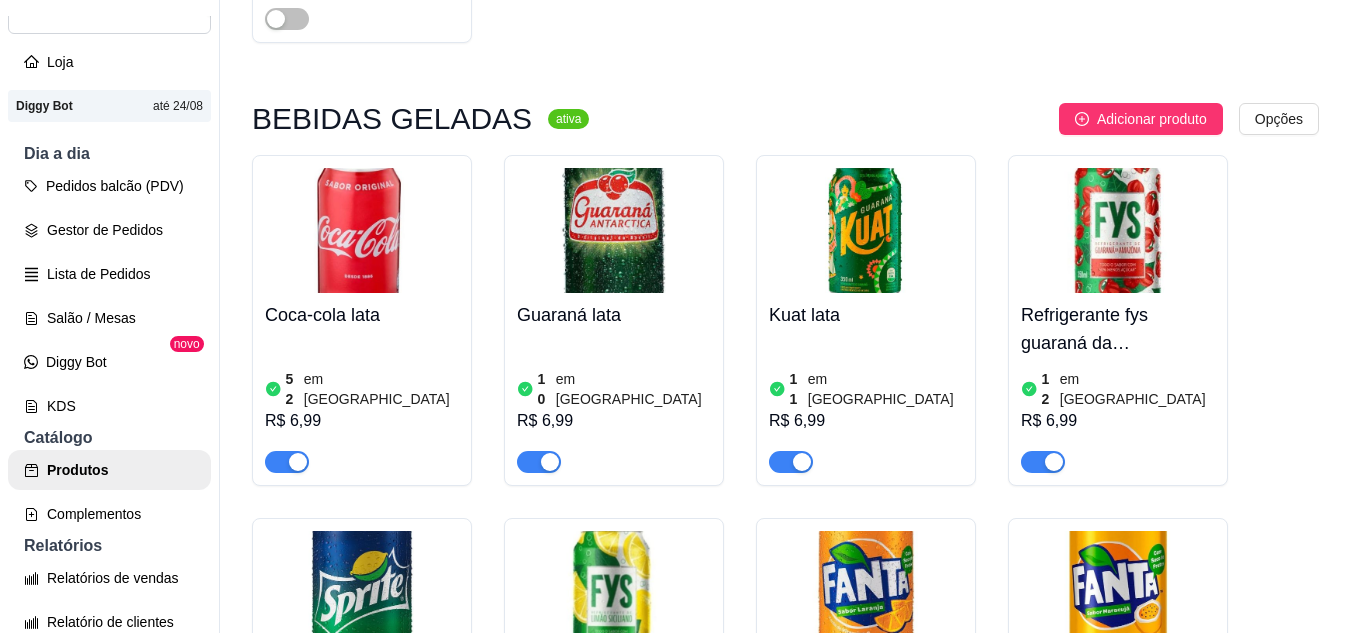 scroll, scrollTop: 9672, scrollLeft: 0, axis: vertical 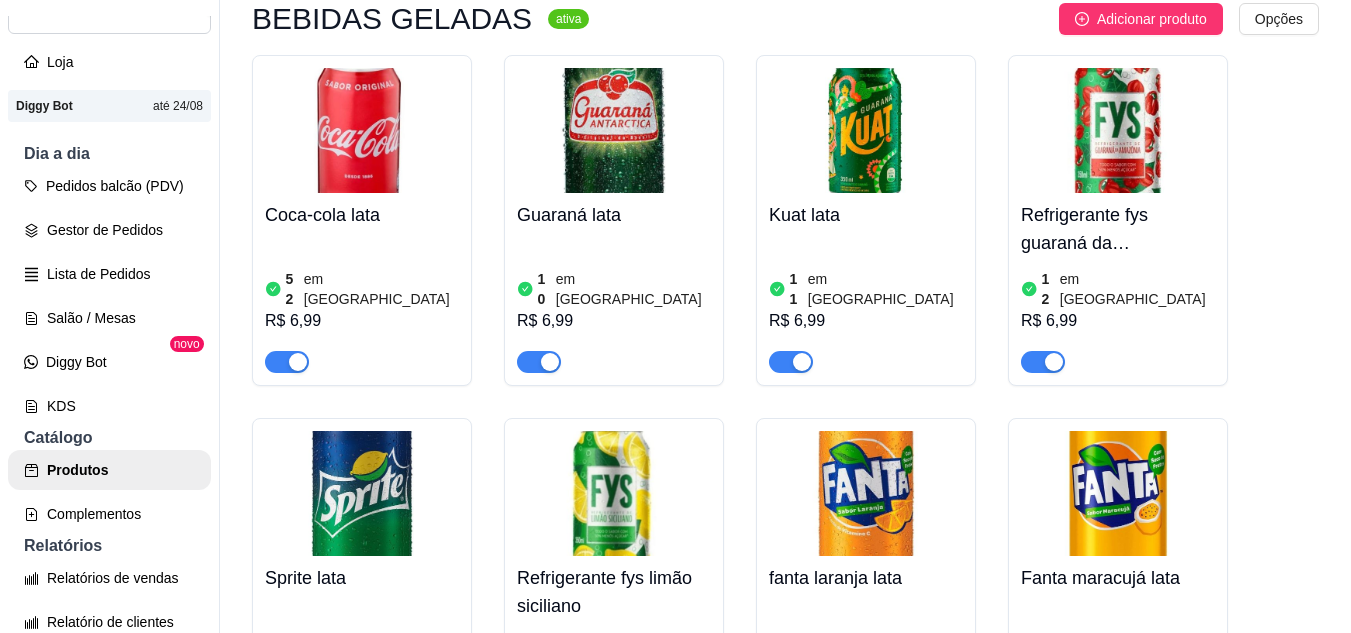 click on "em [GEOGRAPHIC_DATA]" at bounding box center (882, 652) 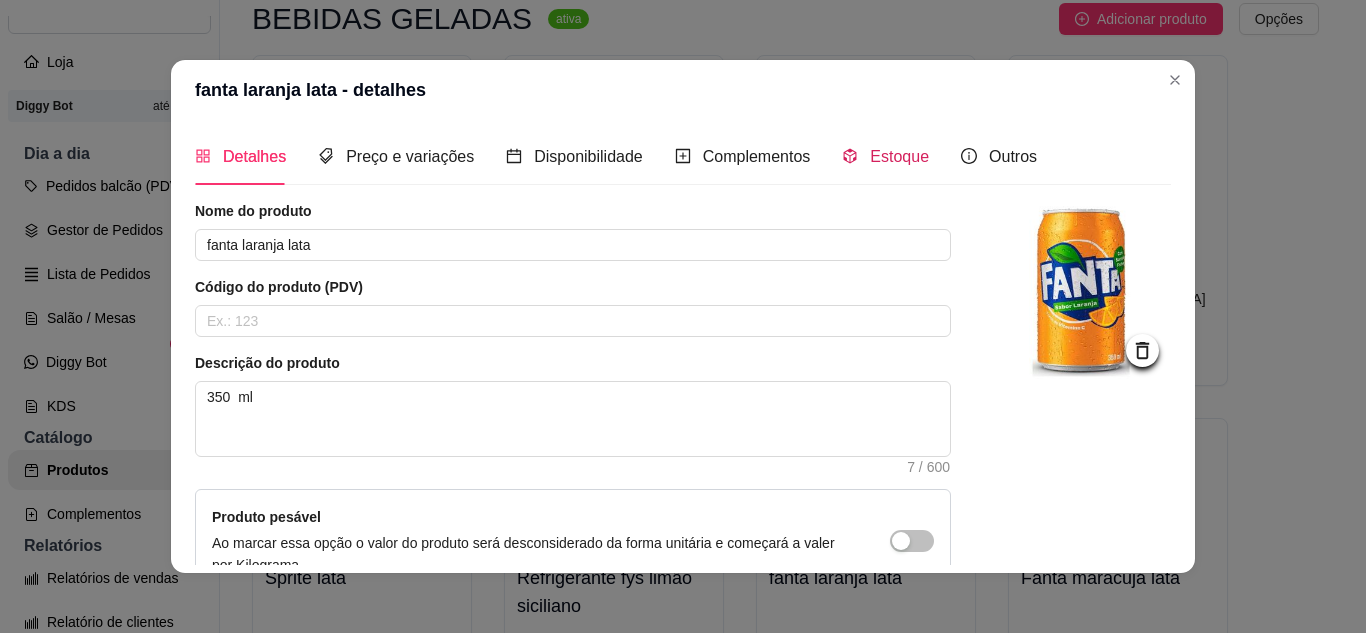drag, startPoint x: 849, startPoint y: 157, endPoint x: 860, endPoint y: 170, distance: 17.029387 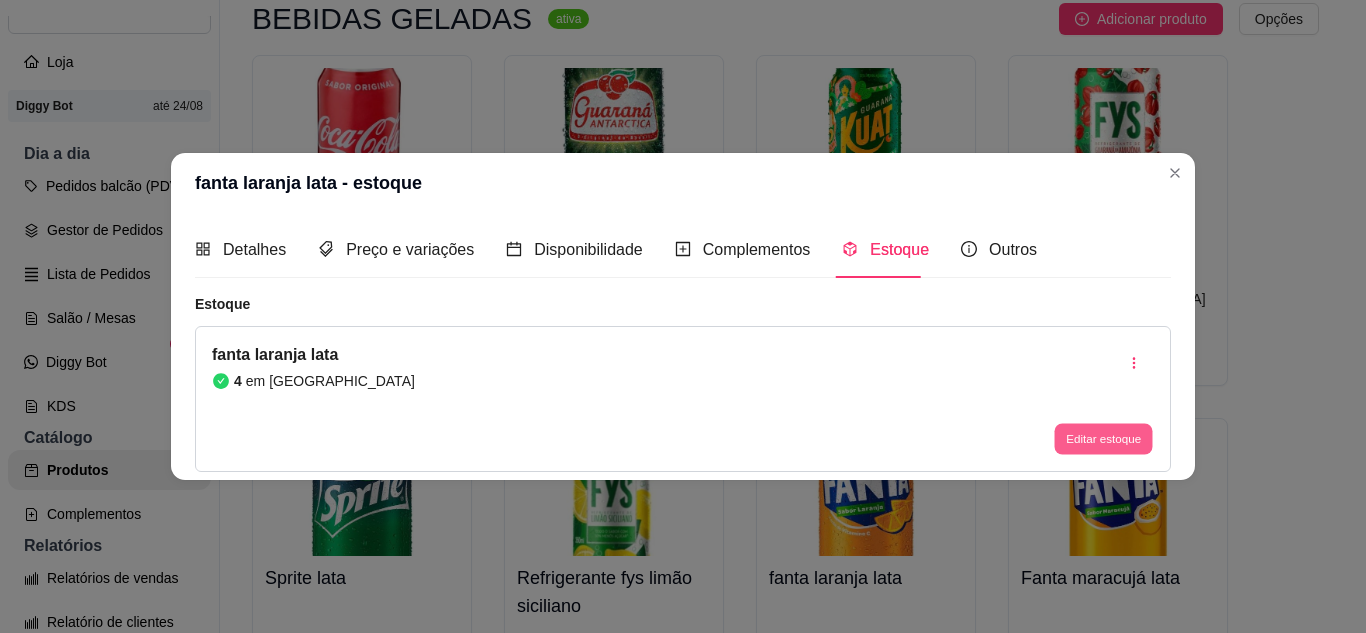 click on "Editar estoque" at bounding box center (1103, 439) 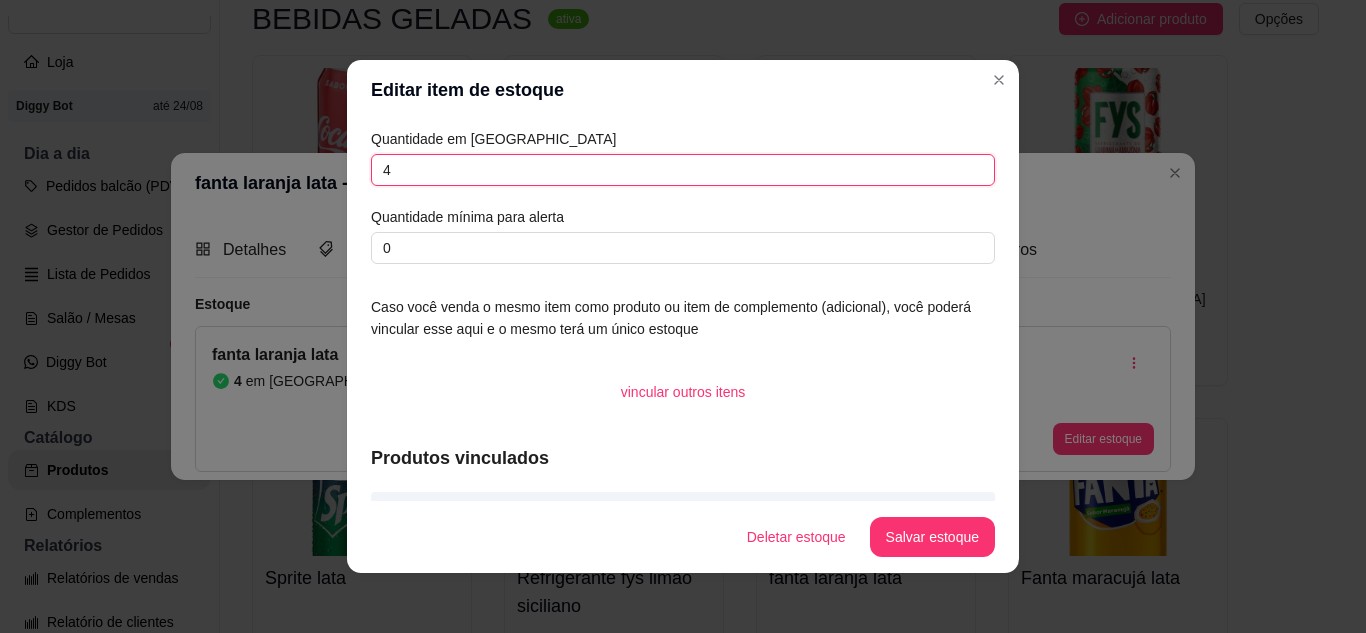 click on "4" at bounding box center [683, 170] 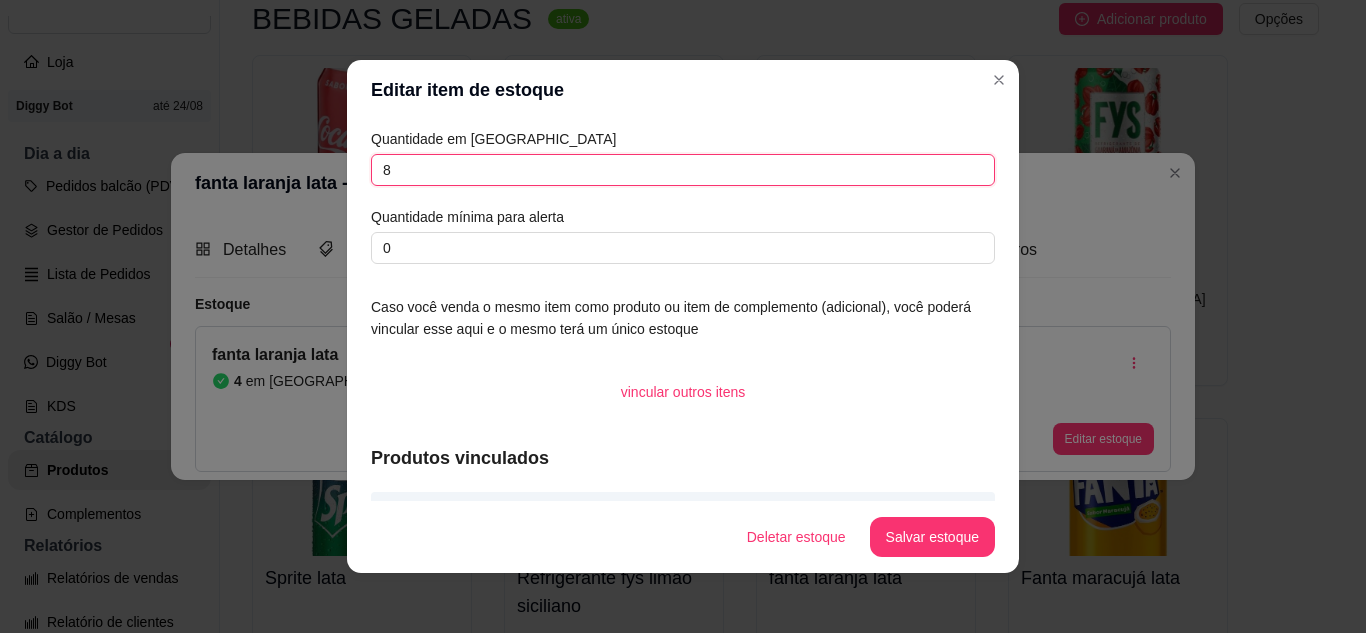 type on "8" 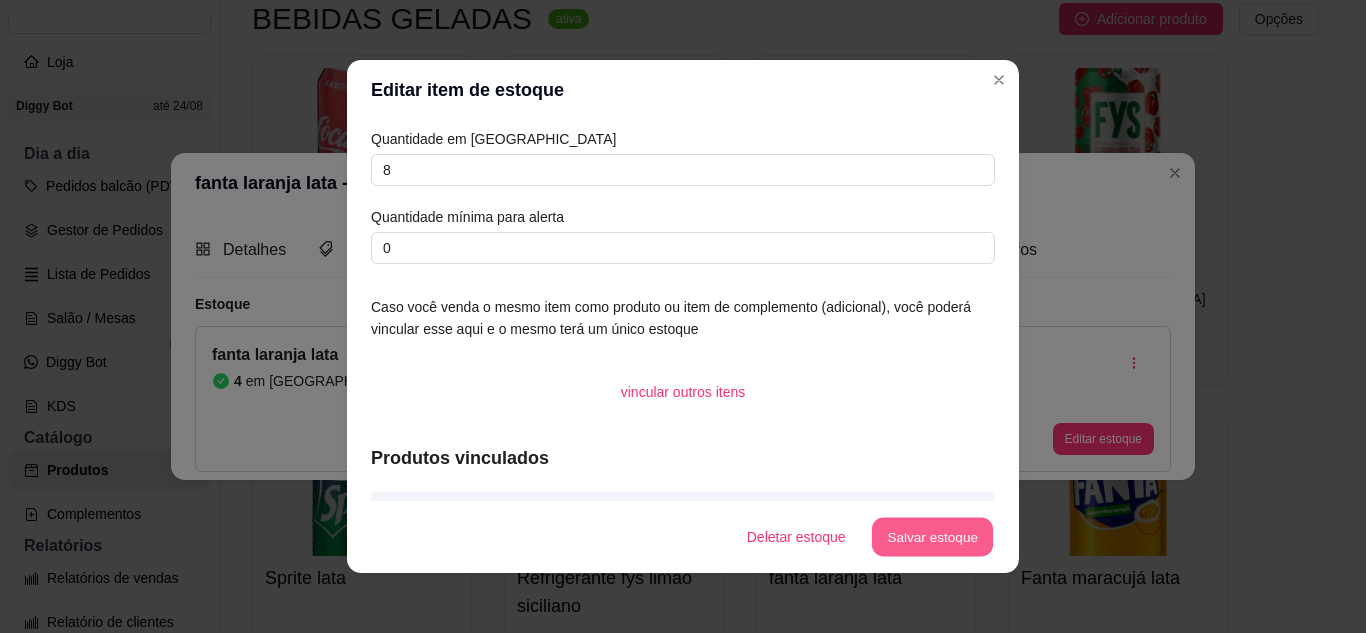 click on "Salvar estoque" at bounding box center [932, 537] 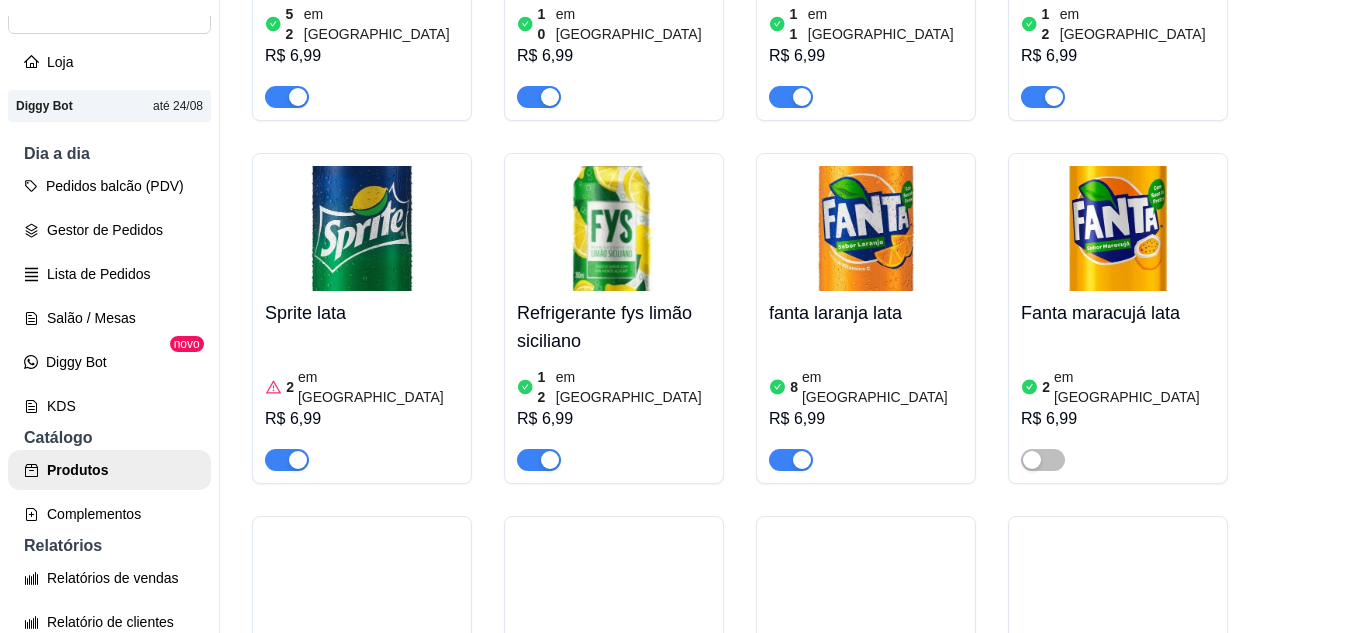 scroll, scrollTop: 9972, scrollLeft: 0, axis: vertical 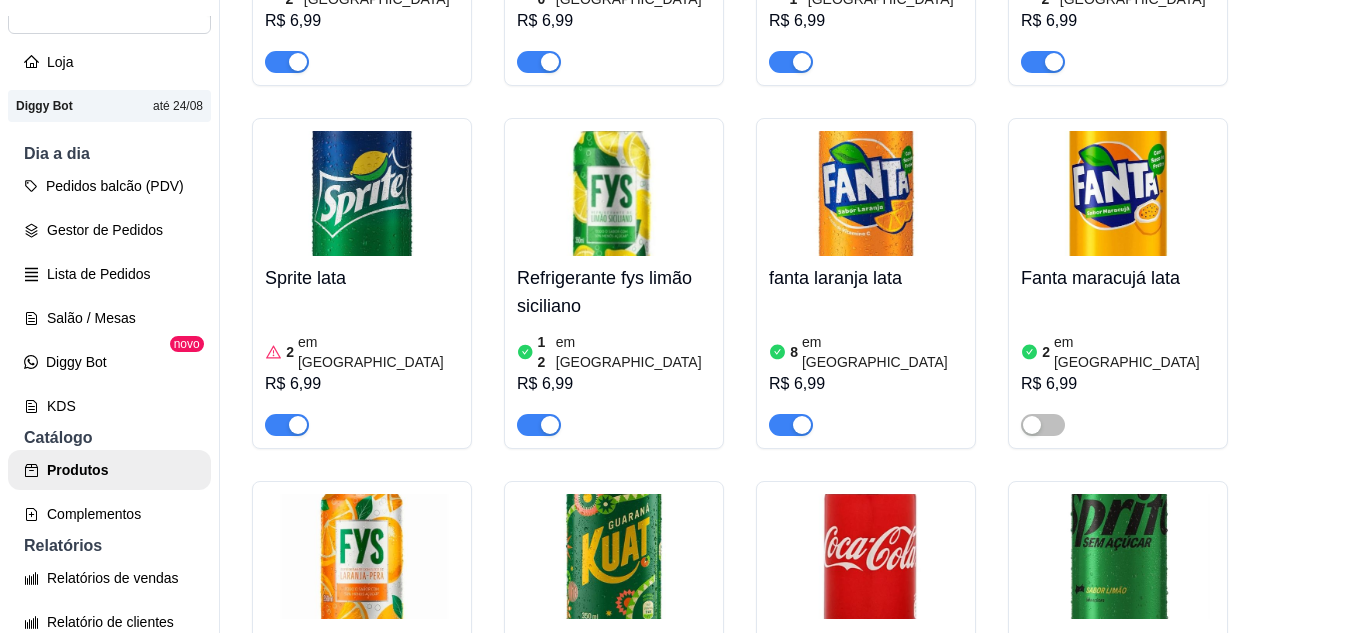 click on "12 em estoque R$ 6,99" at bounding box center [866, 731] 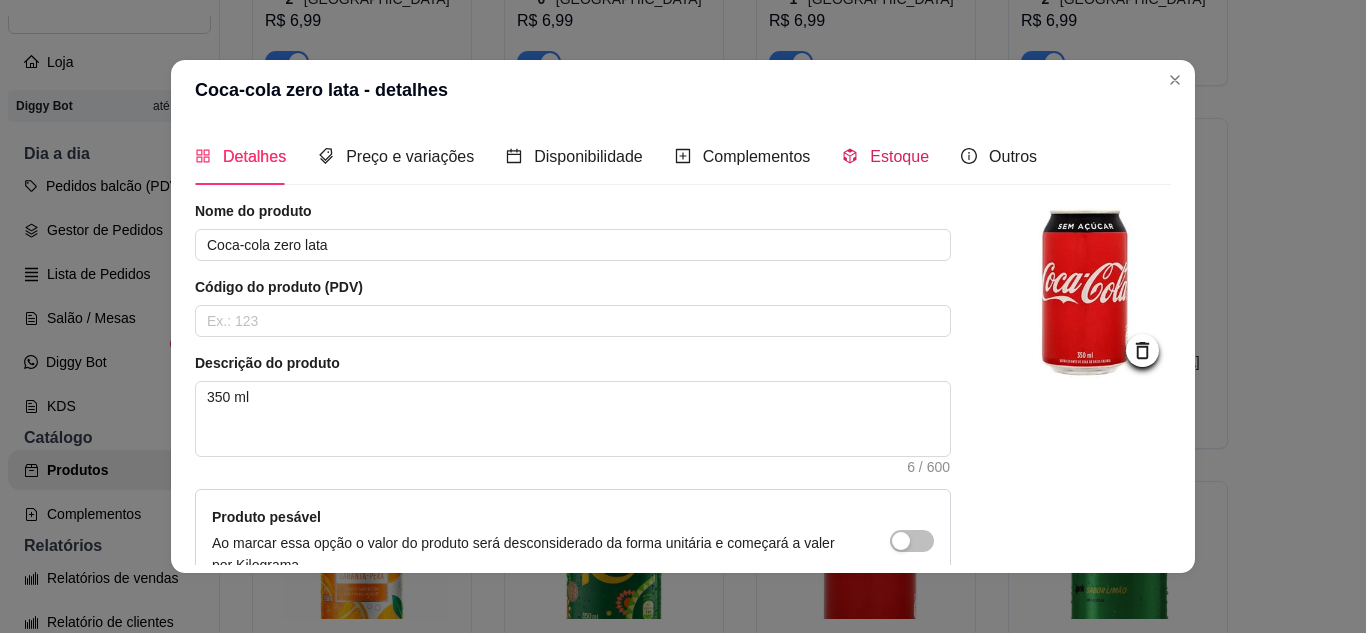 click on "Estoque" at bounding box center [899, 156] 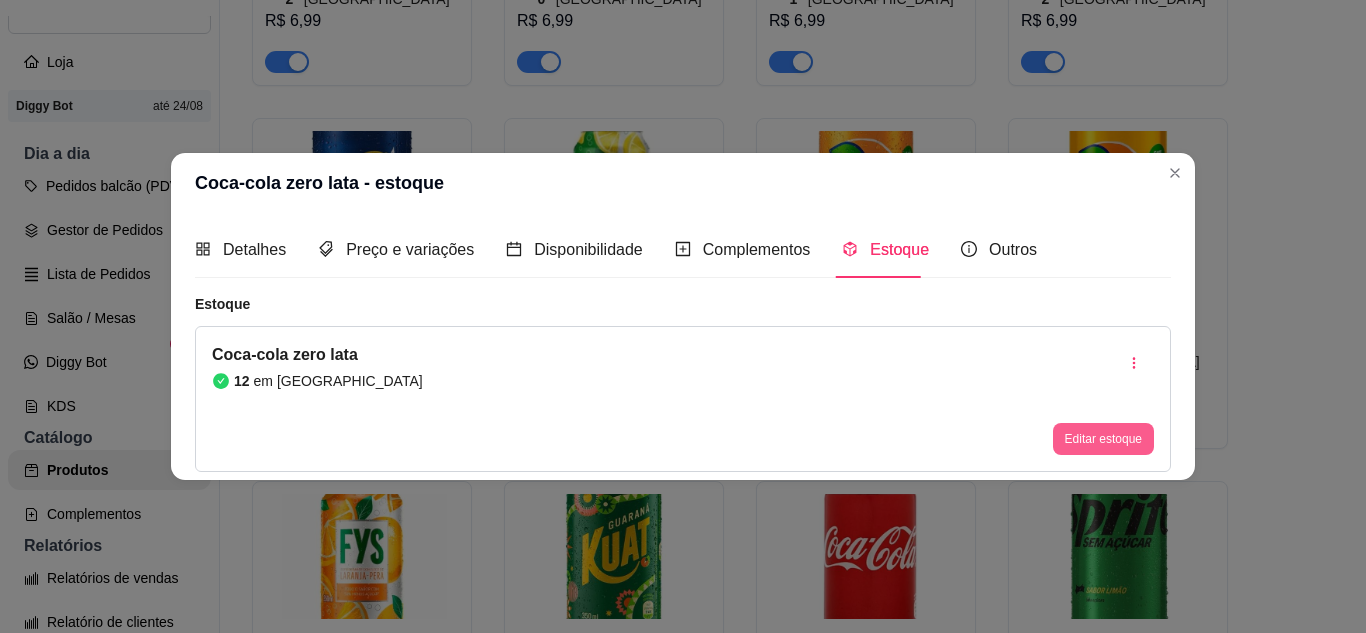 click on "Editar estoque" at bounding box center [1103, 439] 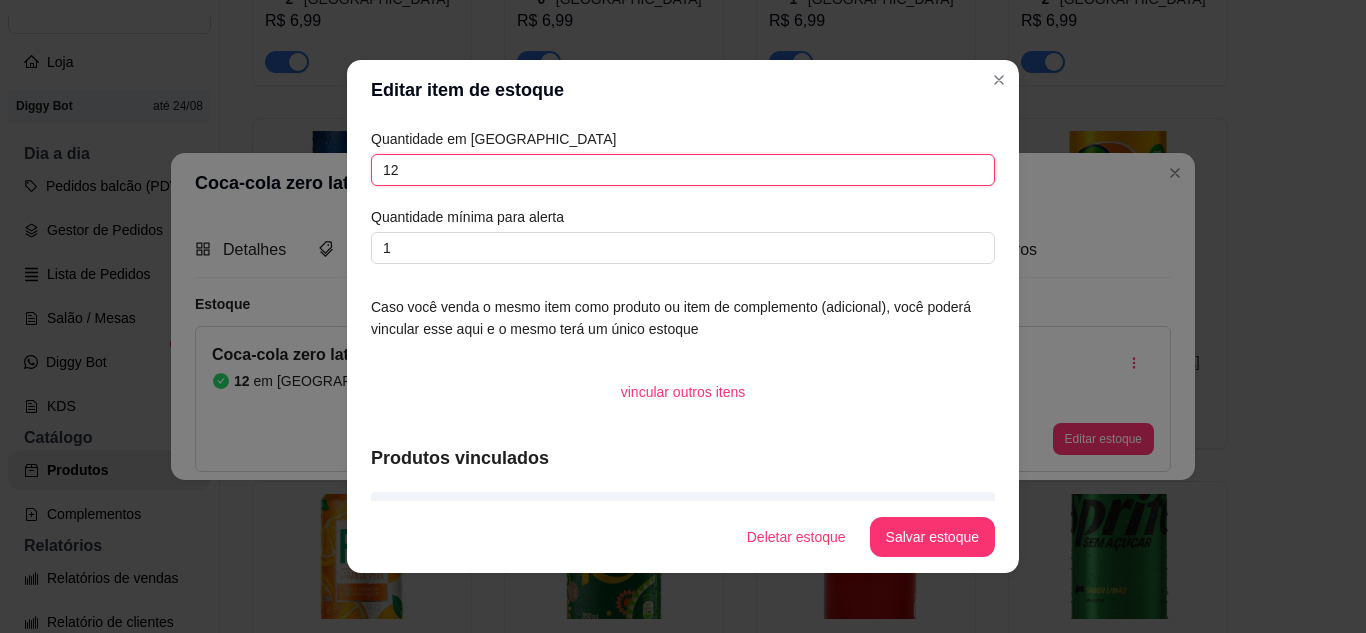 click on "12" at bounding box center (683, 170) 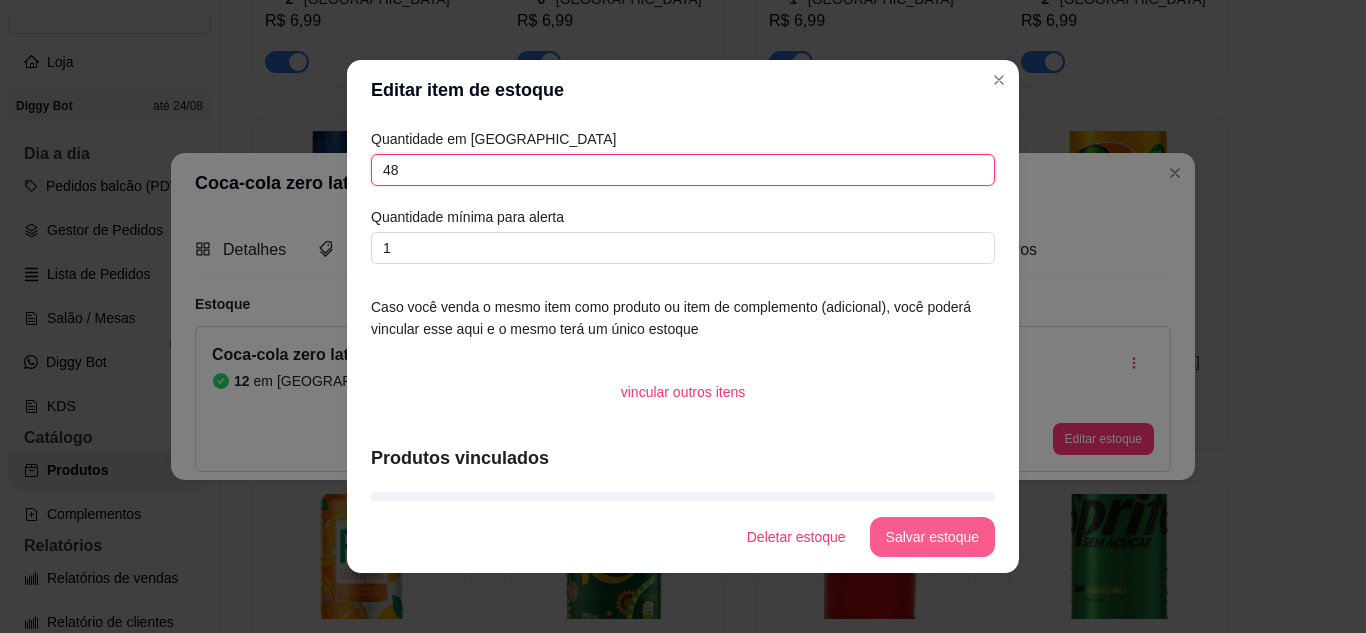 type on "48" 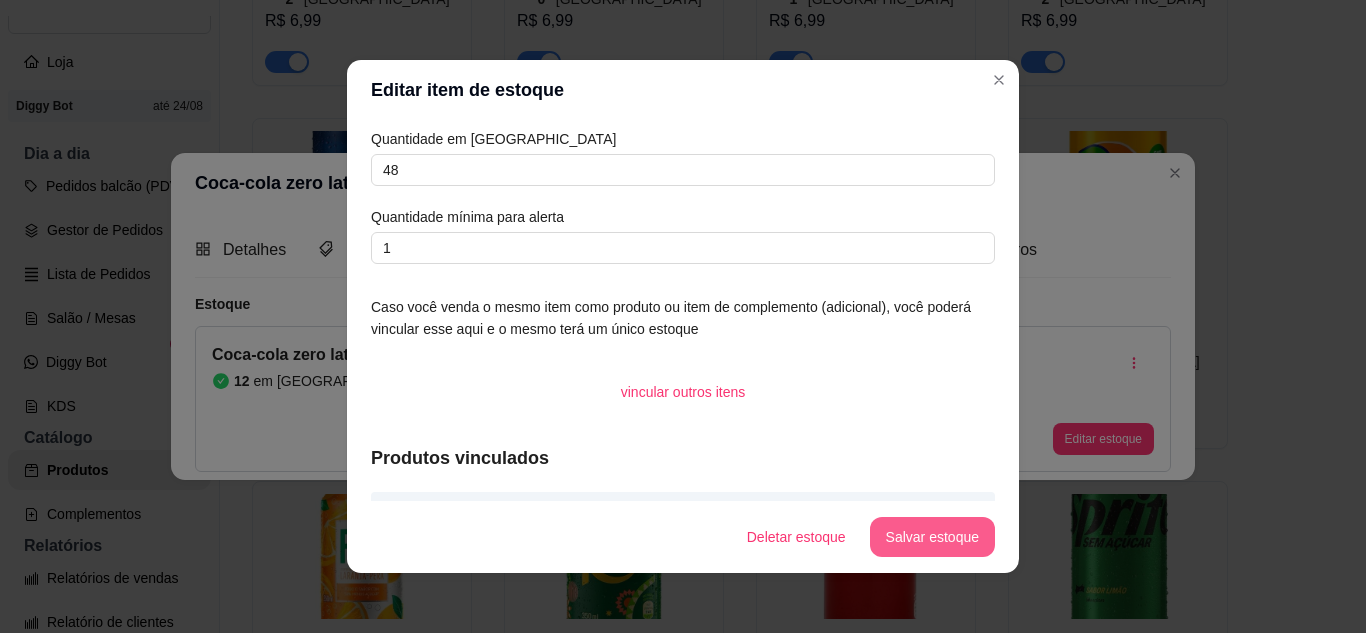 click on "Salvar estoque" at bounding box center (932, 537) 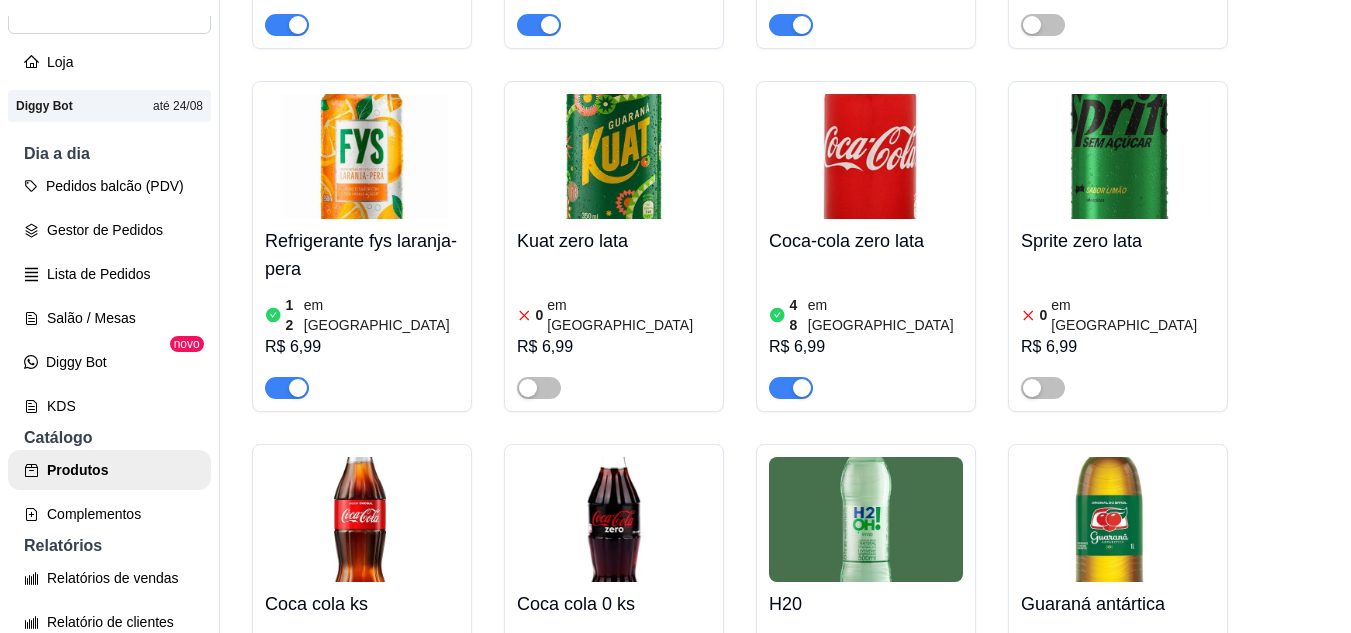 scroll, scrollTop: 10472, scrollLeft: 0, axis: vertical 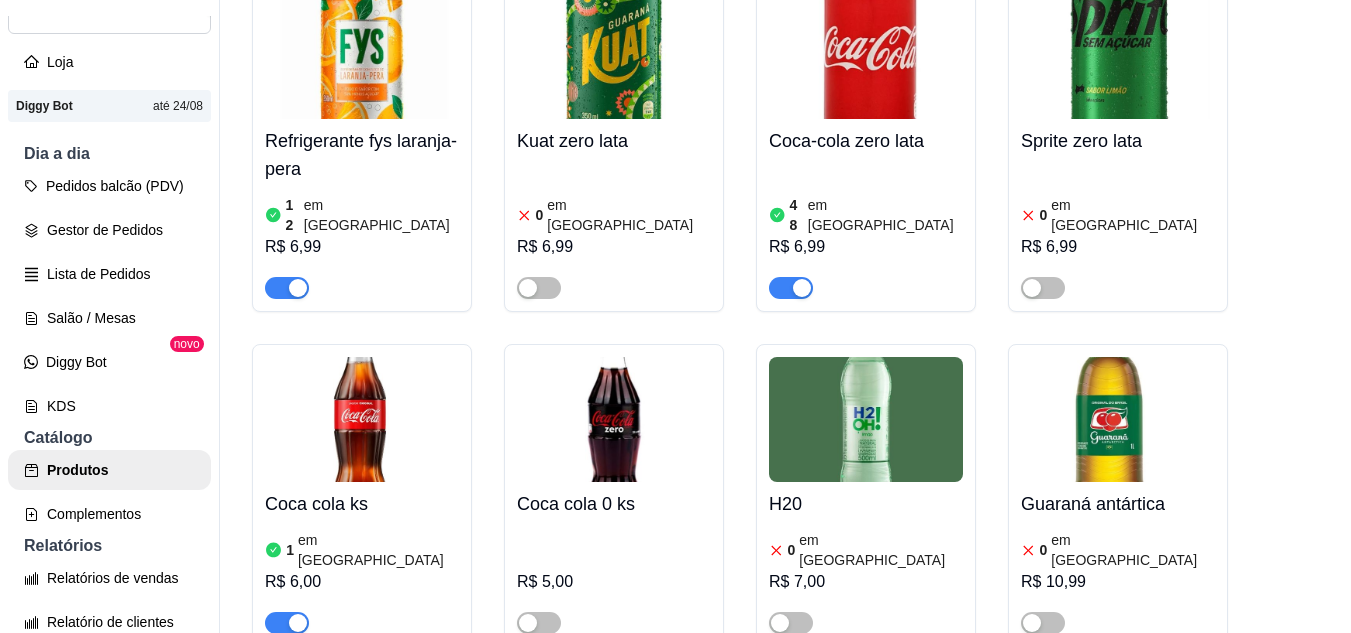 click on "Coca-Cola 1 litro" at bounding box center [362, 839] 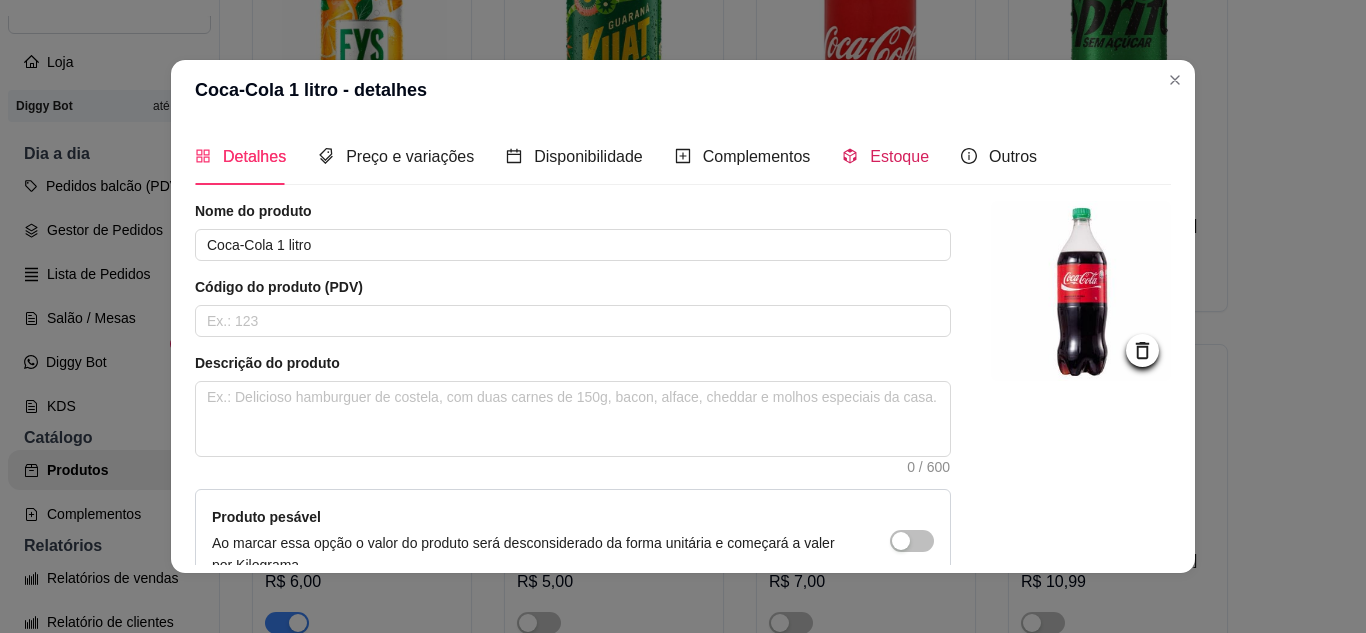 click on "Estoque" at bounding box center [899, 156] 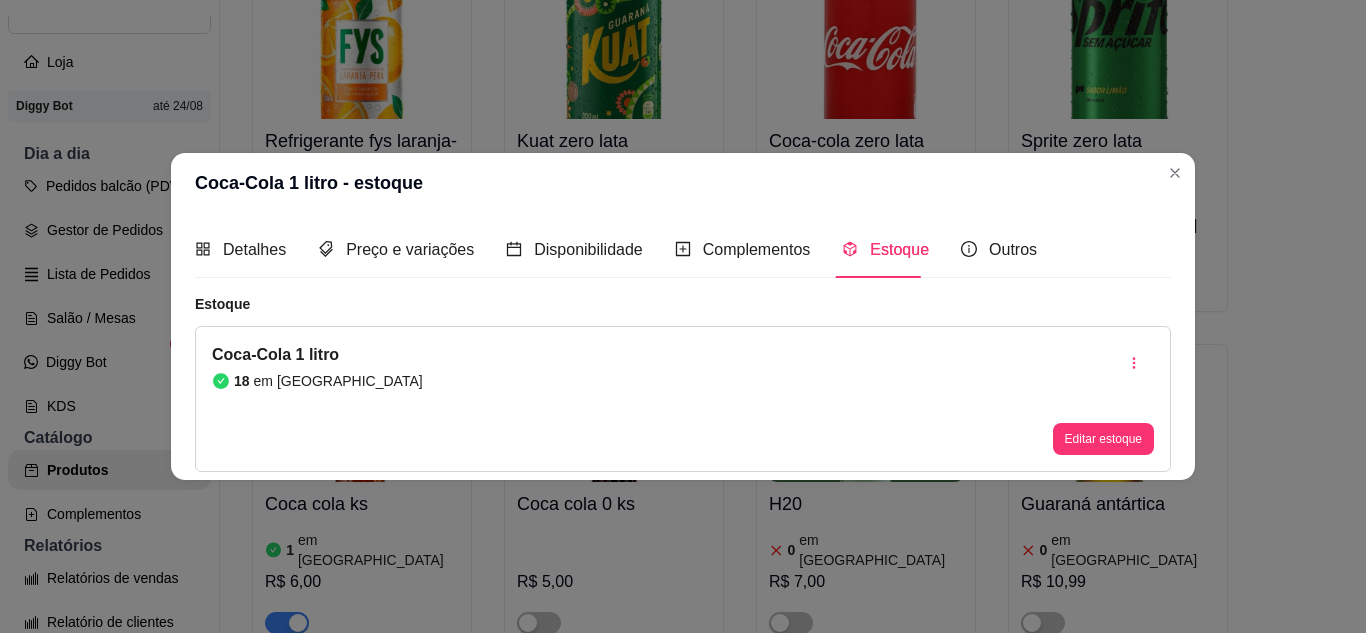 click on "Editar estoque" at bounding box center [1103, 439] 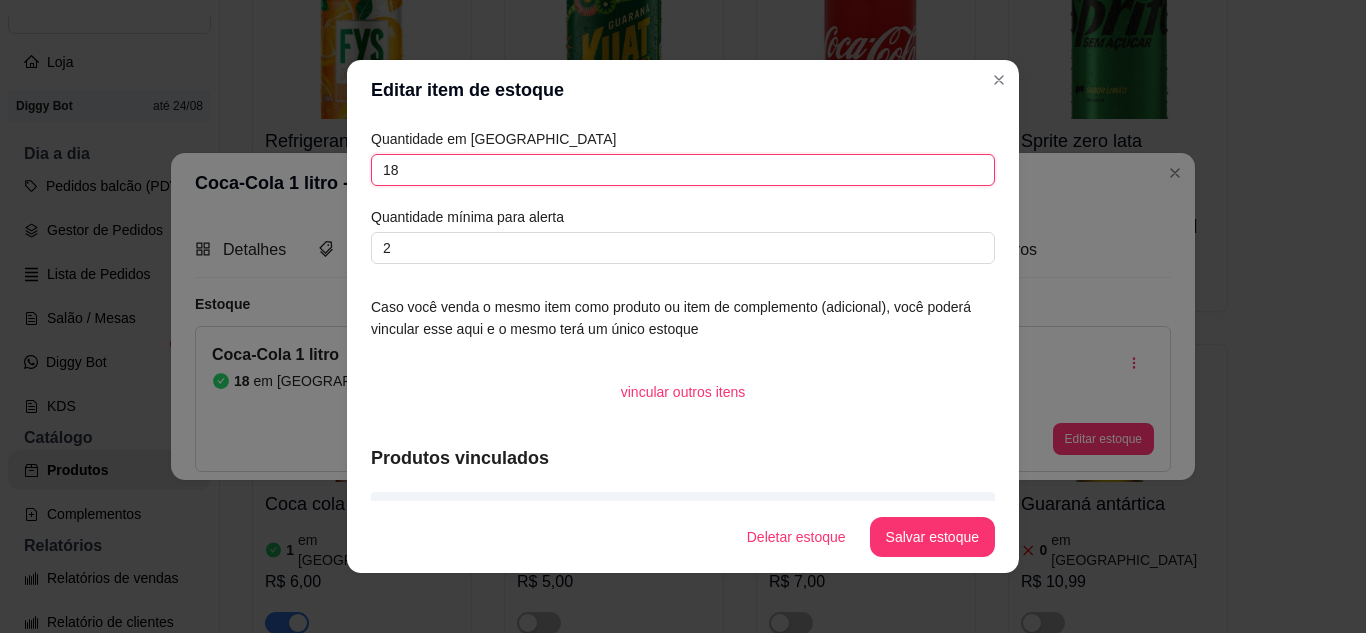 click on "18" at bounding box center (683, 170) 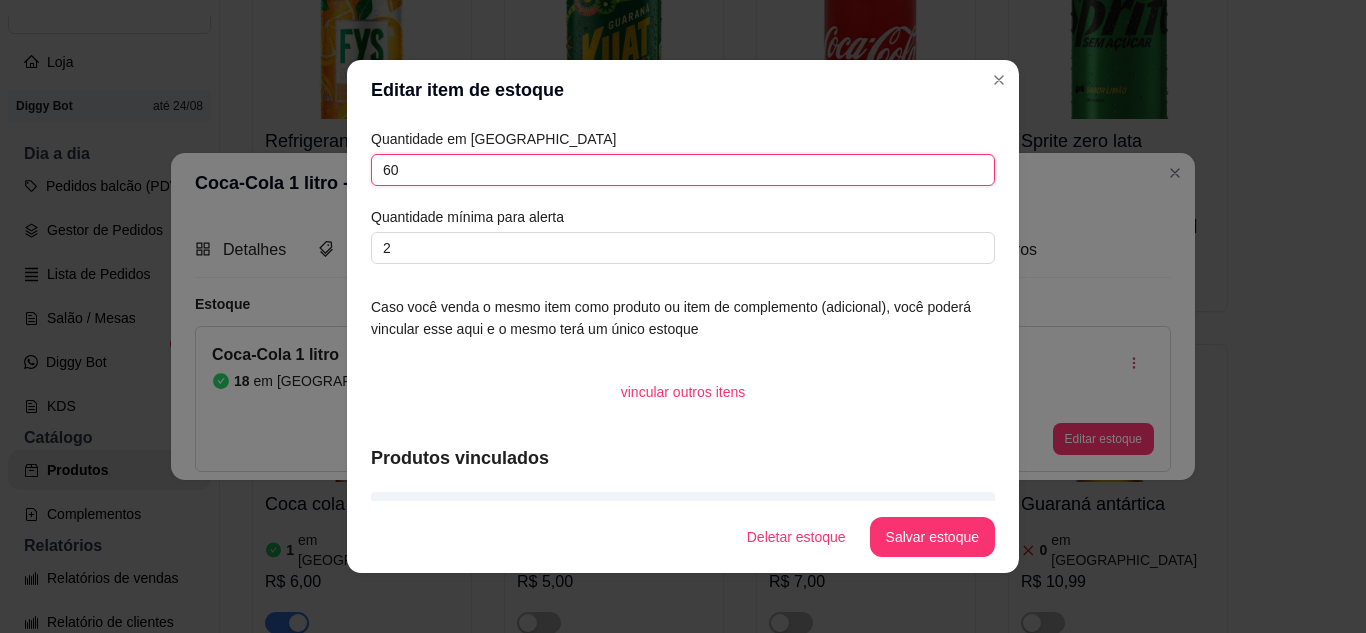 type on "60" 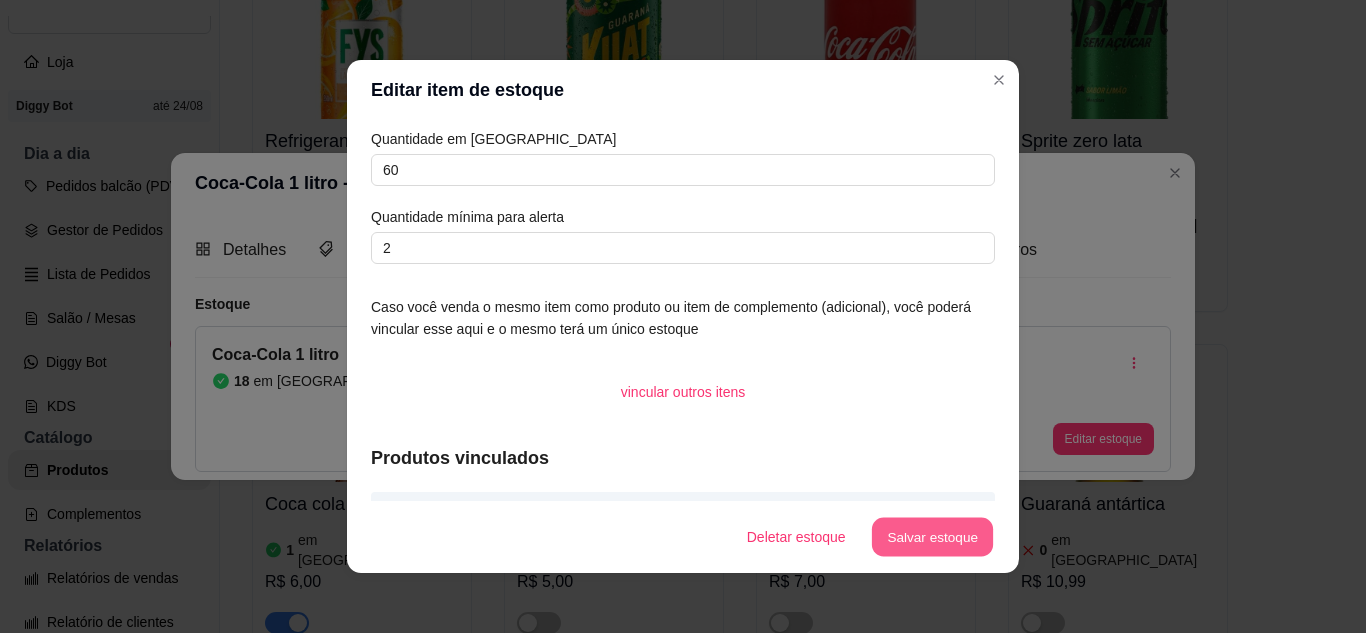 click on "Salvar estoque" at bounding box center (932, 537) 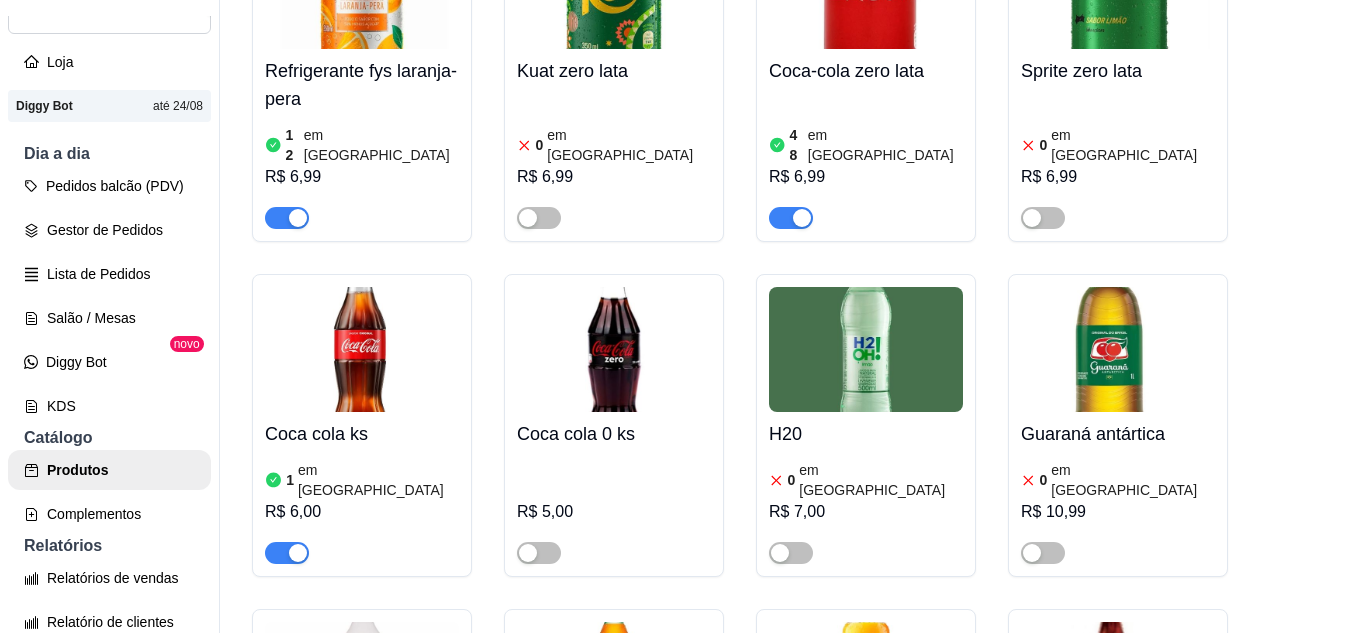 scroll, scrollTop: 10672, scrollLeft: 0, axis: vertical 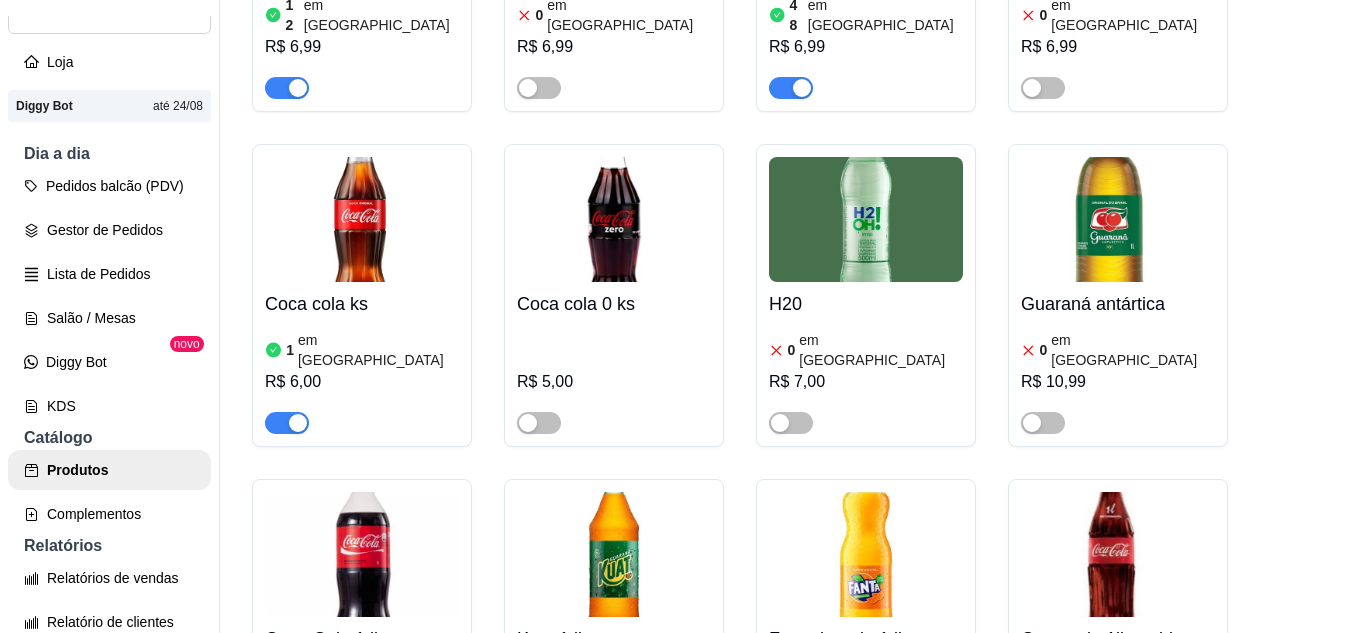 click on "Kuat 1 litro" at bounding box center (614, 639) 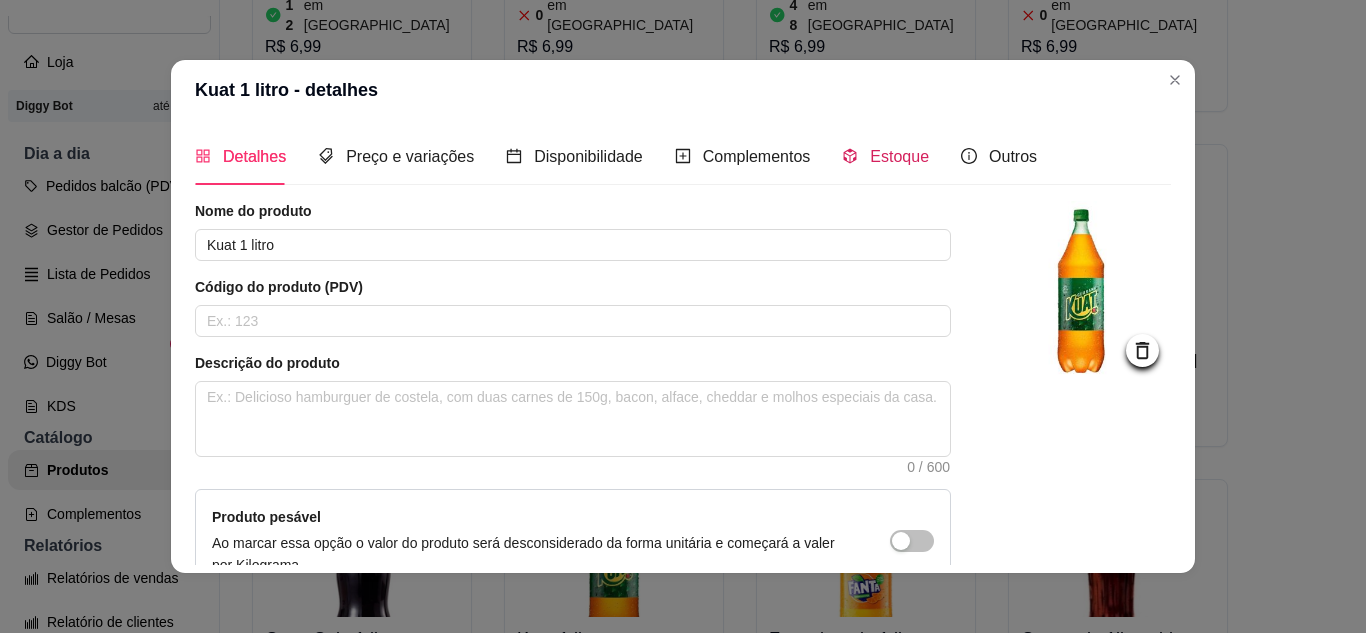 click on "Estoque" at bounding box center (885, 156) 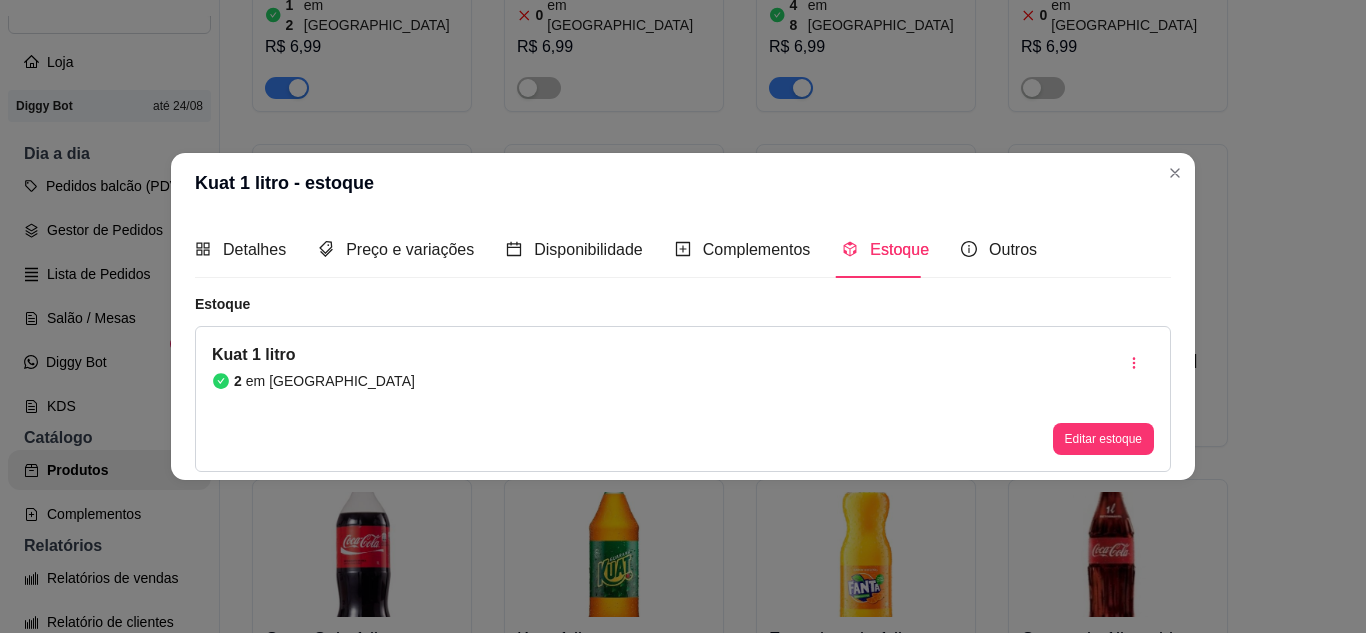 click on "Editar estoque" at bounding box center (1103, 399) 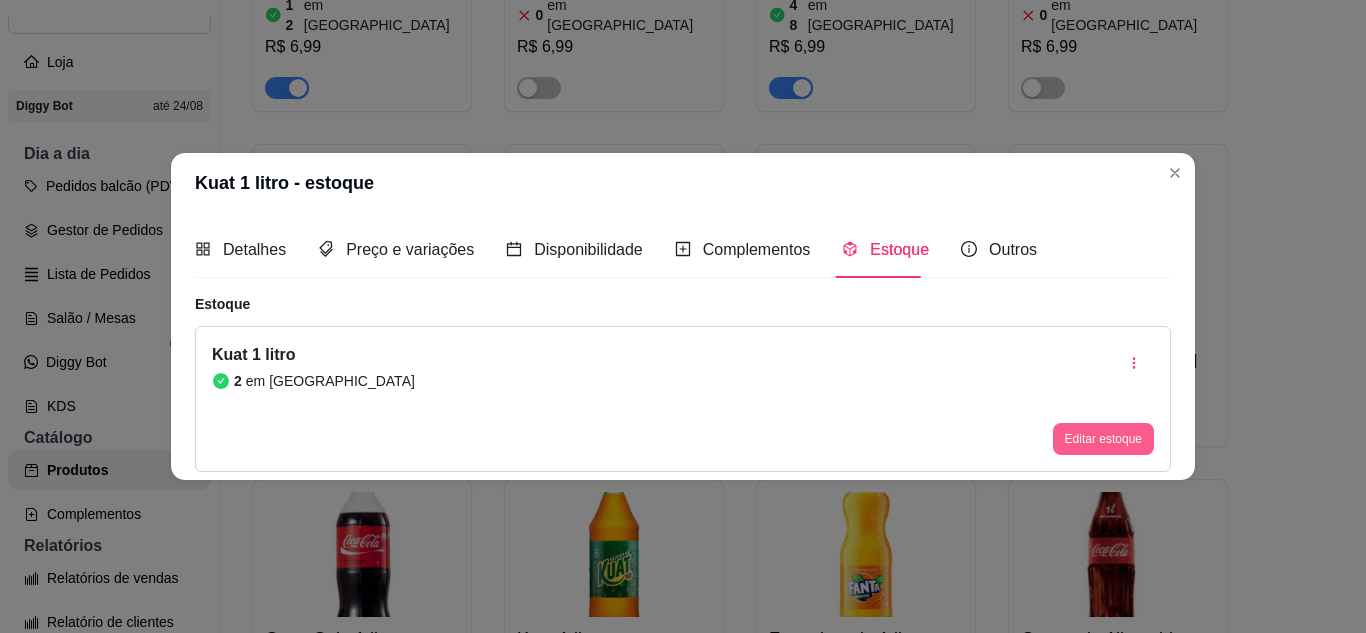 click on "Editar estoque" at bounding box center [1103, 439] 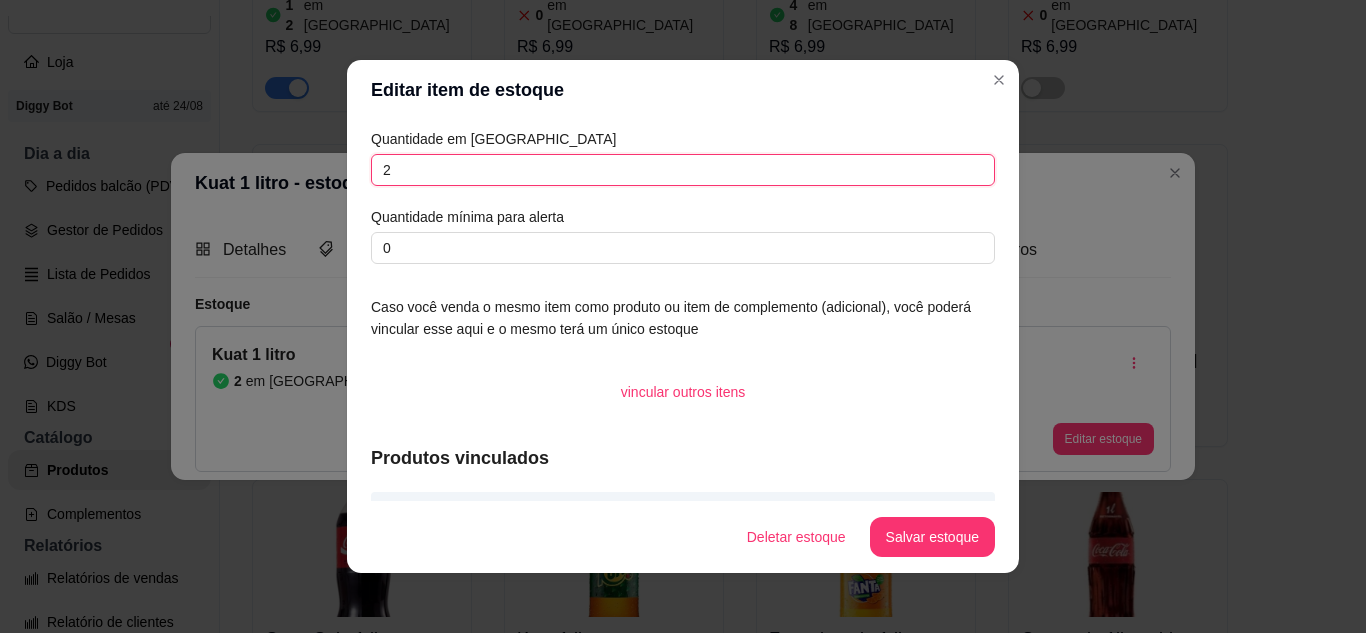 click on "2" at bounding box center [683, 170] 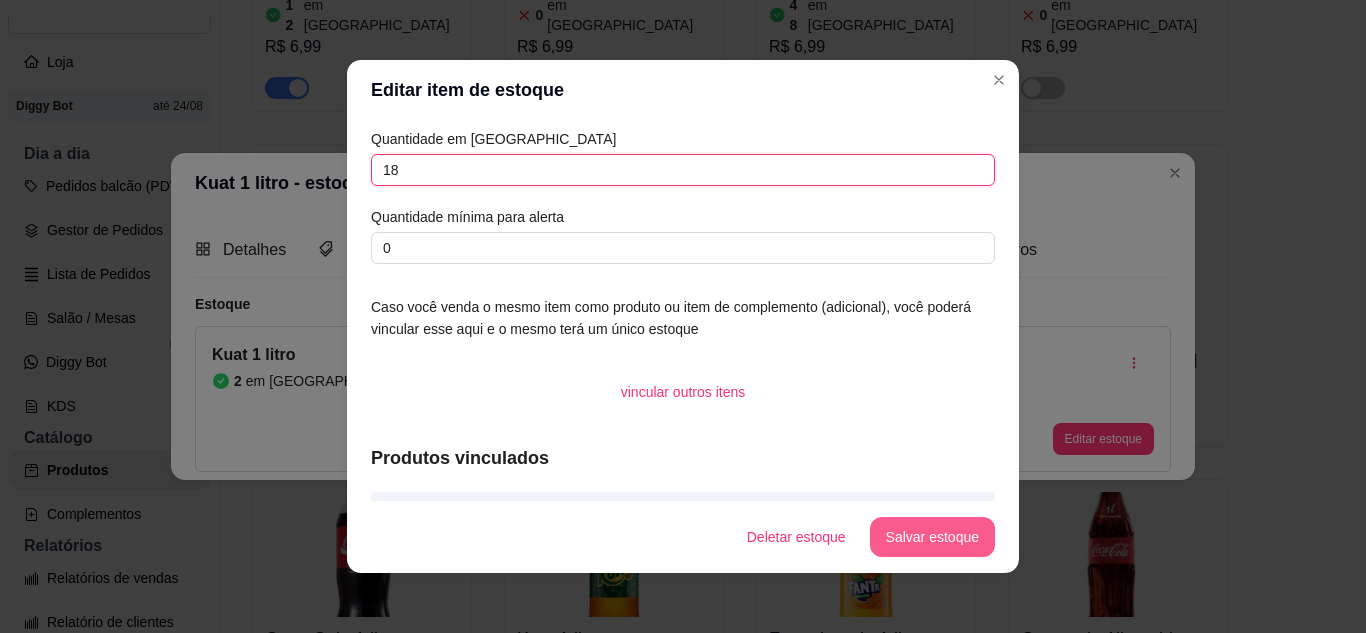 type on "18" 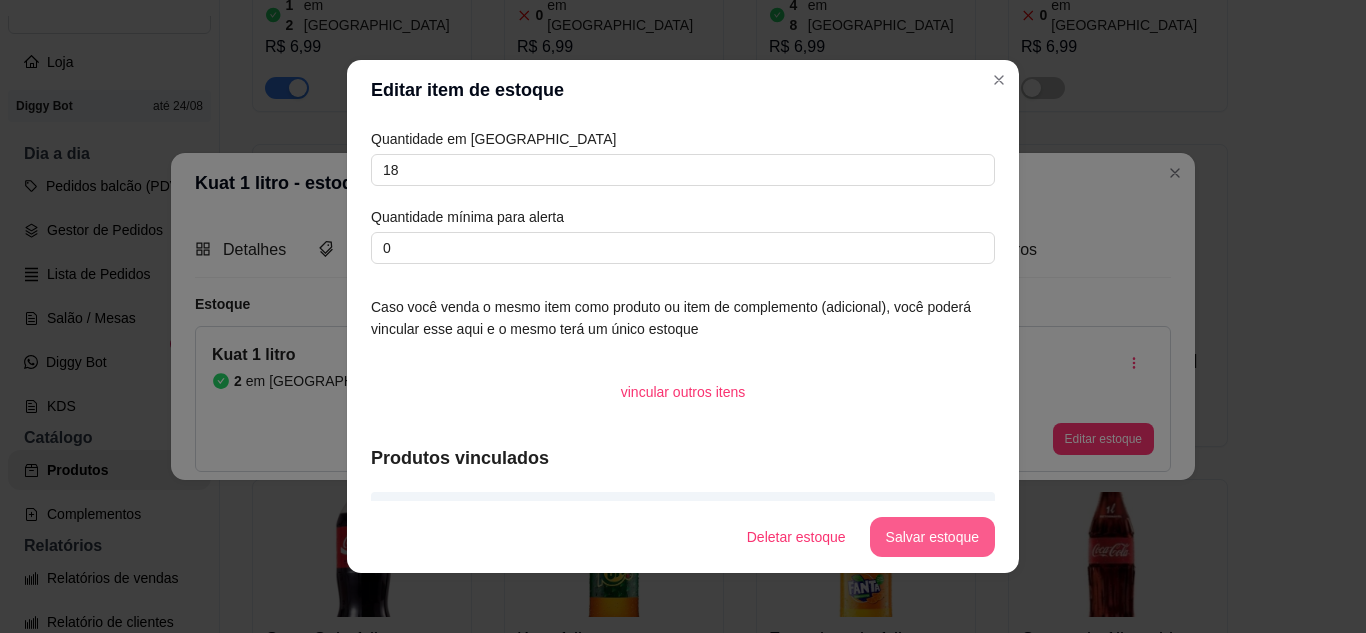 click on "Salvar estoque" at bounding box center [932, 537] 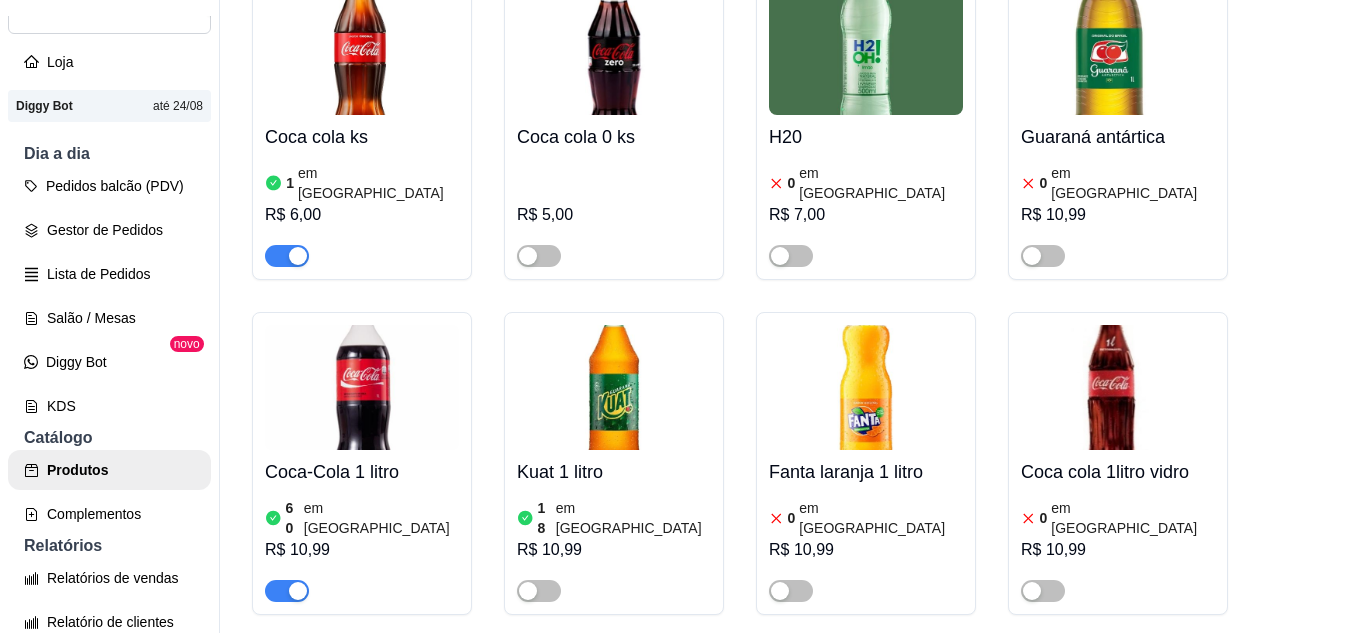 scroll, scrollTop: 10872, scrollLeft: 0, axis: vertical 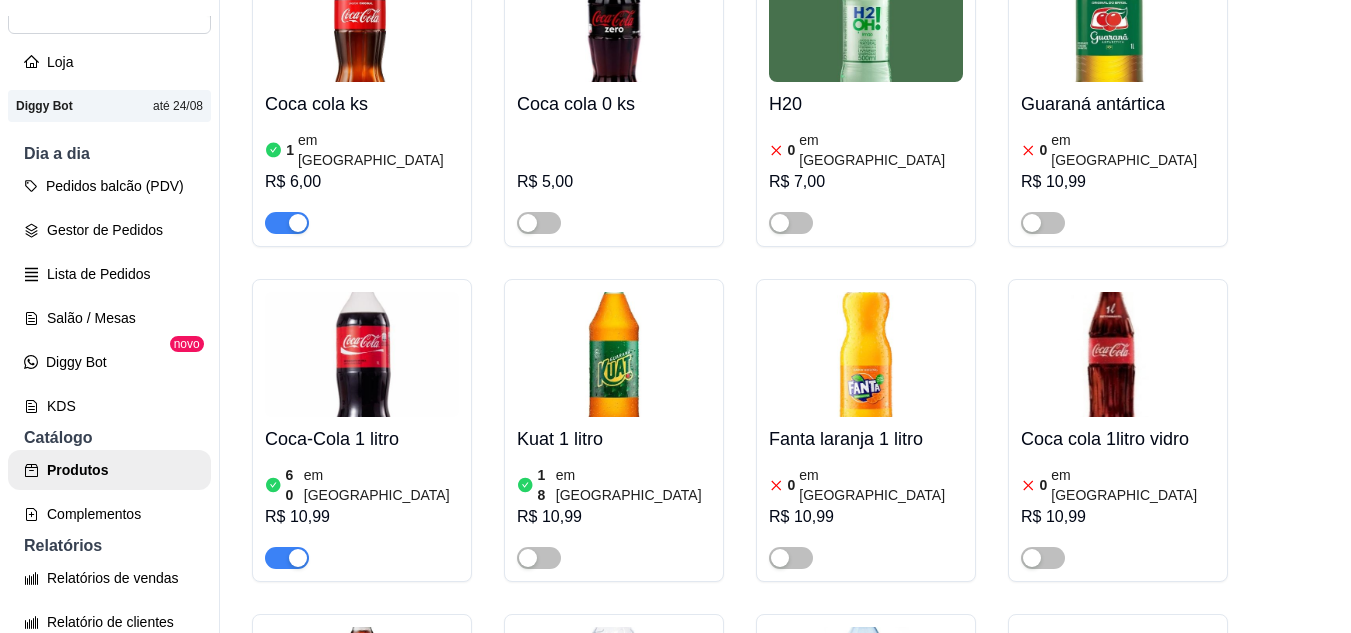 click on "1 em estoque R$ 5,00" at bounding box center [866, 850] 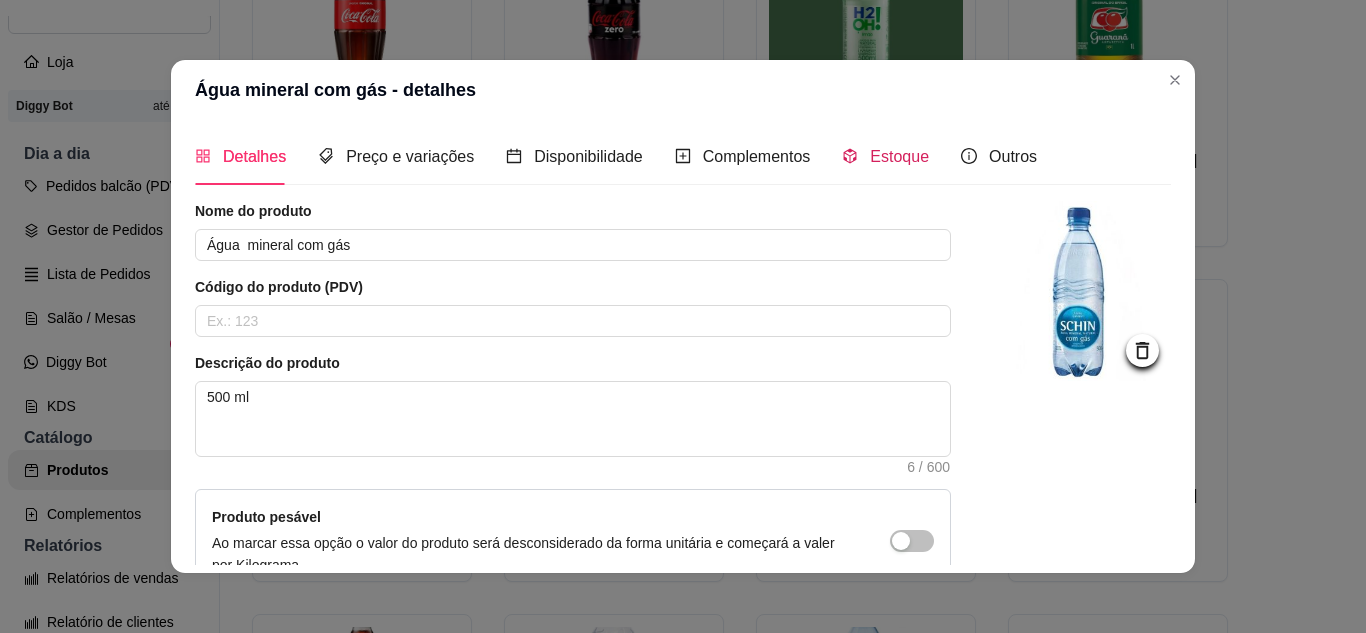 click on "Estoque" at bounding box center [899, 156] 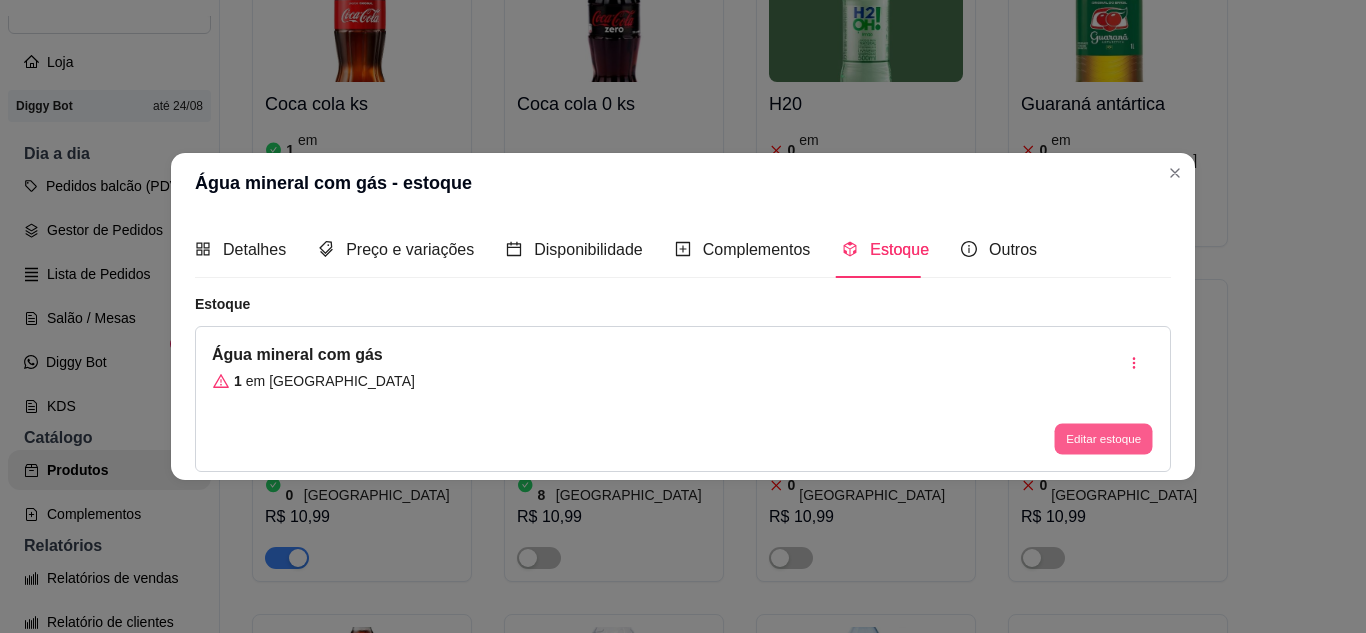 click on "Editar estoque" at bounding box center [1103, 439] 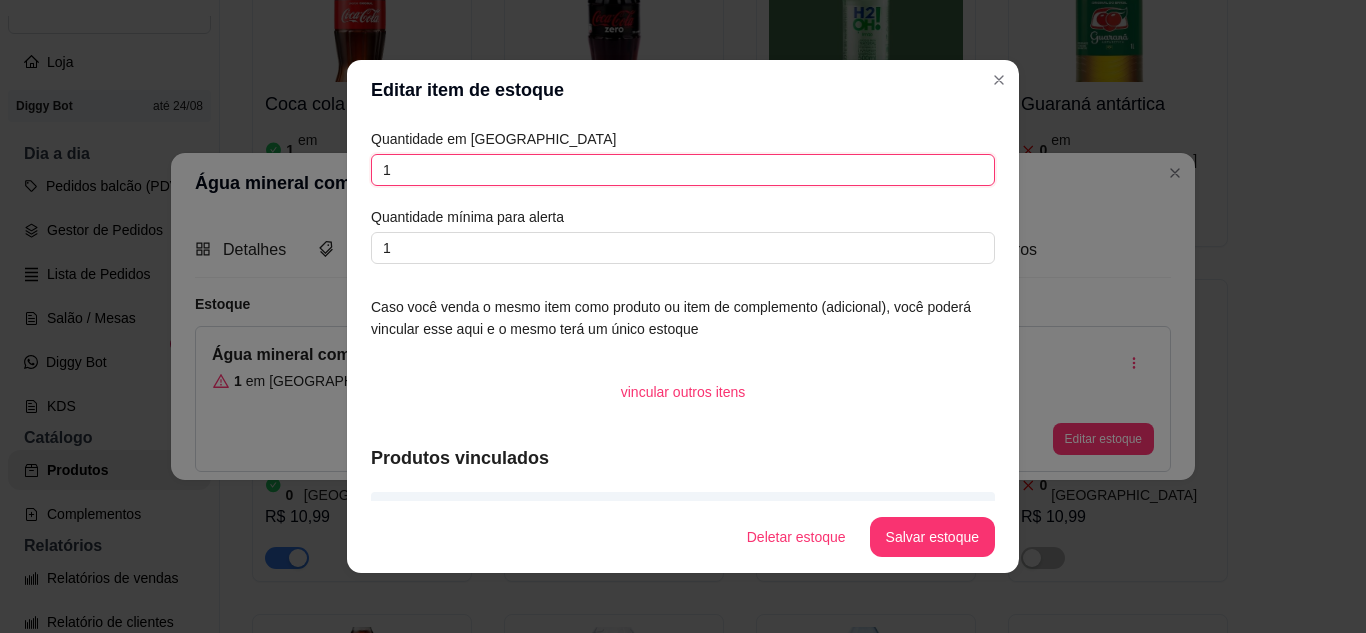 click on "1" at bounding box center (683, 170) 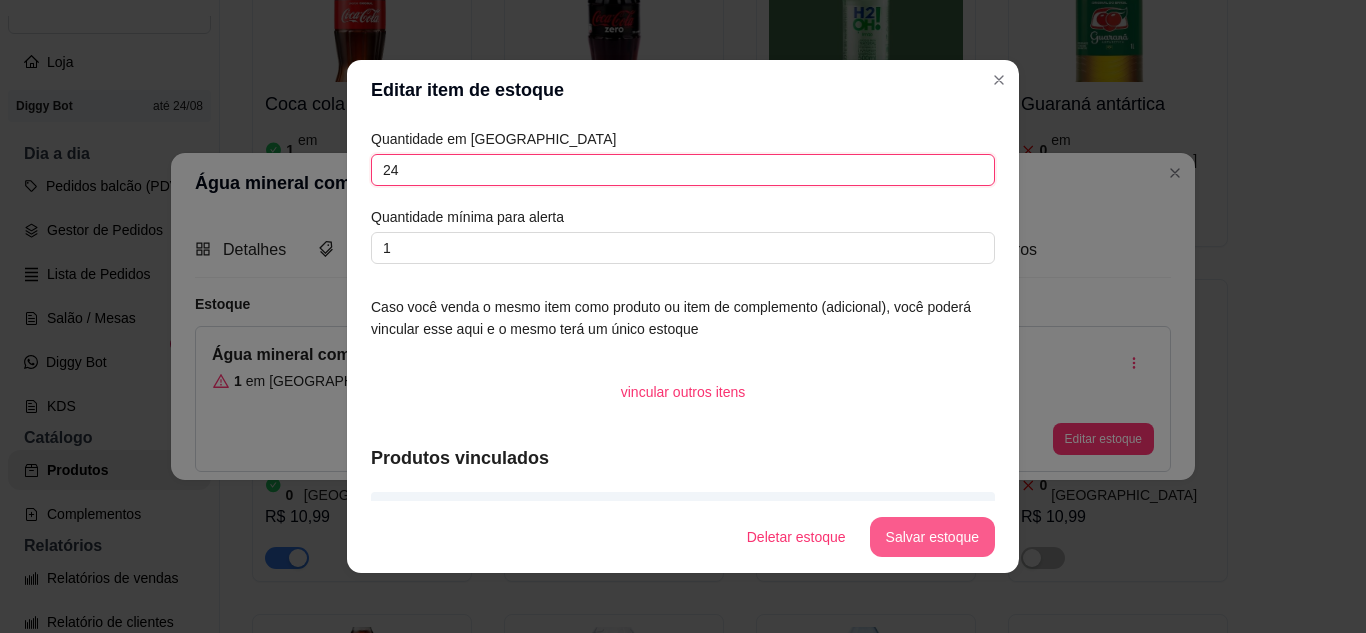 type on "24" 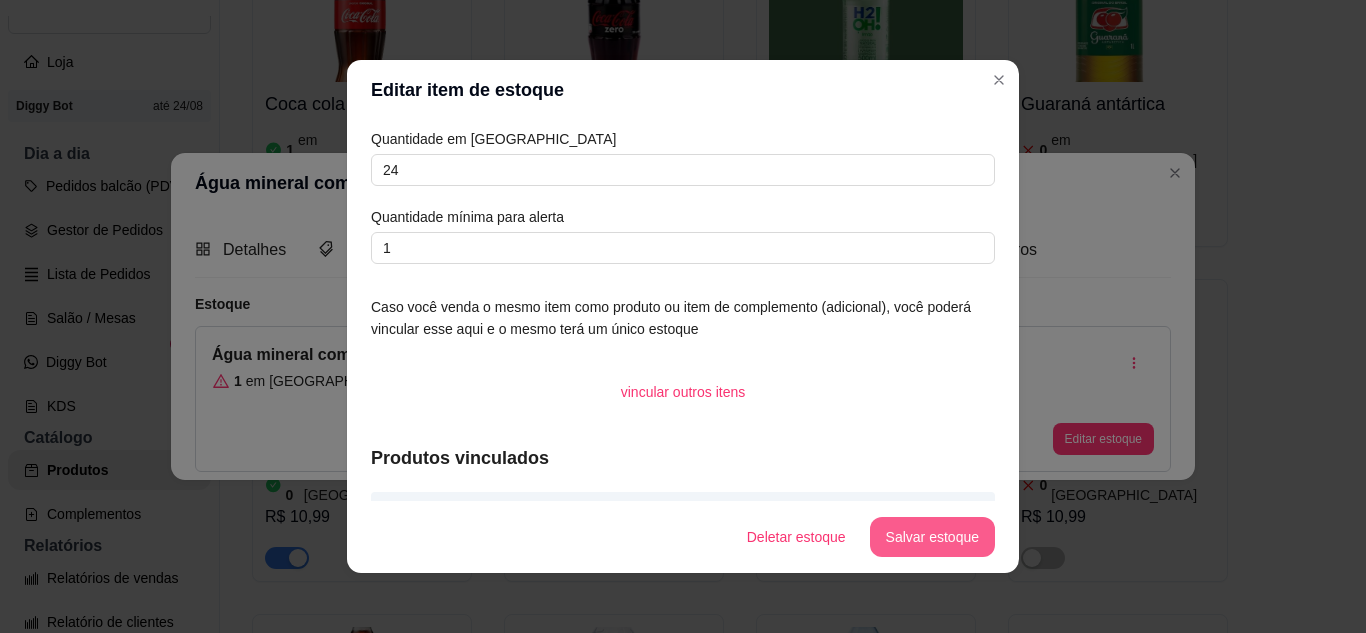 click on "Salvar estoque" at bounding box center (932, 537) 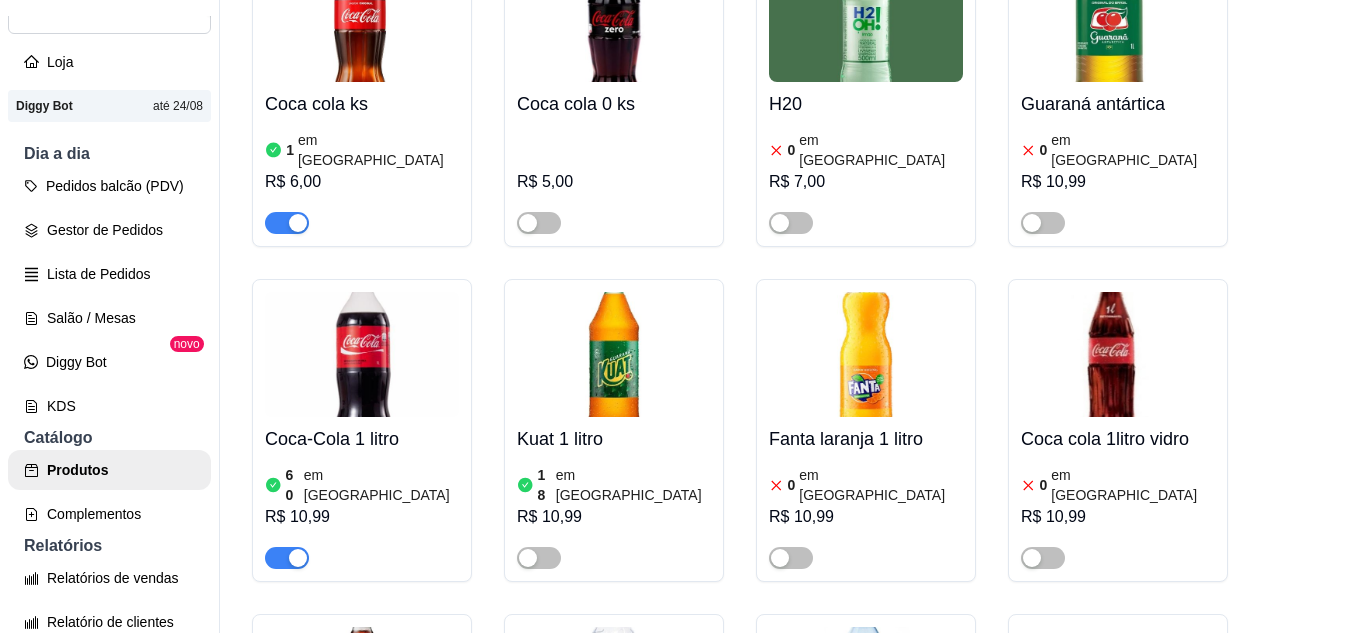 click at bounding box center [791, 893] 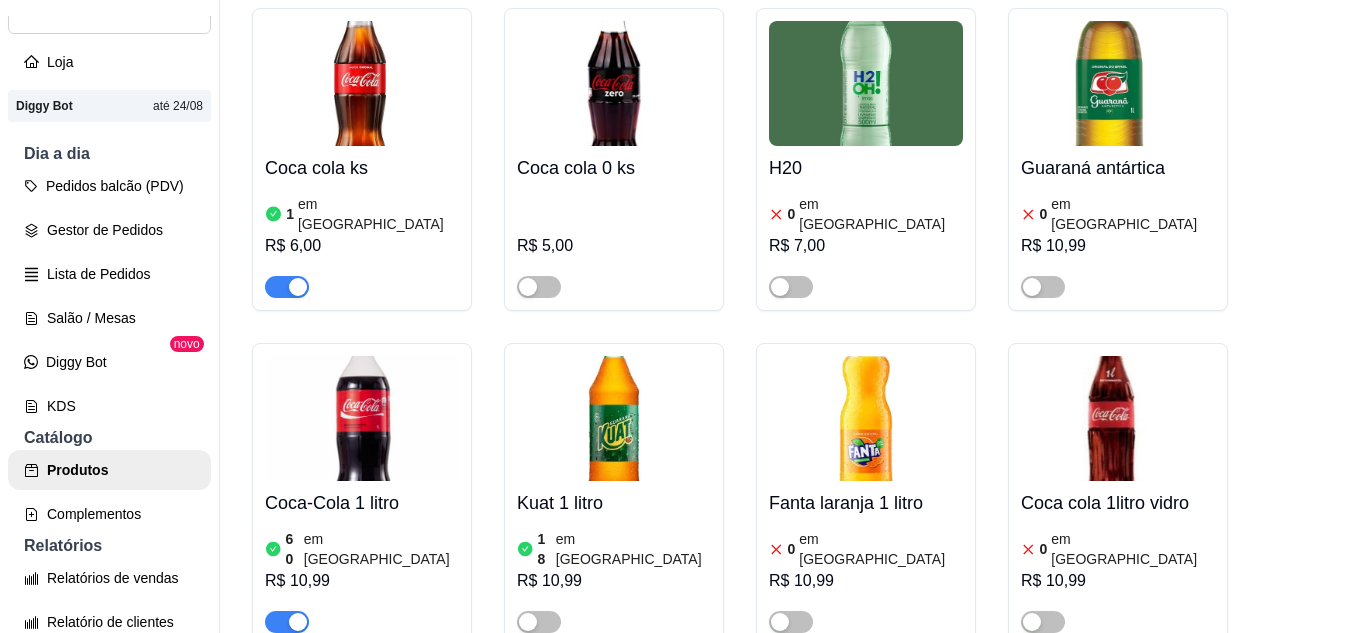 scroll, scrollTop: 10772, scrollLeft: 0, axis: vertical 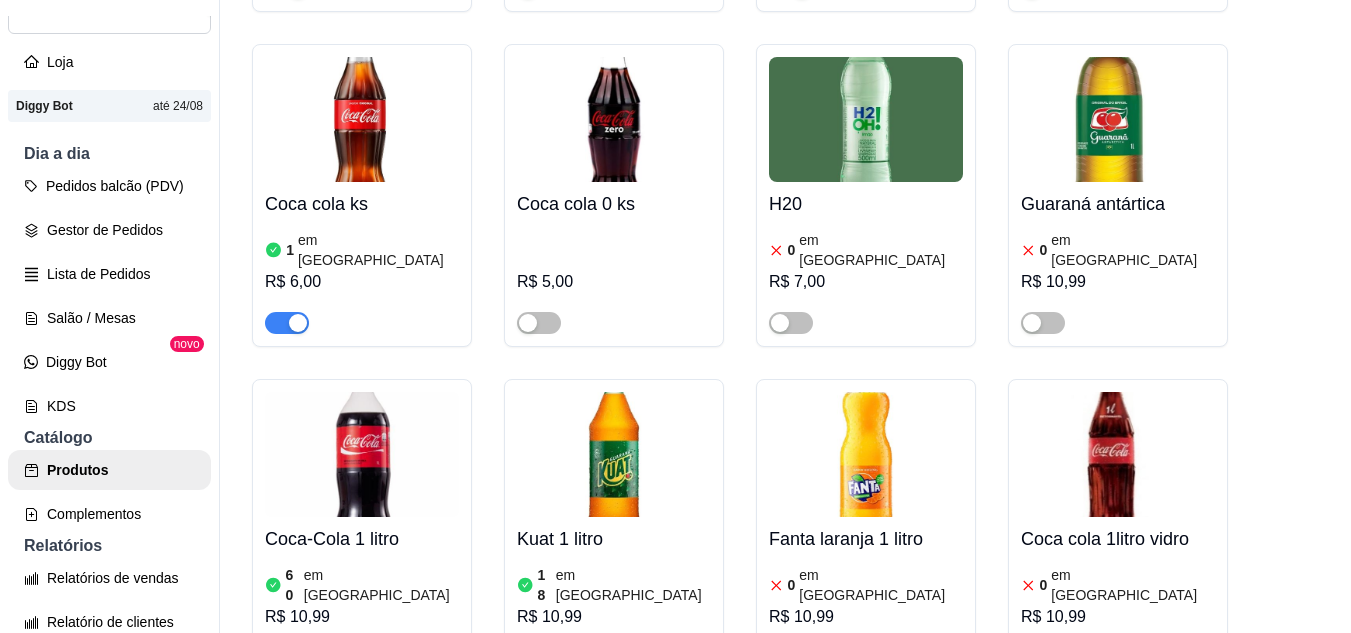 click at bounding box center (362, 789) 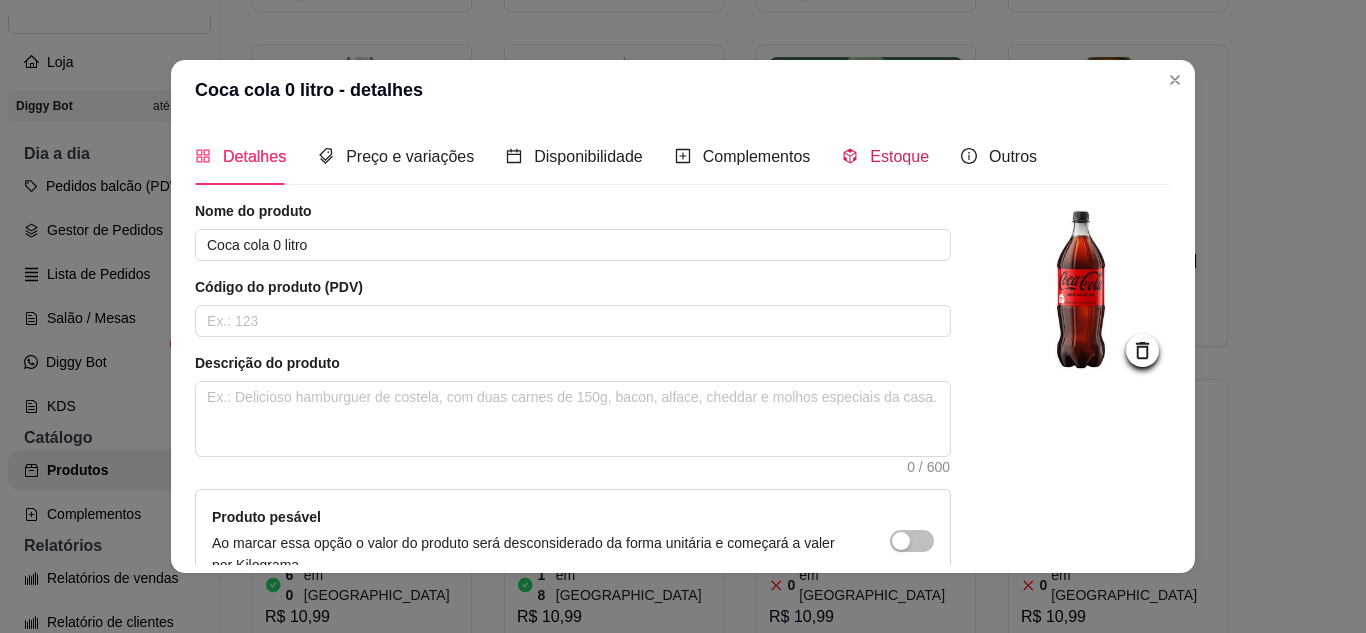 click on "Estoque" at bounding box center (899, 156) 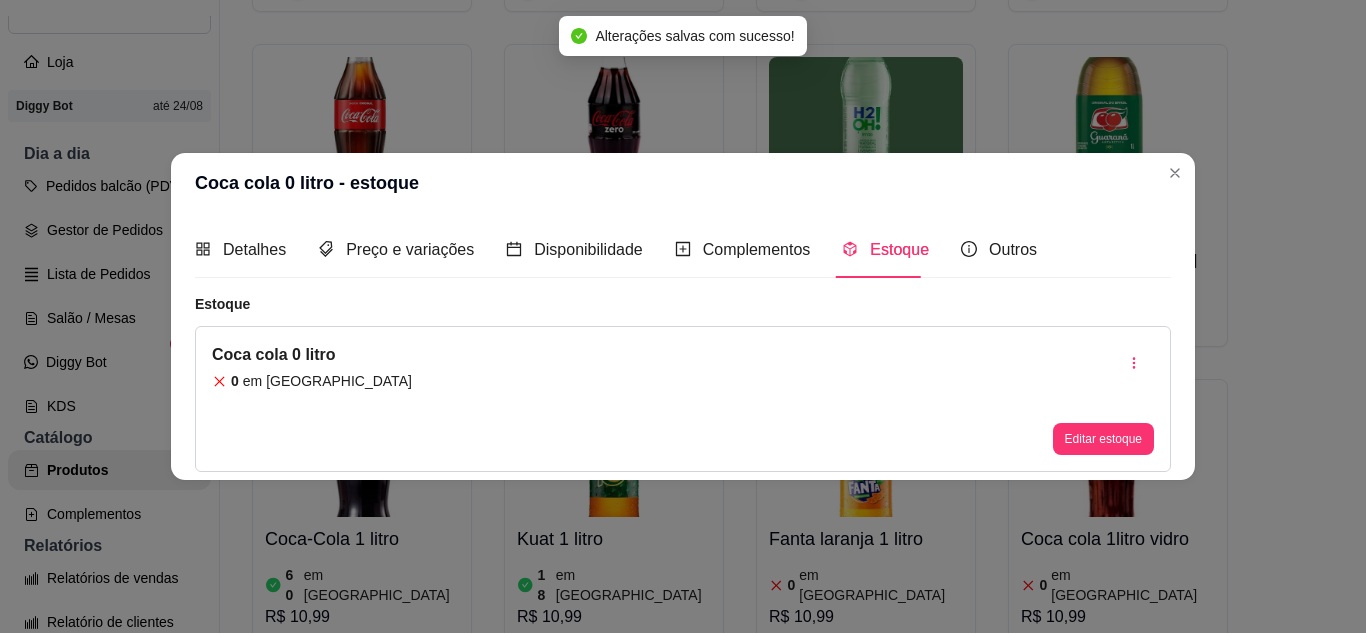 click on "Editar estoque" at bounding box center [1103, 399] 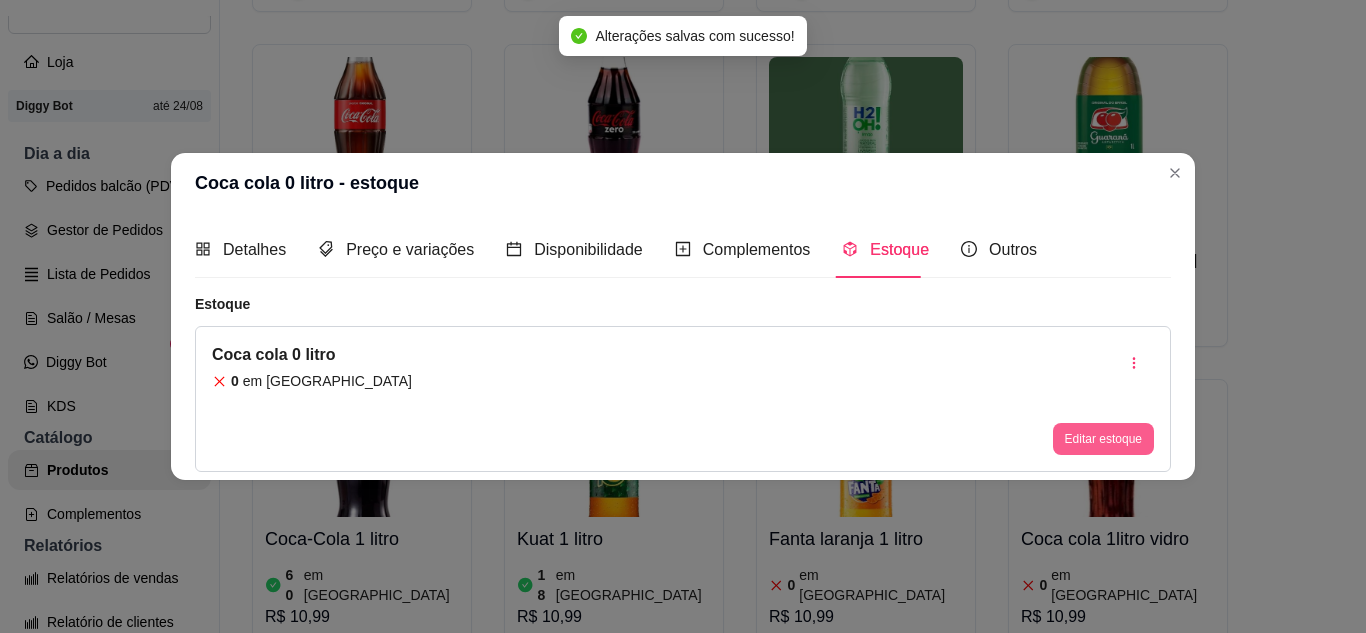 click on "Editar estoque" at bounding box center (1103, 439) 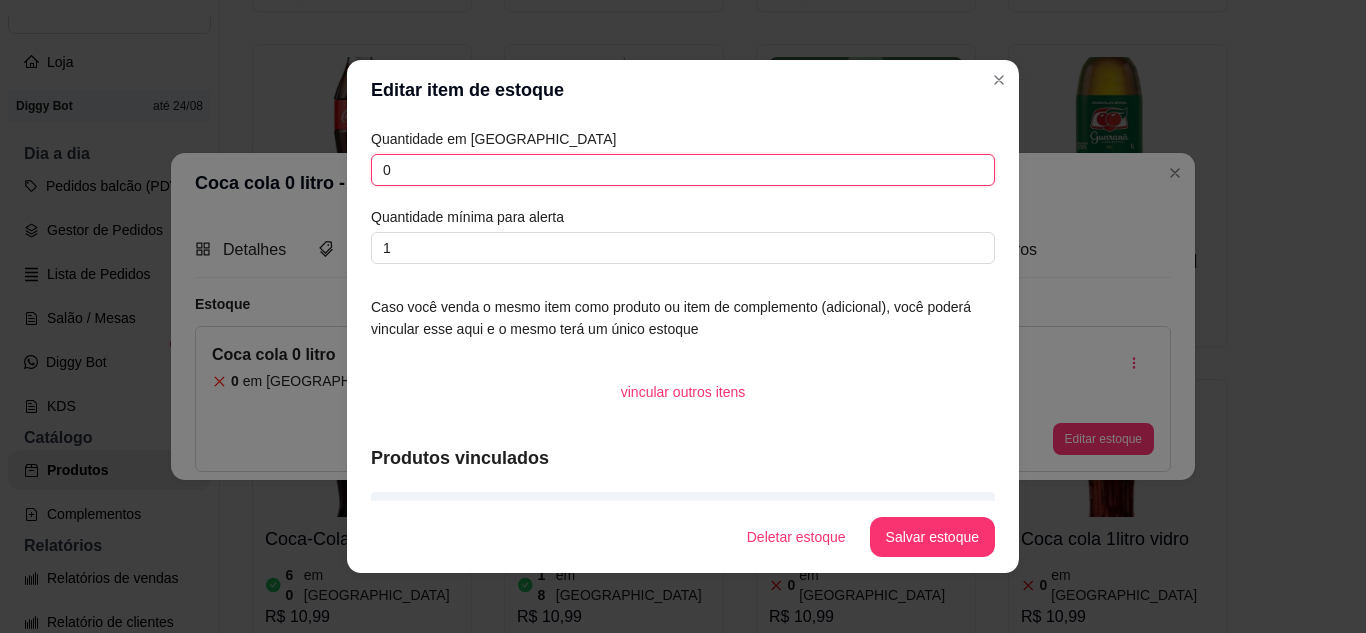 click on "0" at bounding box center [683, 170] 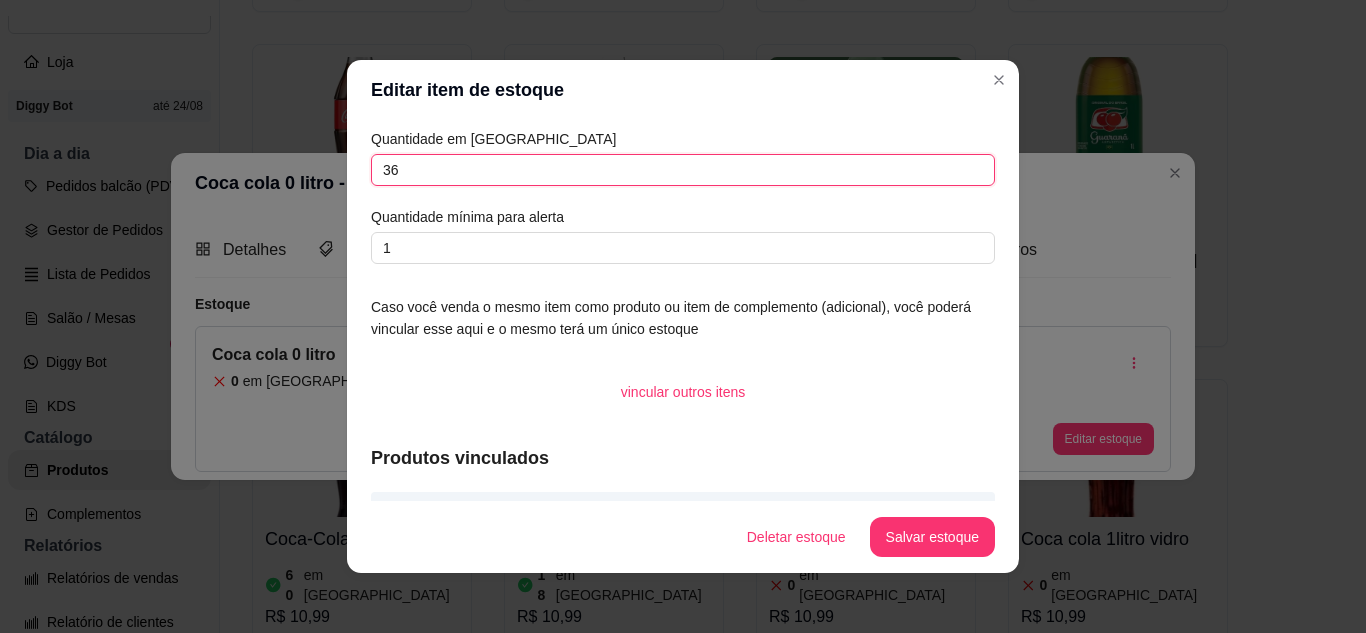 type on "36" 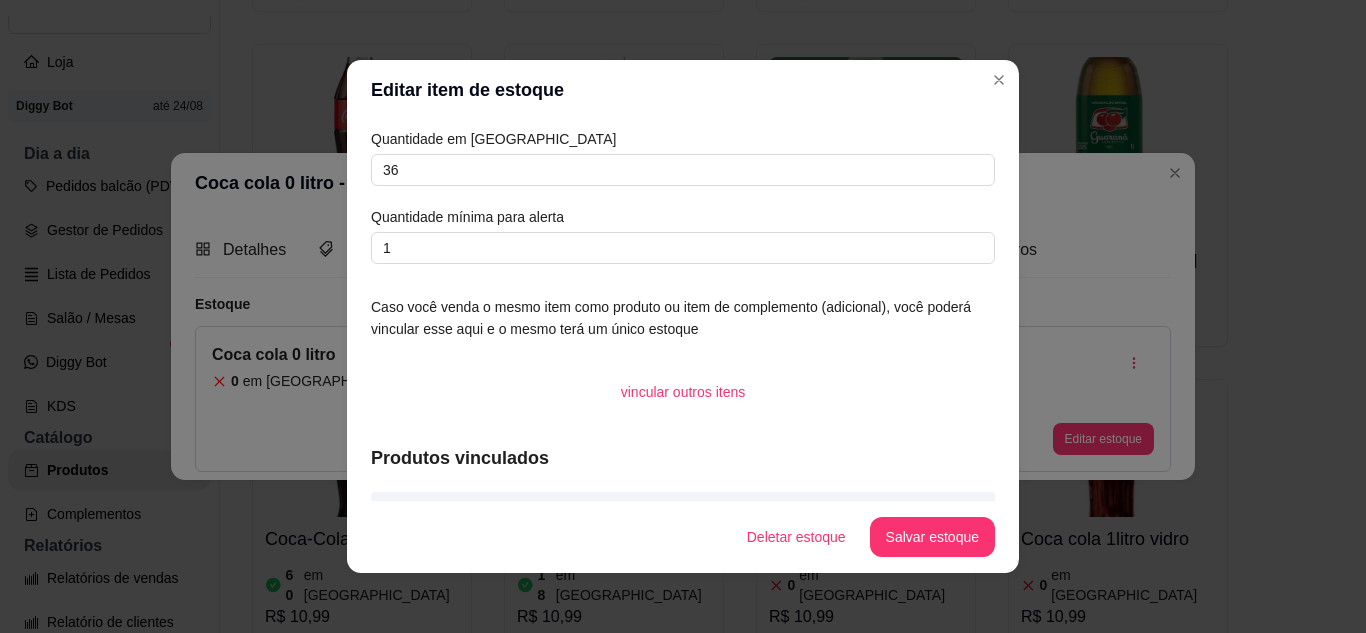 drag, startPoint x: 925, startPoint y: 569, endPoint x: 939, endPoint y: 543, distance: 29.529646 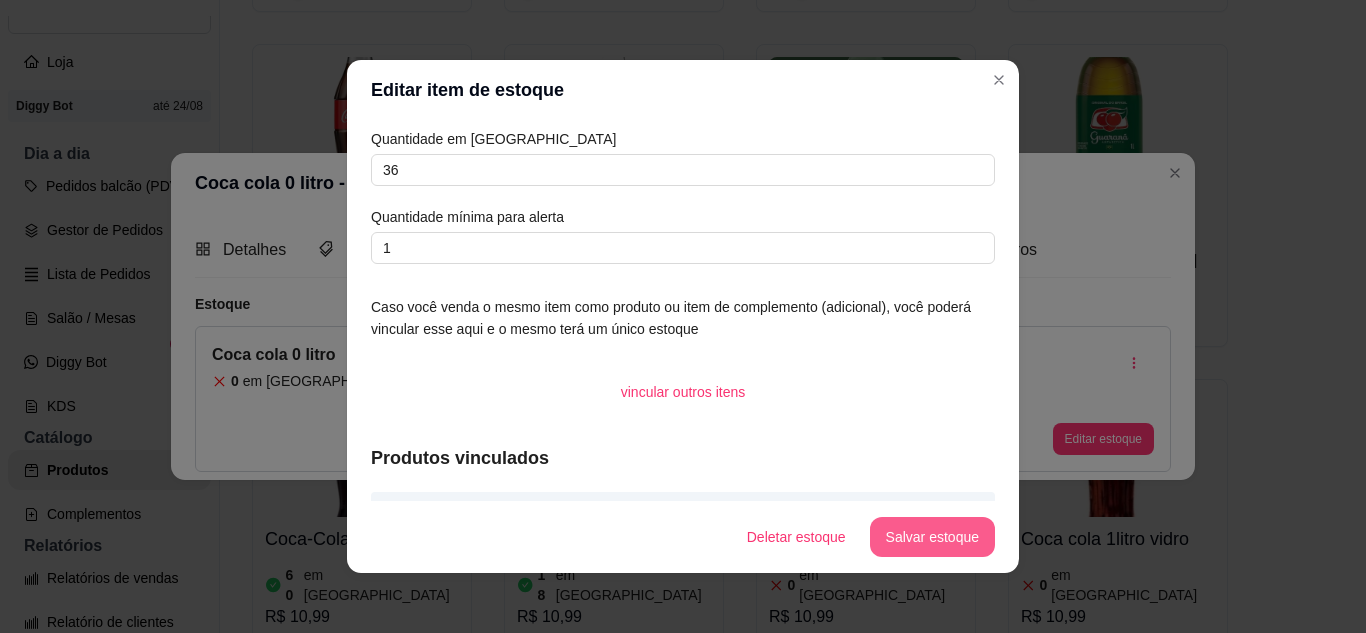 click on "Salvar estoque" at bounding box center (932, 537) 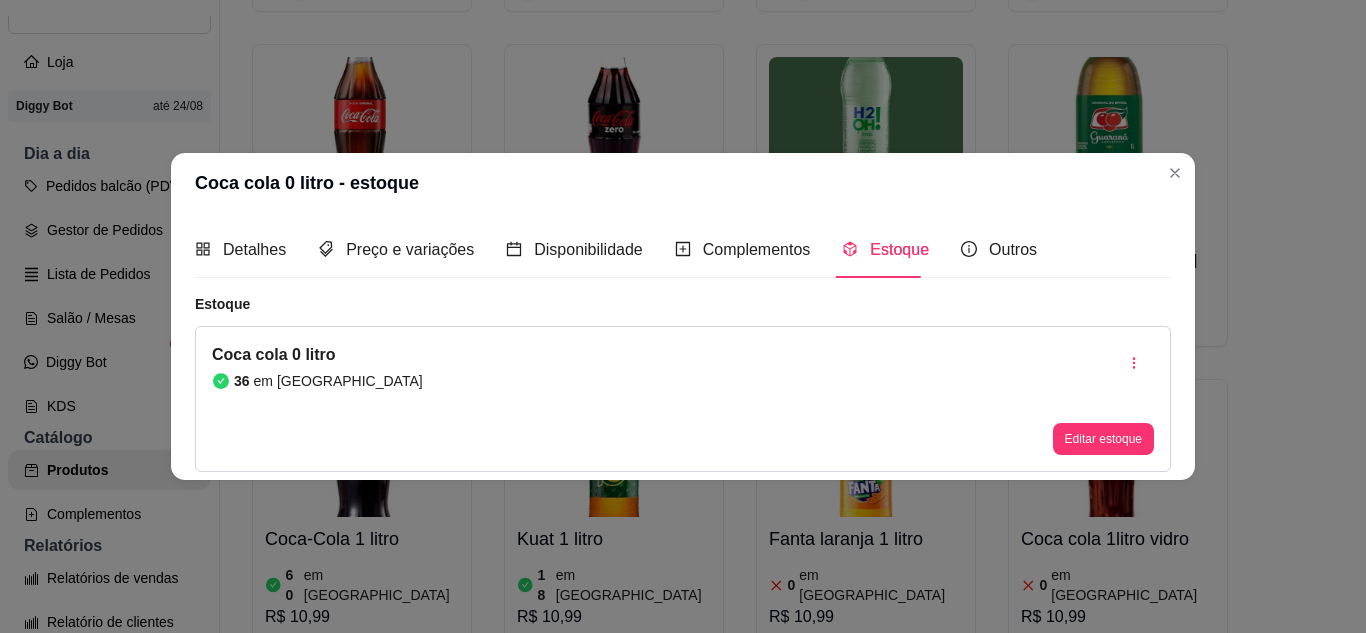 click on "Coca cola 0 litro - estoque" at bounding box center (683, 183) 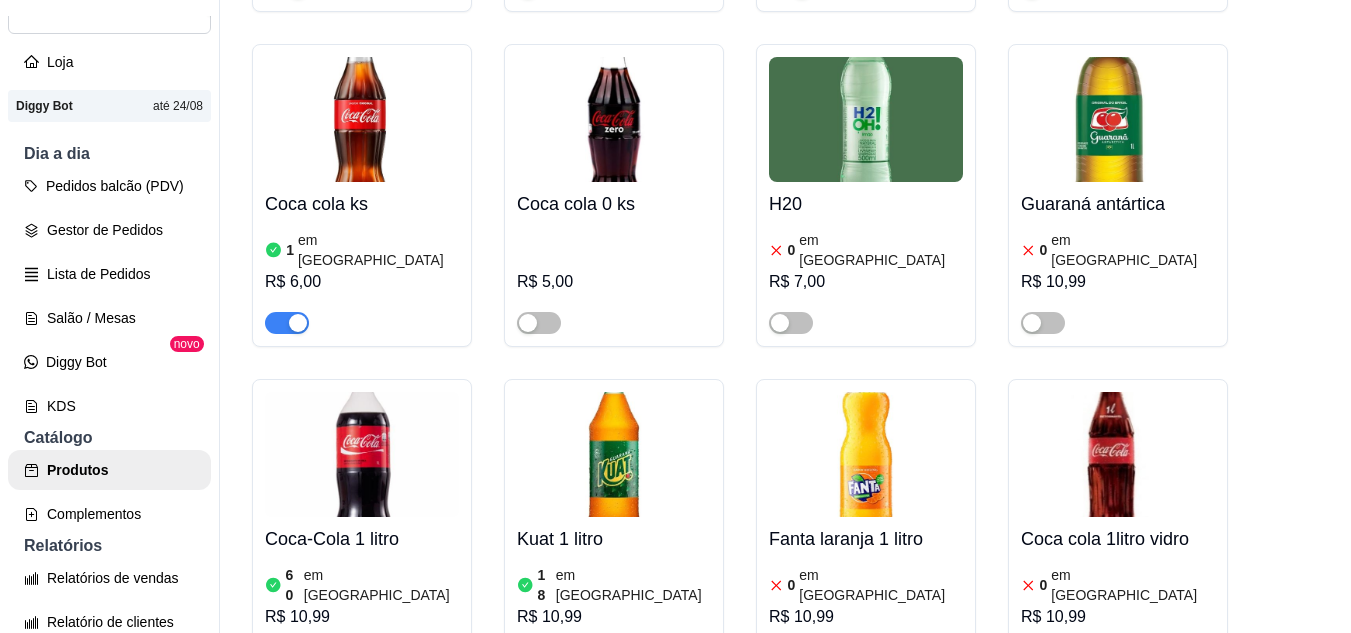 click at bounding box center (287, 993) 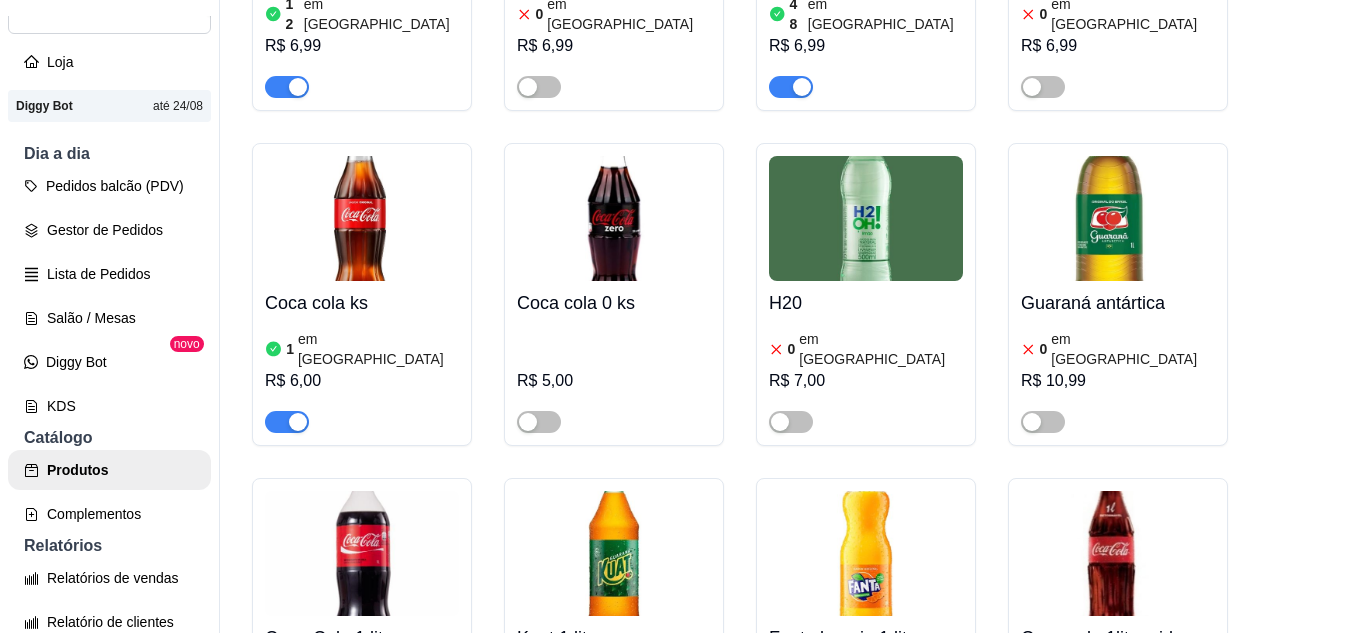 scroll, scrollTop: 10672, scrollLeft: 0, axis: vertical 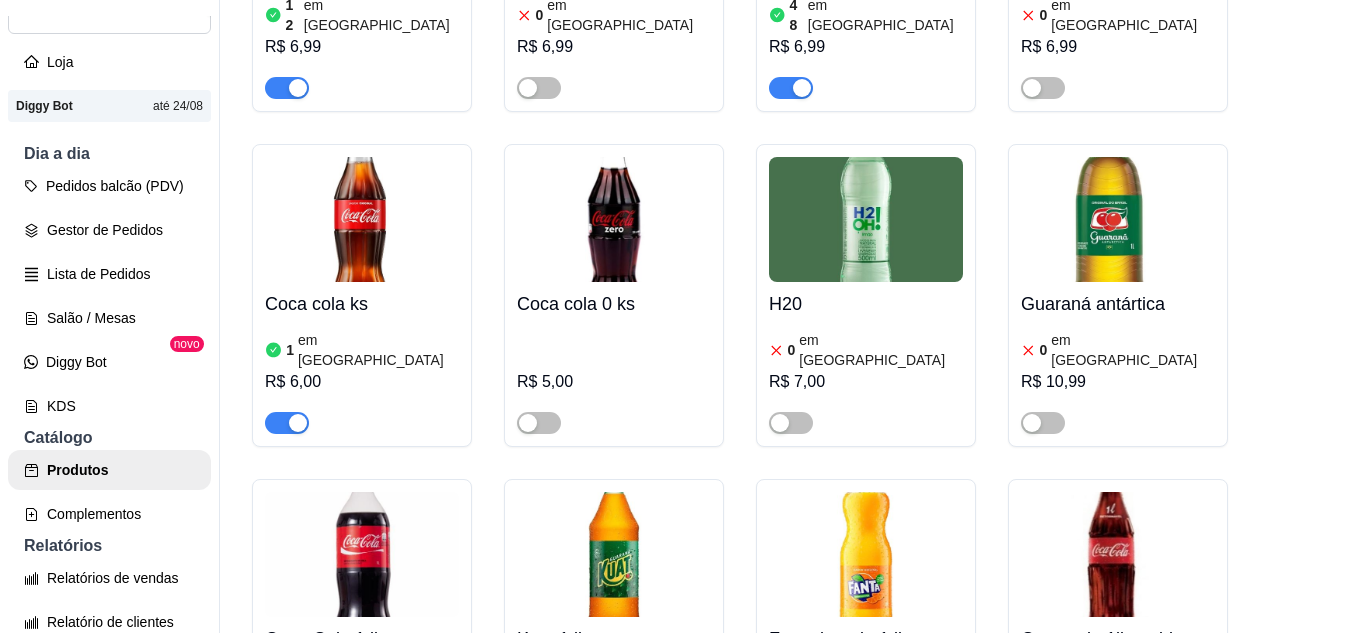 click at bounding box center (539, 758) 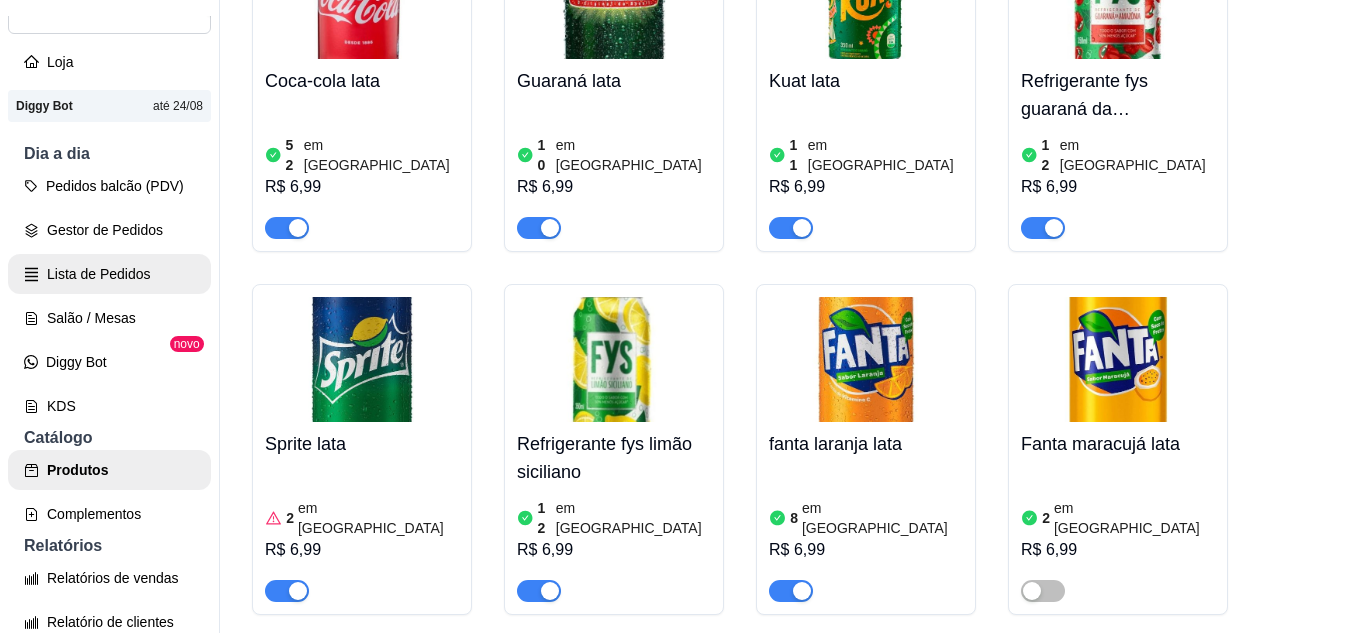 scroll, scrollTop: 9672, scrollLeft: 0, axis: vertical 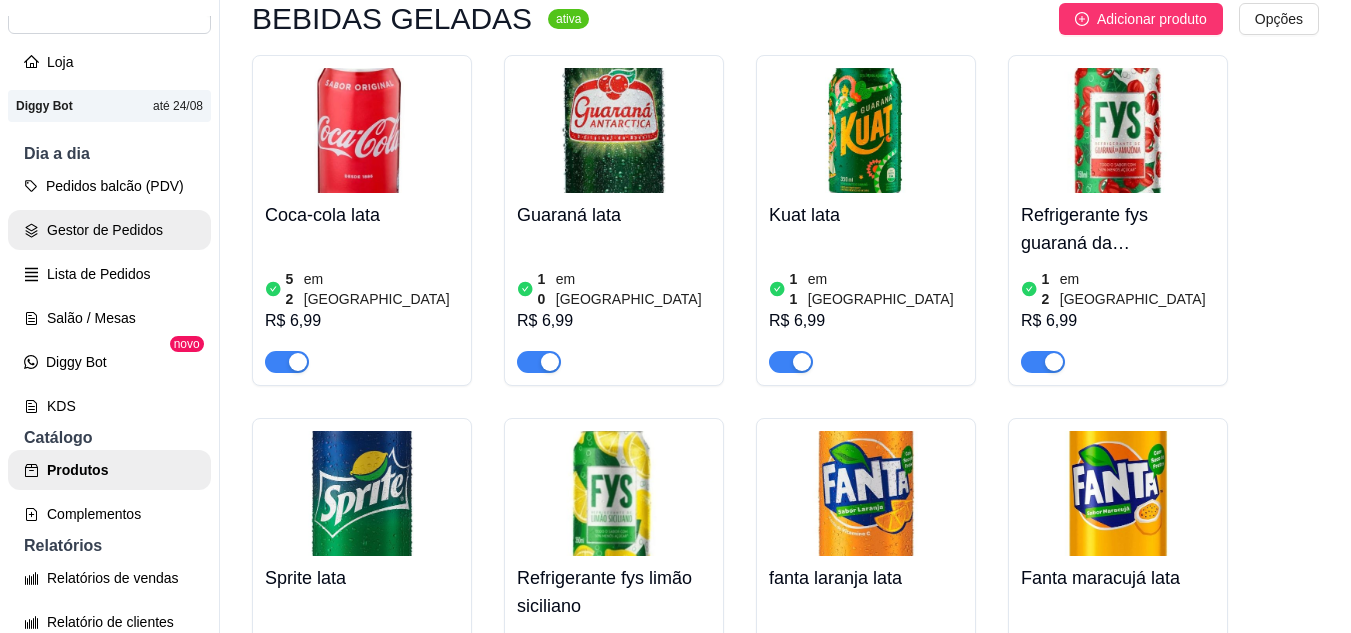 click on "Gestor de Pedidos" at bounding box center [109, 230] 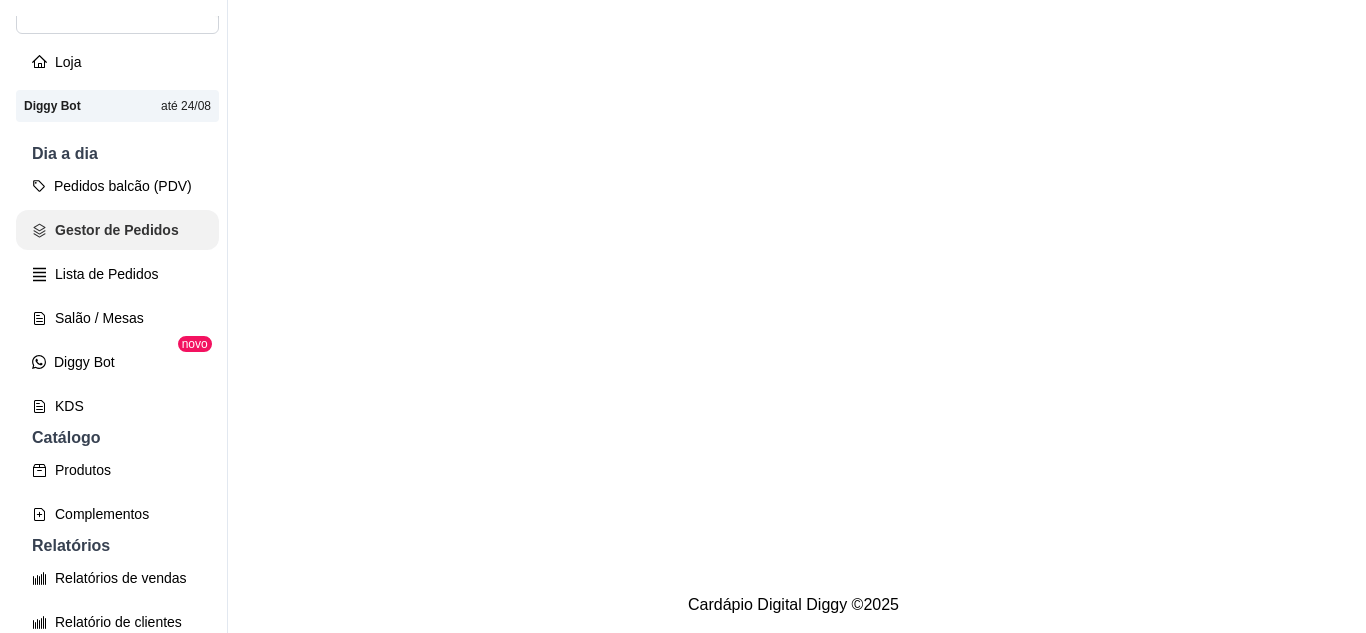scroll, scrollTop: 0, scrollLeft: 0, axis: both 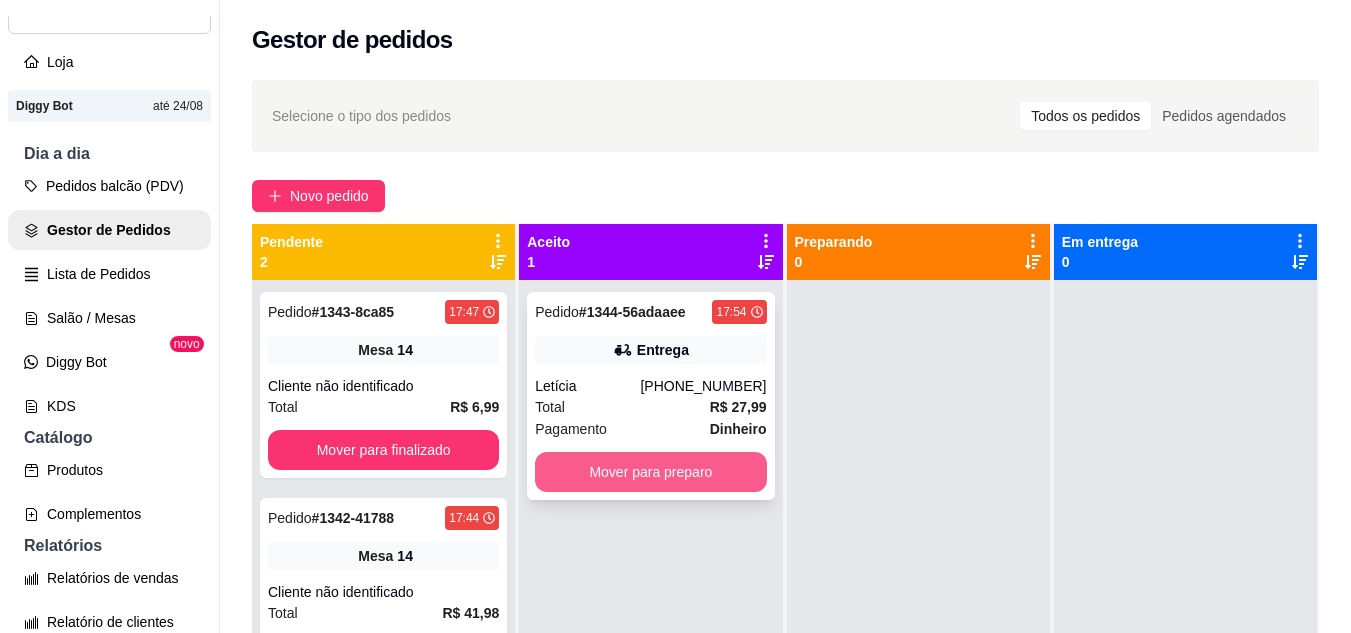 click on "Mover para preparo" at bounding box center [650, 472] 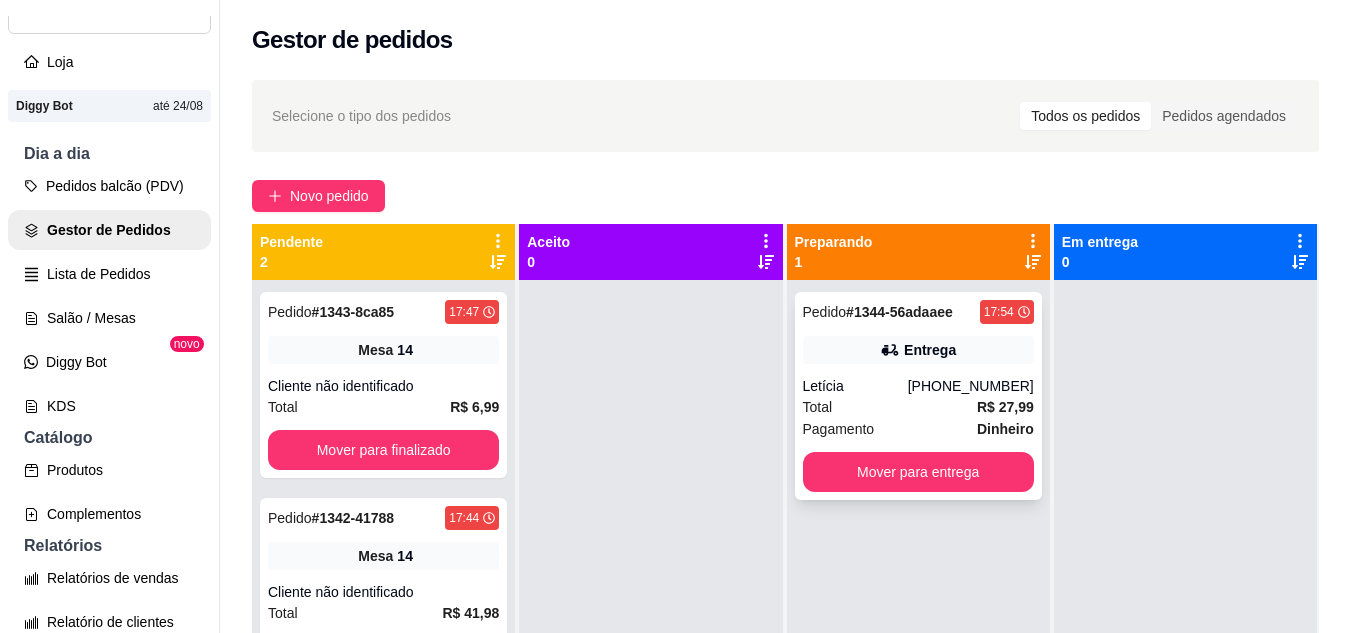 click on "Entrega" at bounding box center (918, 350) 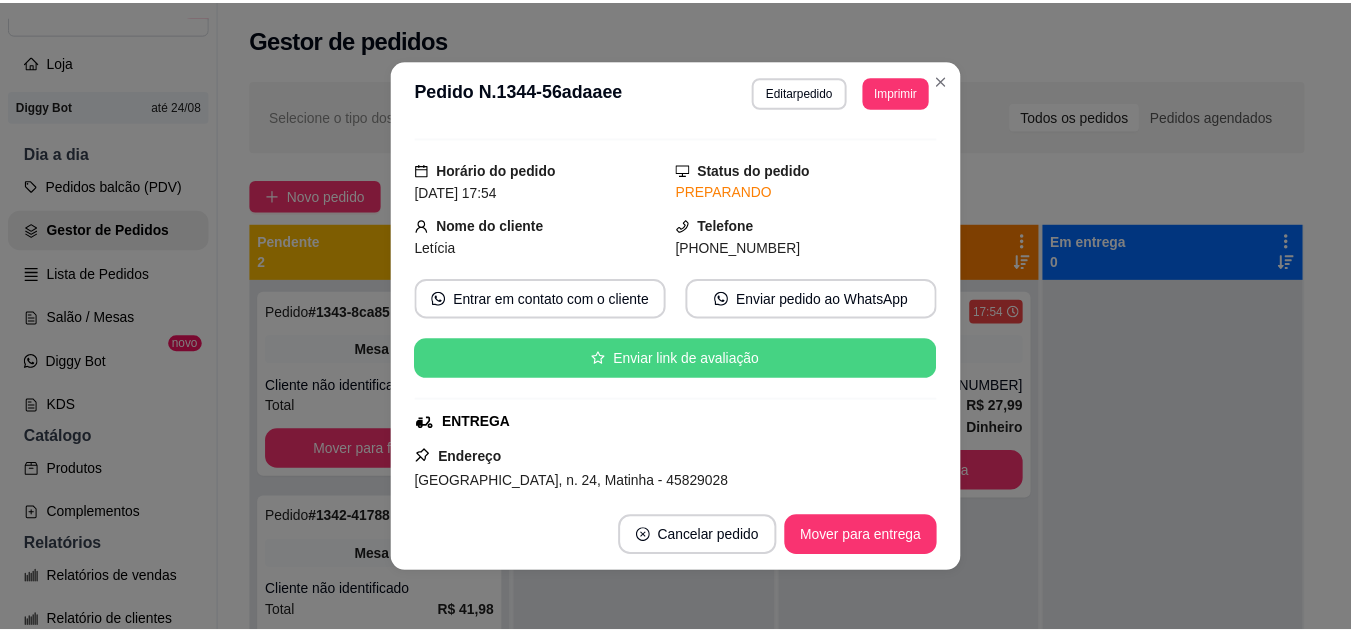 scroll, scrollTop: 100, scrollLeft: 0, axis: vertical 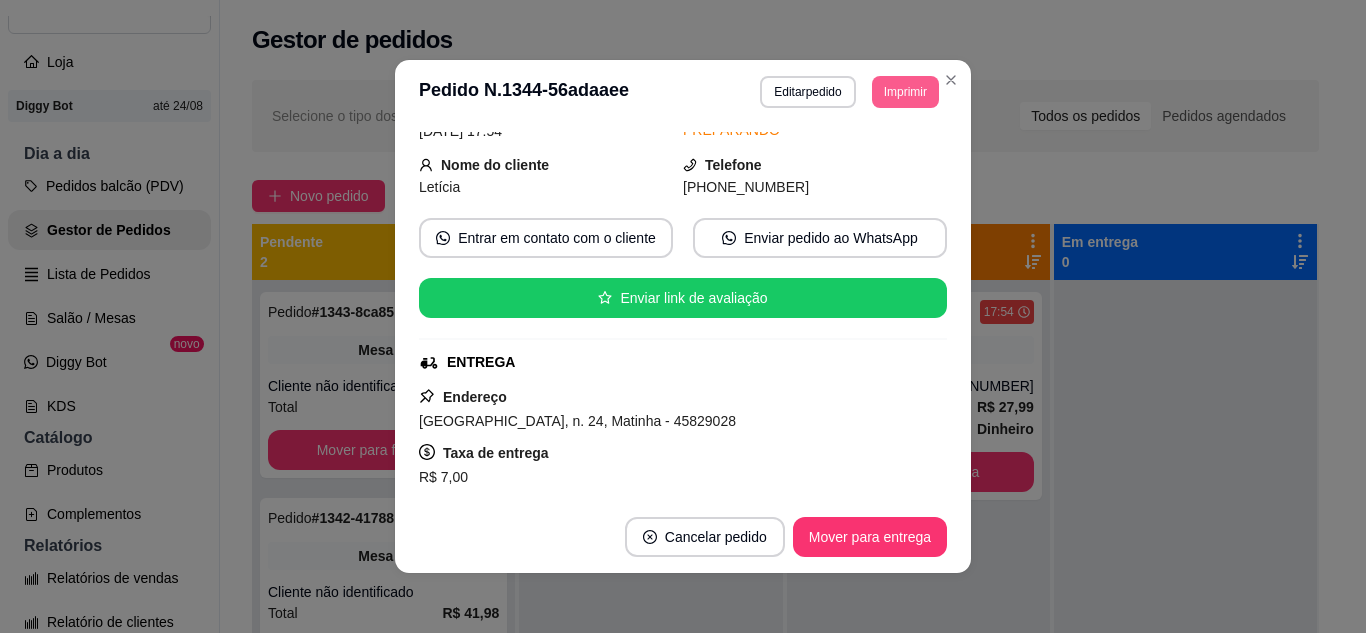 click on "Imprimir" at bounding box center (905, 92) 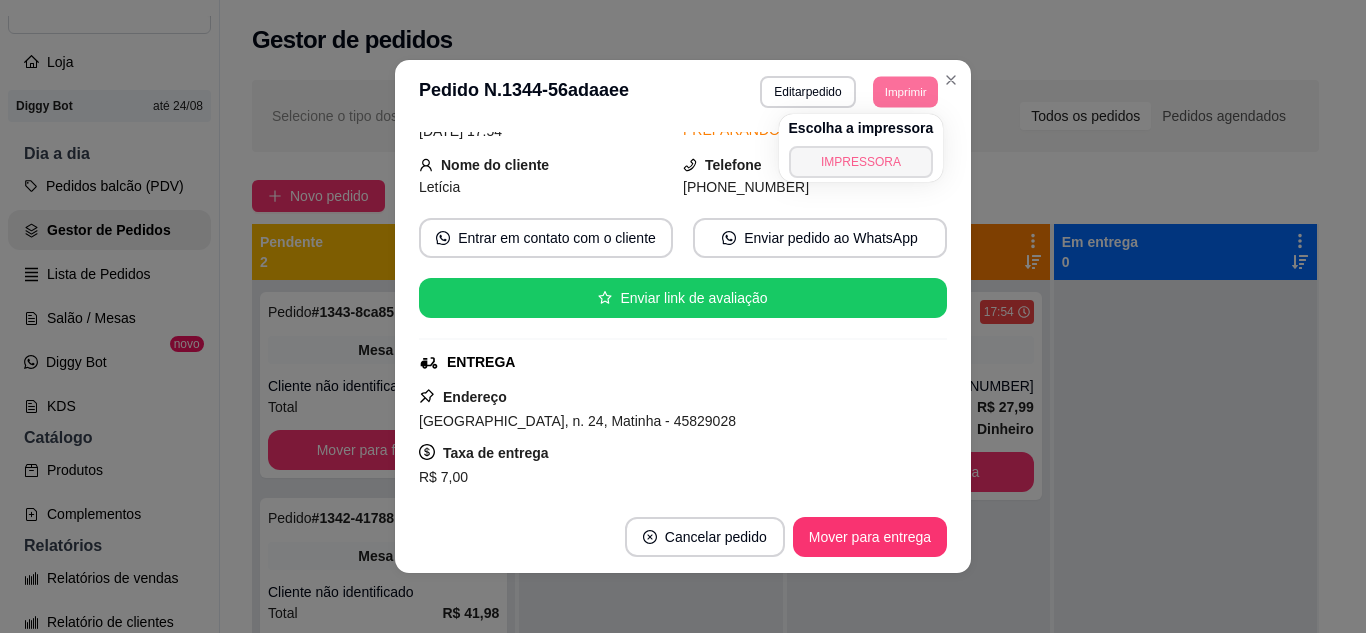 click on "IMPRESSORA" at bounding box center [861, 162] 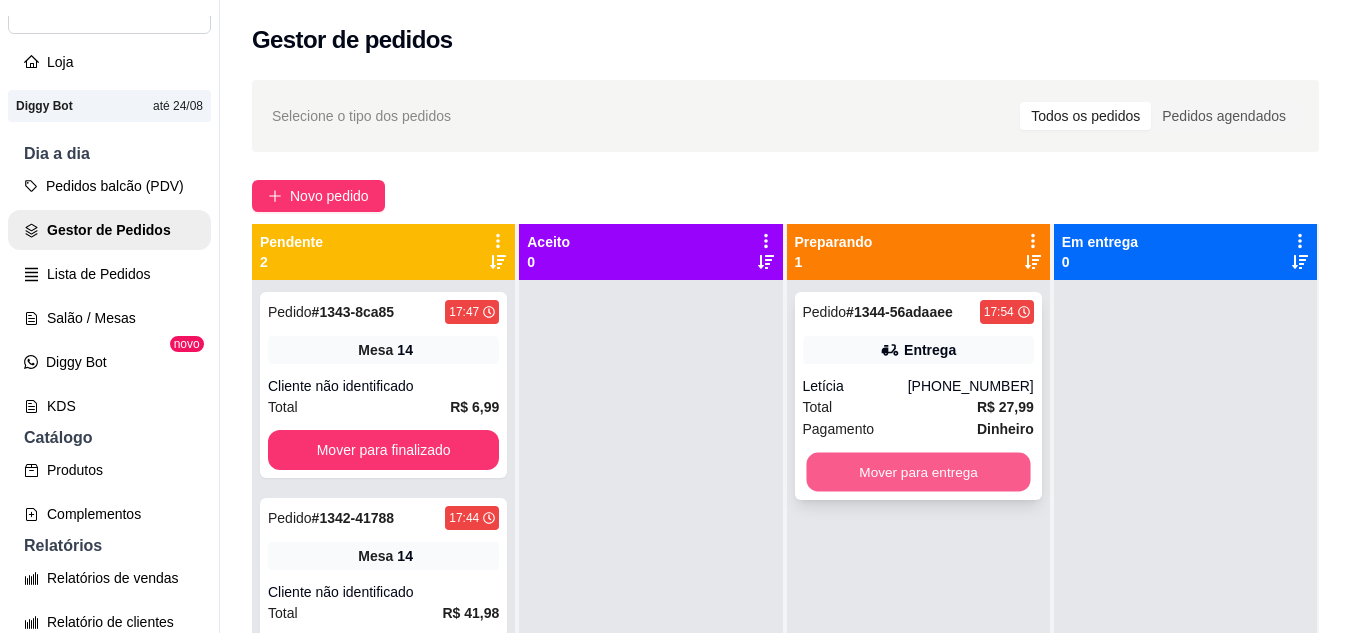 click on "Mover para entrega" at bounding box center [918, 472] 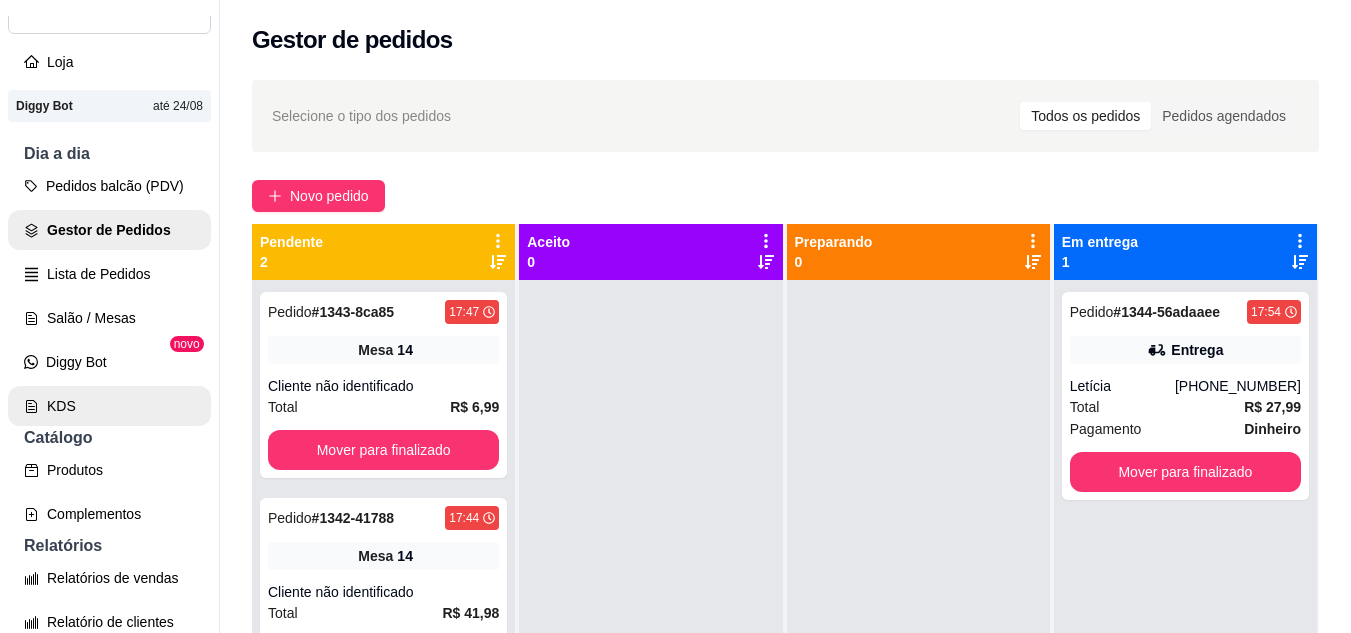 scroll, scrollTop: 200, scrollLeft: 0, axis: vertical 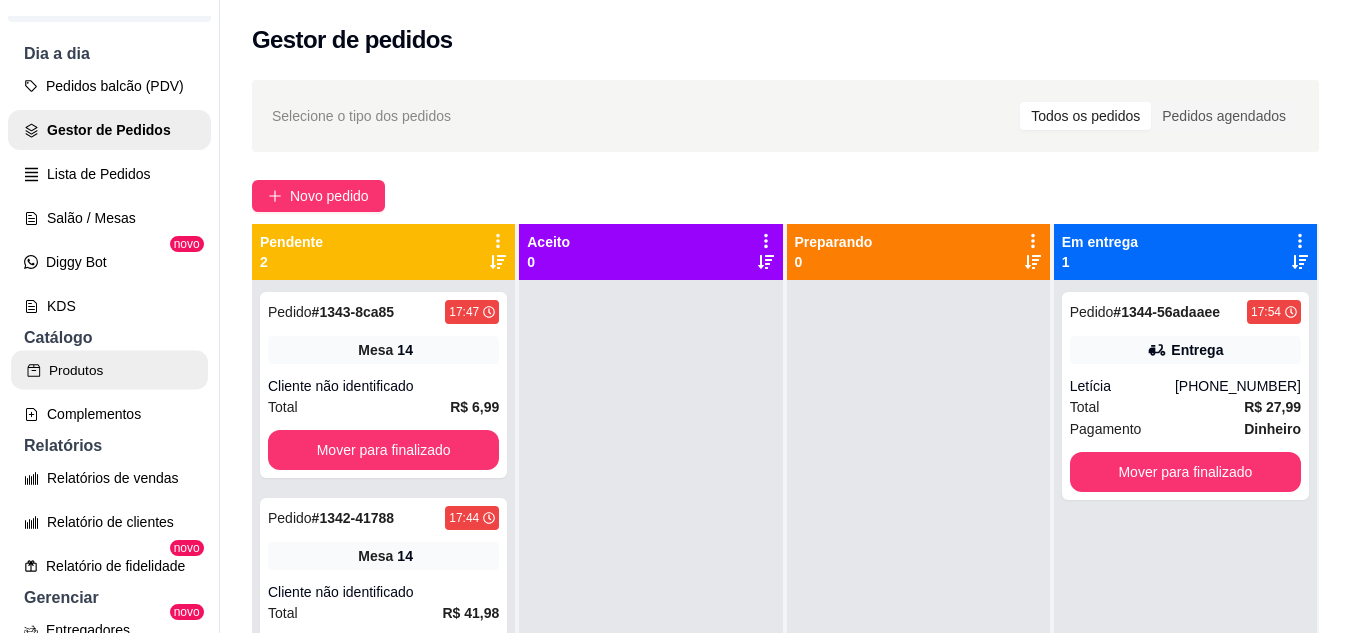 click on "Produtos" at bounding box center [109, 370] 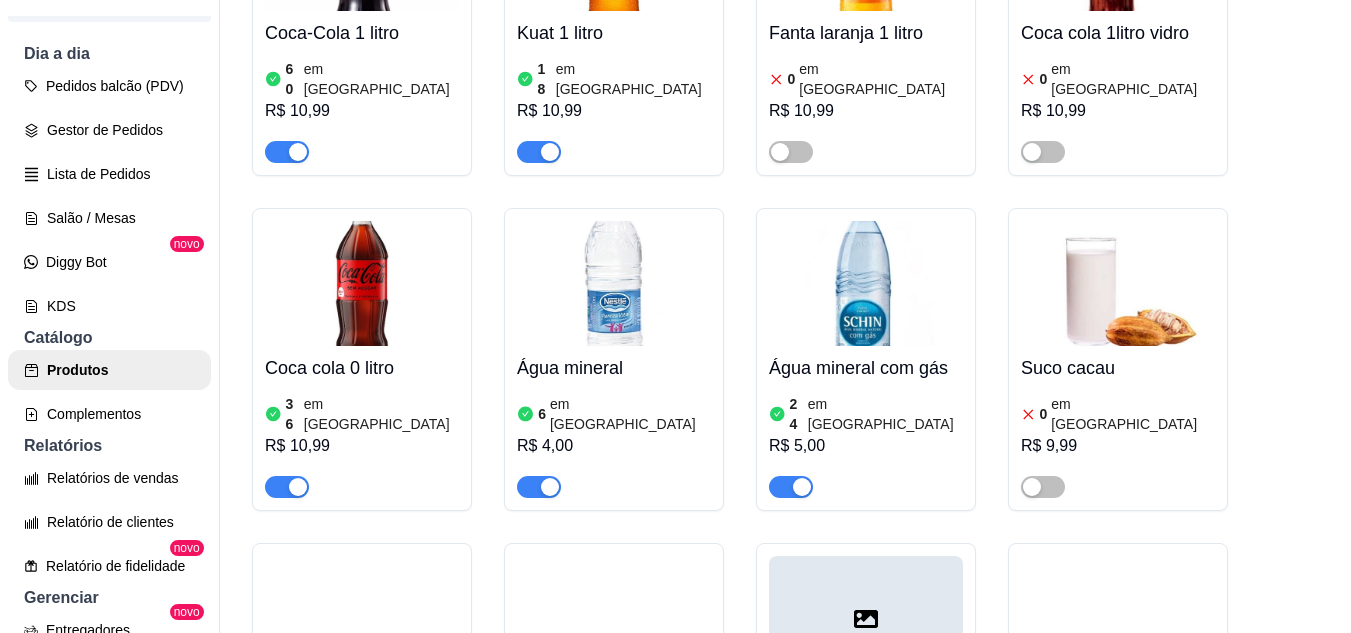 scroll, scrollTop: 11347, scrollLeft: 0, axis: vertical 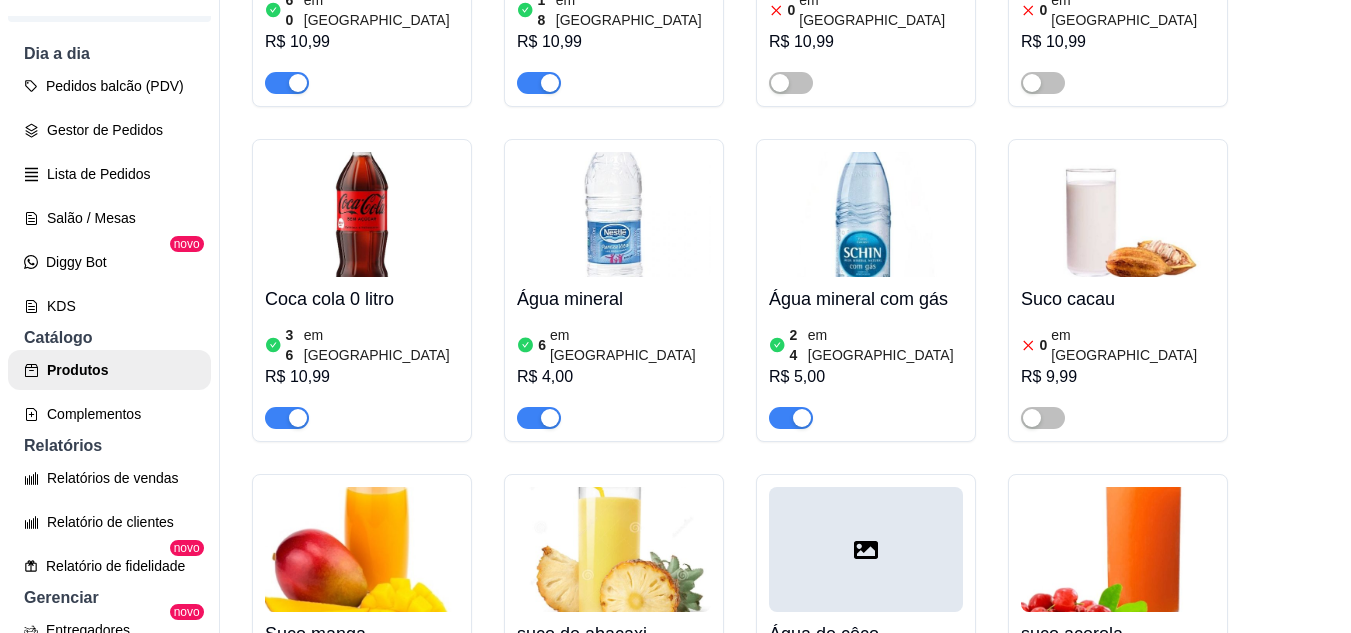 click at bounding box center (287, 1088) 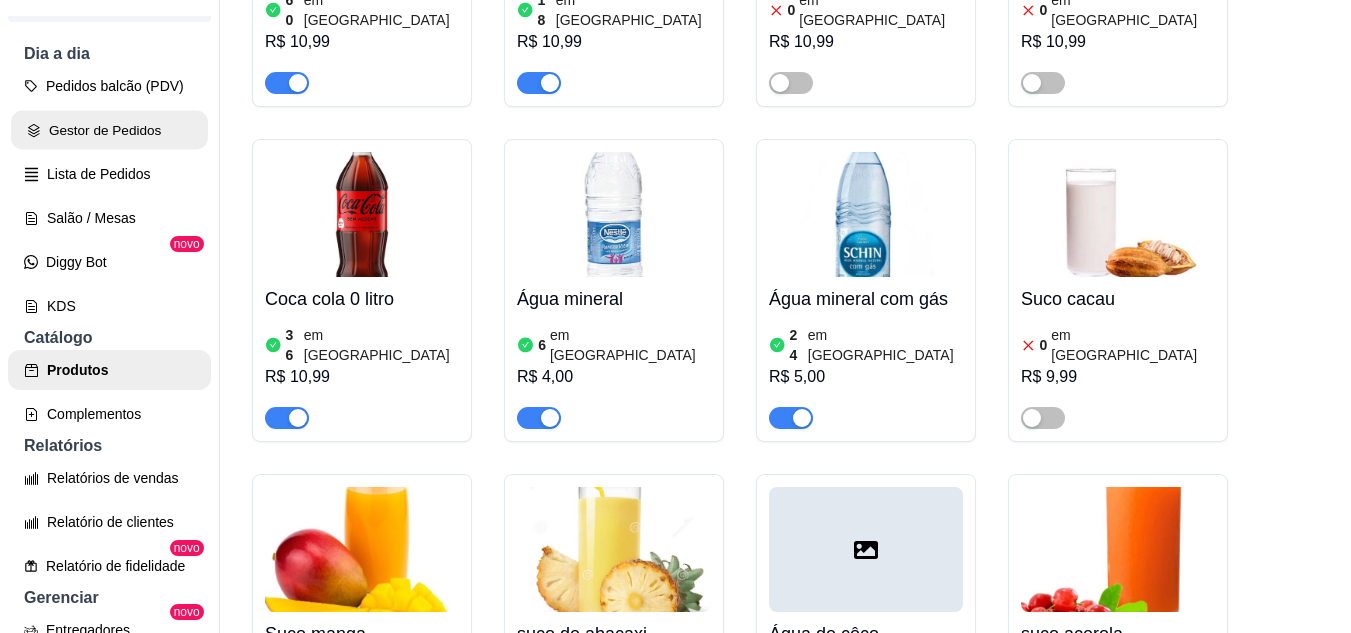 click on "Gestor de Pedidos" at bounding box center (109, 130) 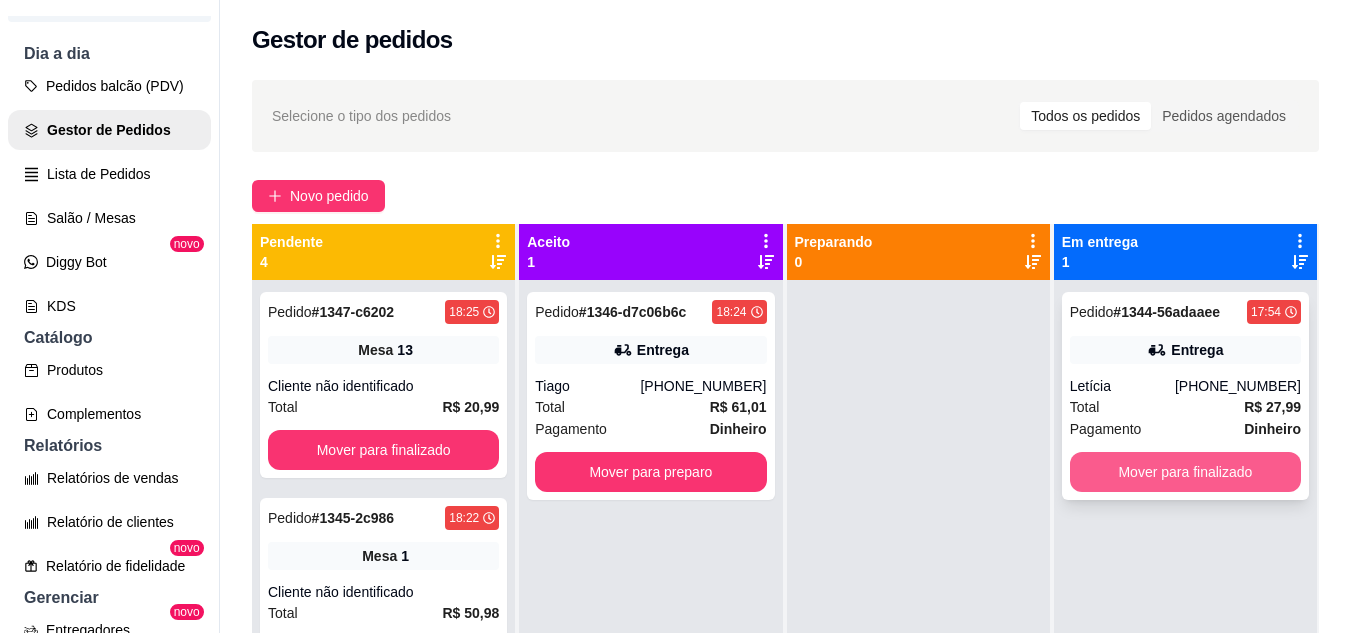 click on "Mover para finalizado" at bounding box center [1185, 472] 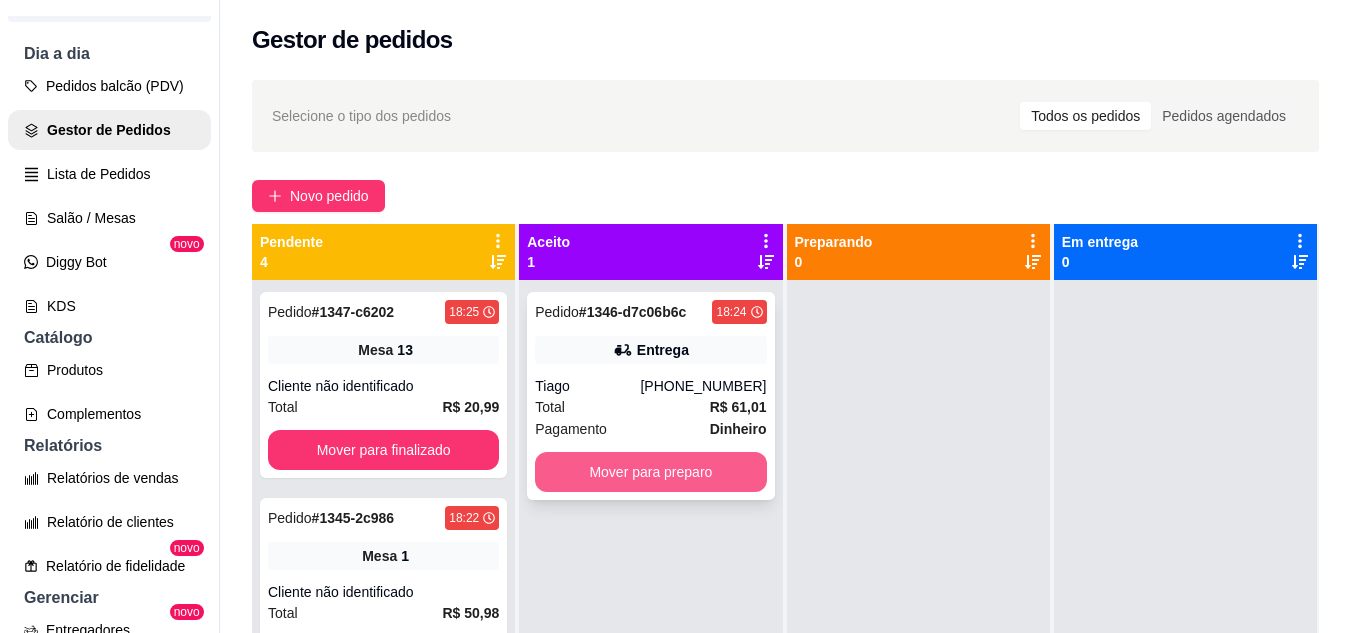click on "Mover para preparo" at bounding box center [650, 472] 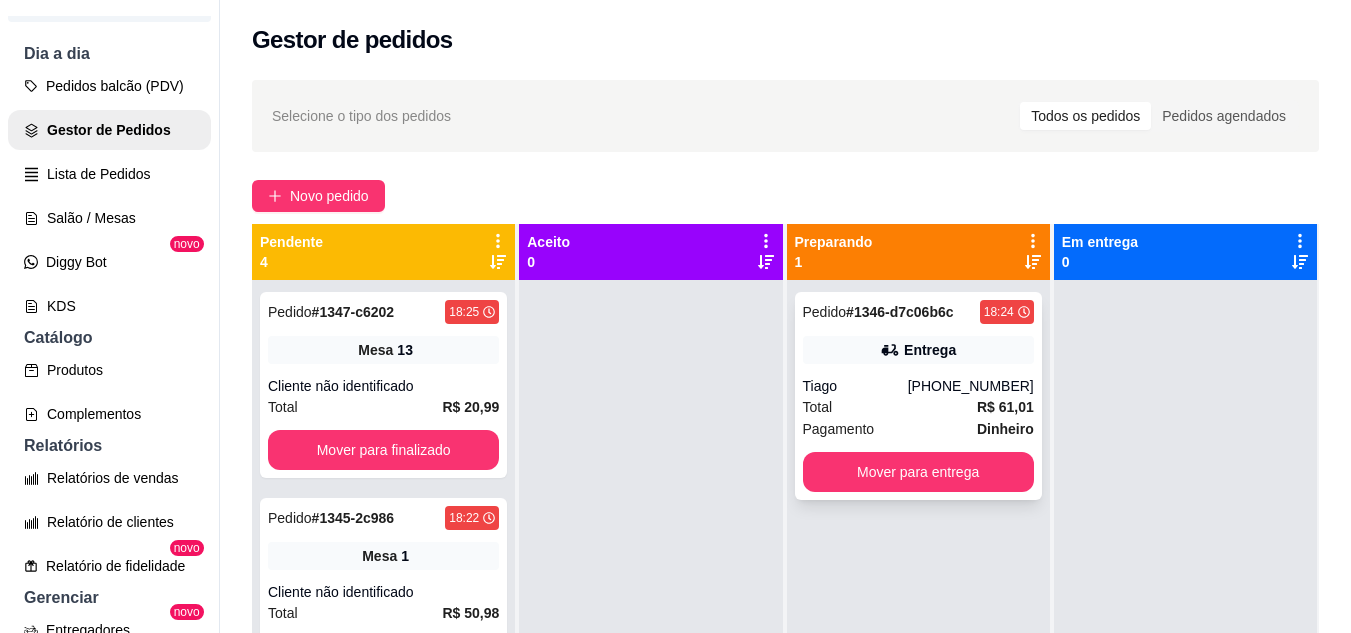 click on "Tiago" at bounding box center [855, 386] 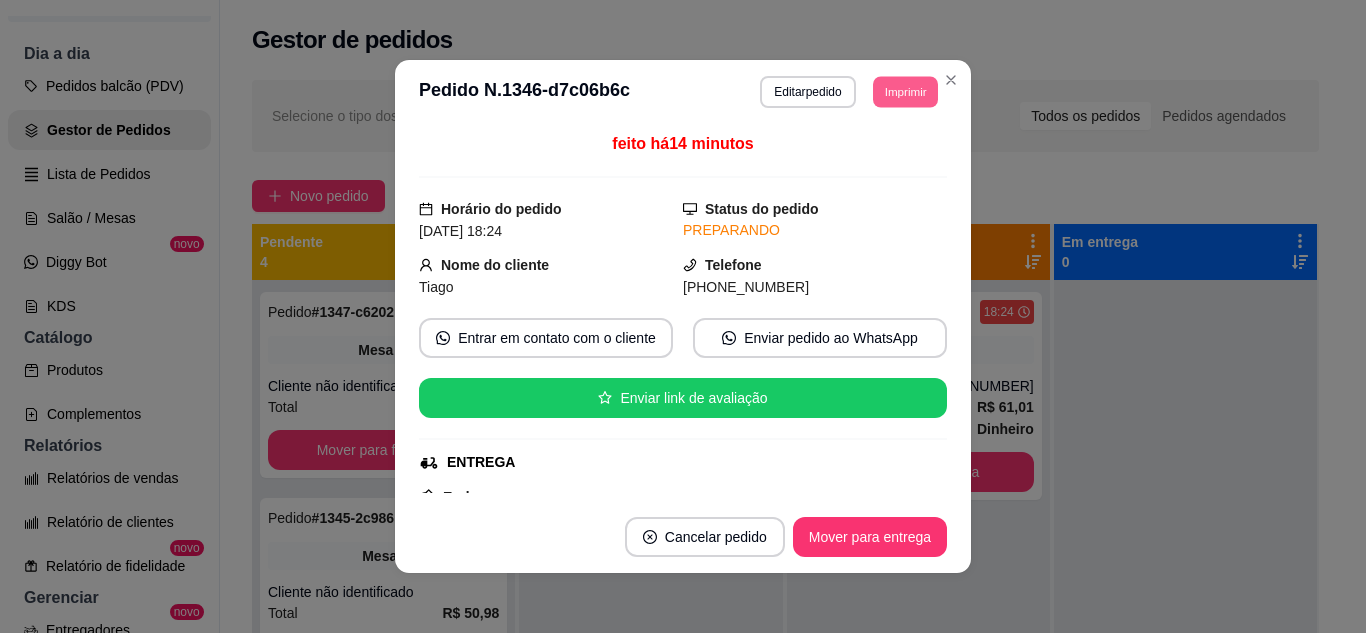 click on "Imprimir" at bounding box center (905, 91) 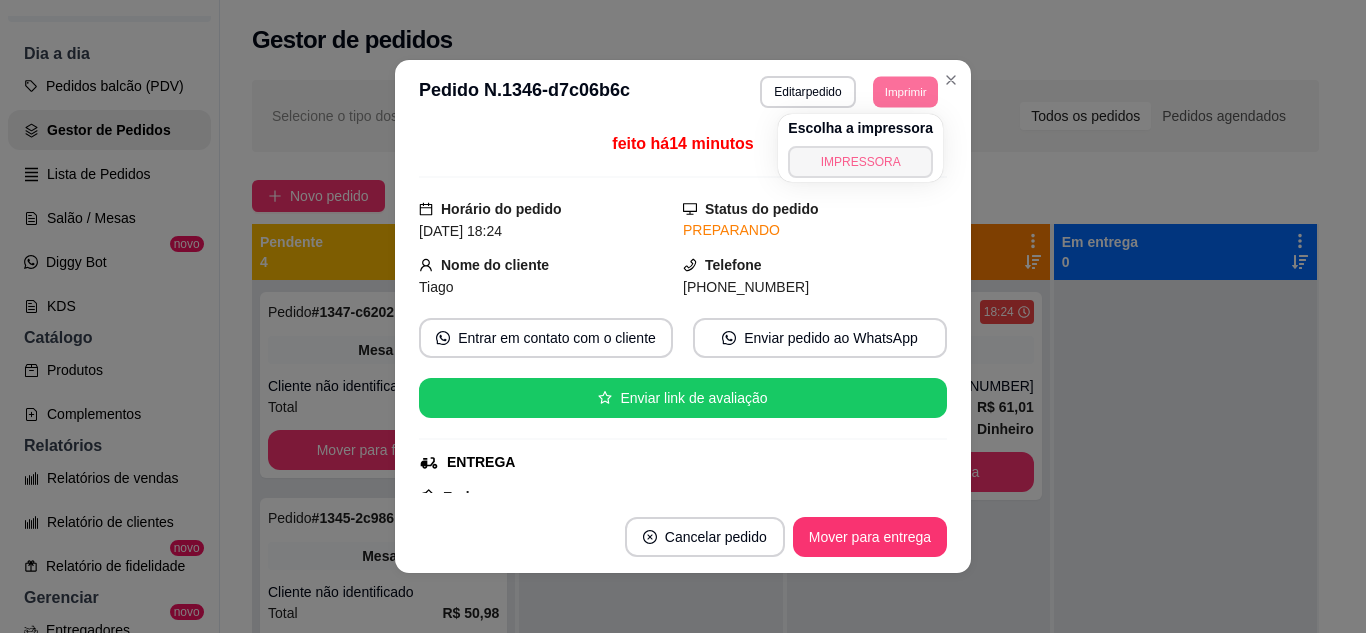 click on "IMPRESSORA" at bounding box center (860, 162) 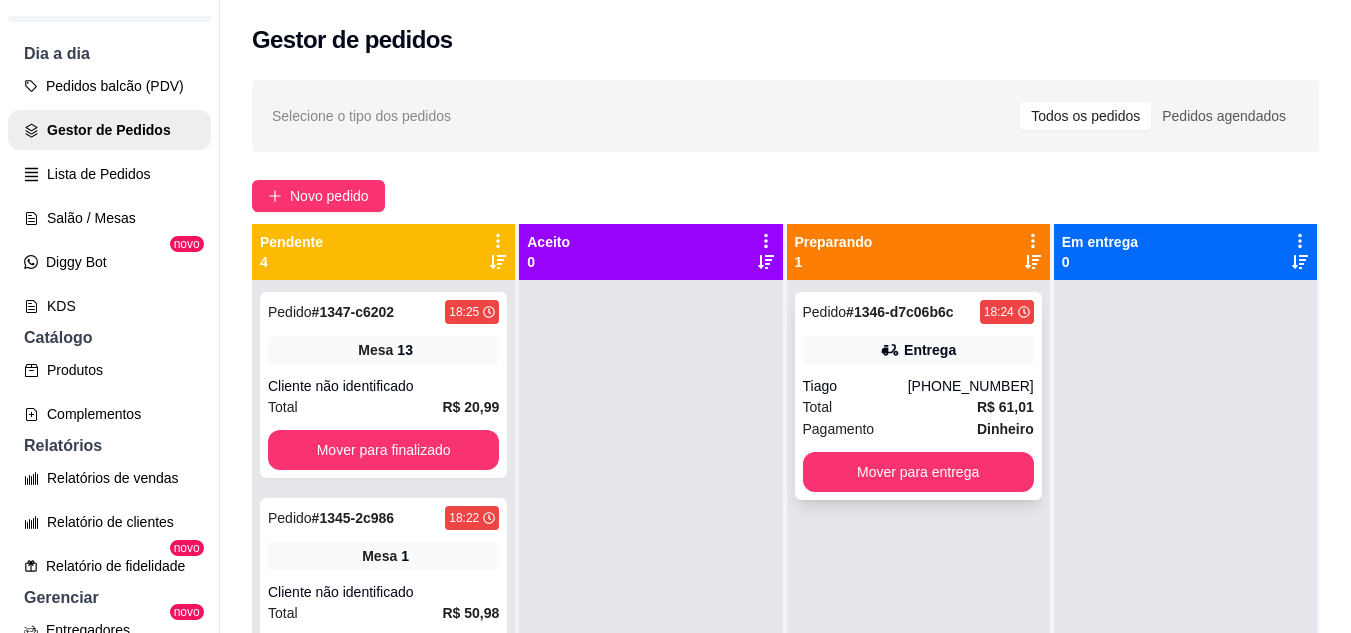 click on "Pedido  # 1346-d7c06b6c 18:24 Entrega Tiago  [PHONE_NUMBER] Total R$ 61,01 Pagamento Dinheiro Mover para entrega" at bounding box center [918, 396] 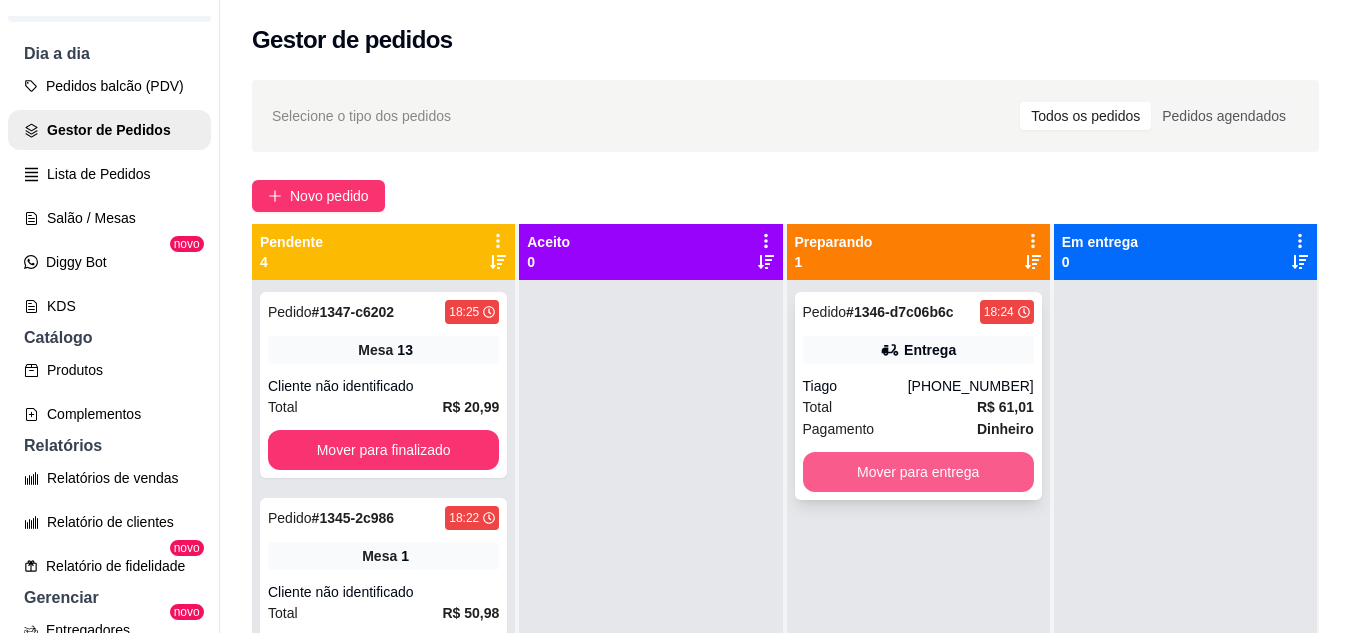 click on "Mover para entrega" at bounding box center [918, 472] 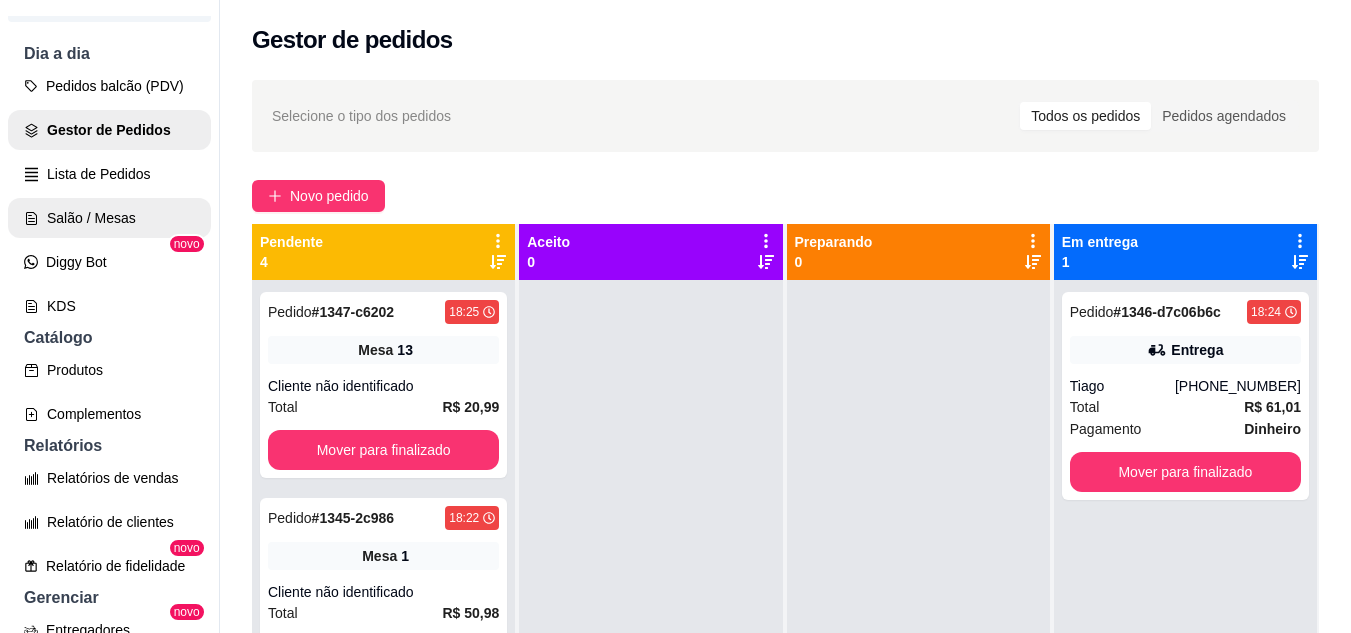 click on "Salão / Mesas" at bounding box center (109, 218) 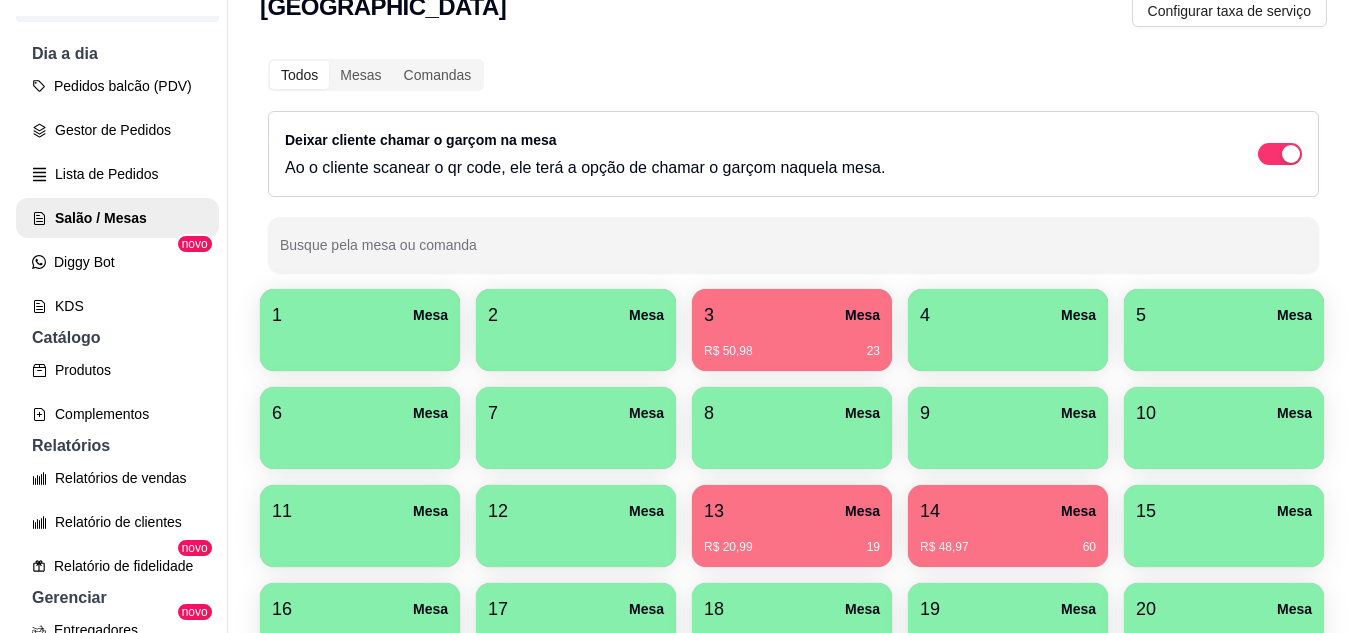 scroll, scrollTop: 200, scrollLeft: 0, axis: vertical 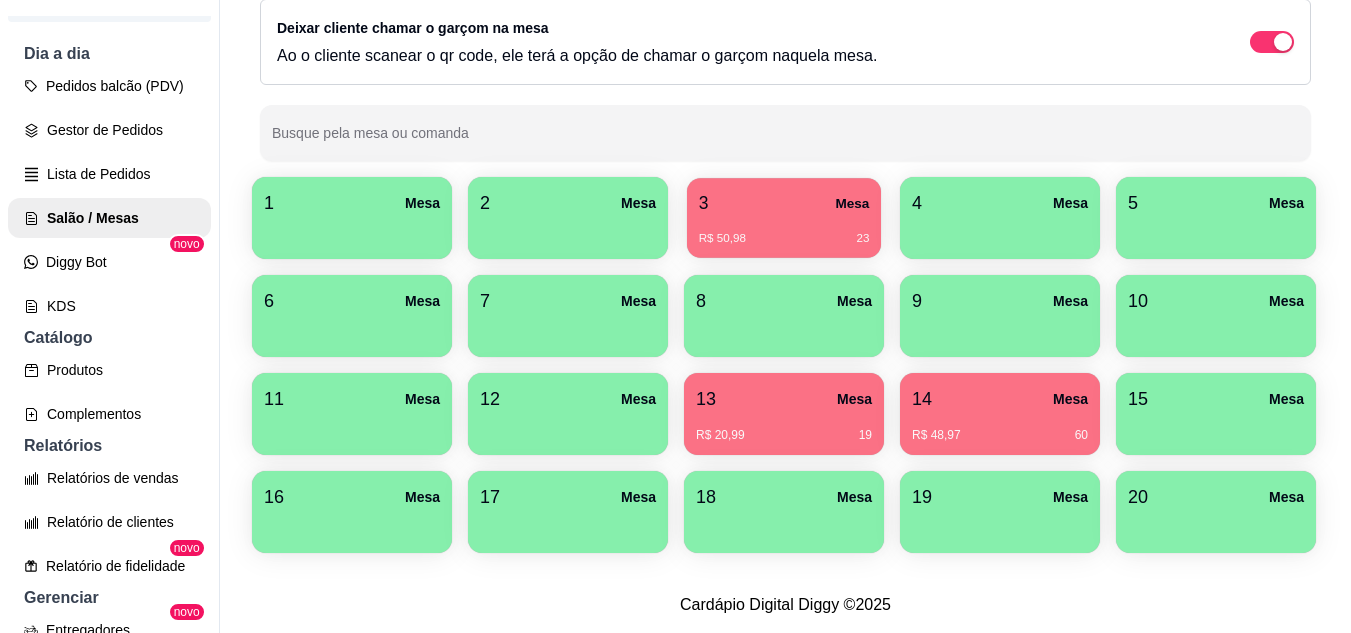 click on "R$ 50,98 23" at bounding box center [784, 231] 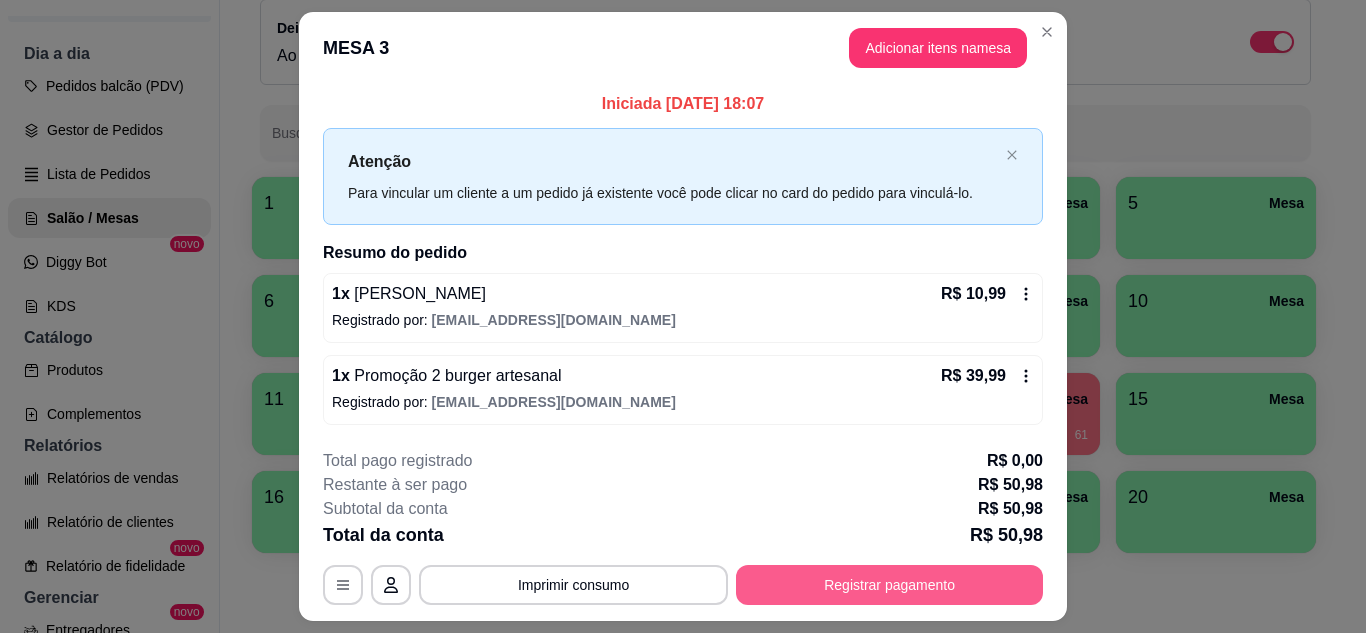 click on "Registrar pagamento" at bounding box center [889, 585] 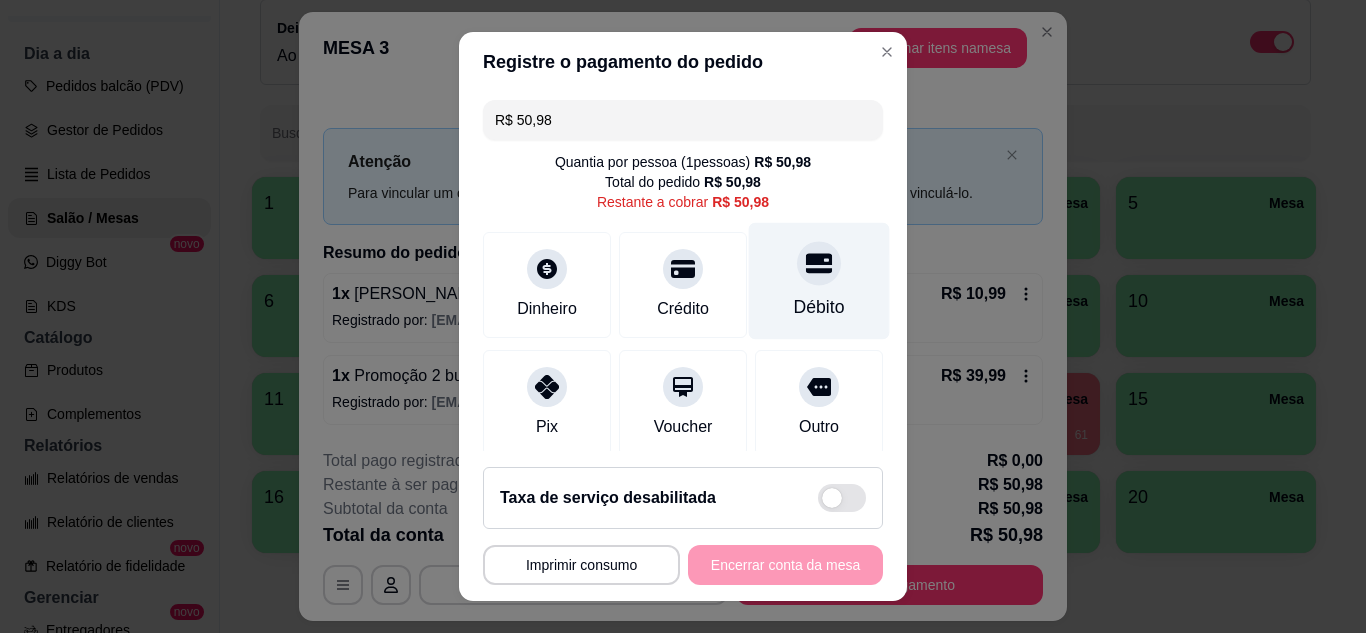 drag, startPoint x: 767, startPoint y: 257, endPoint x: 779, endPoint y: 270, distance: 17.691807 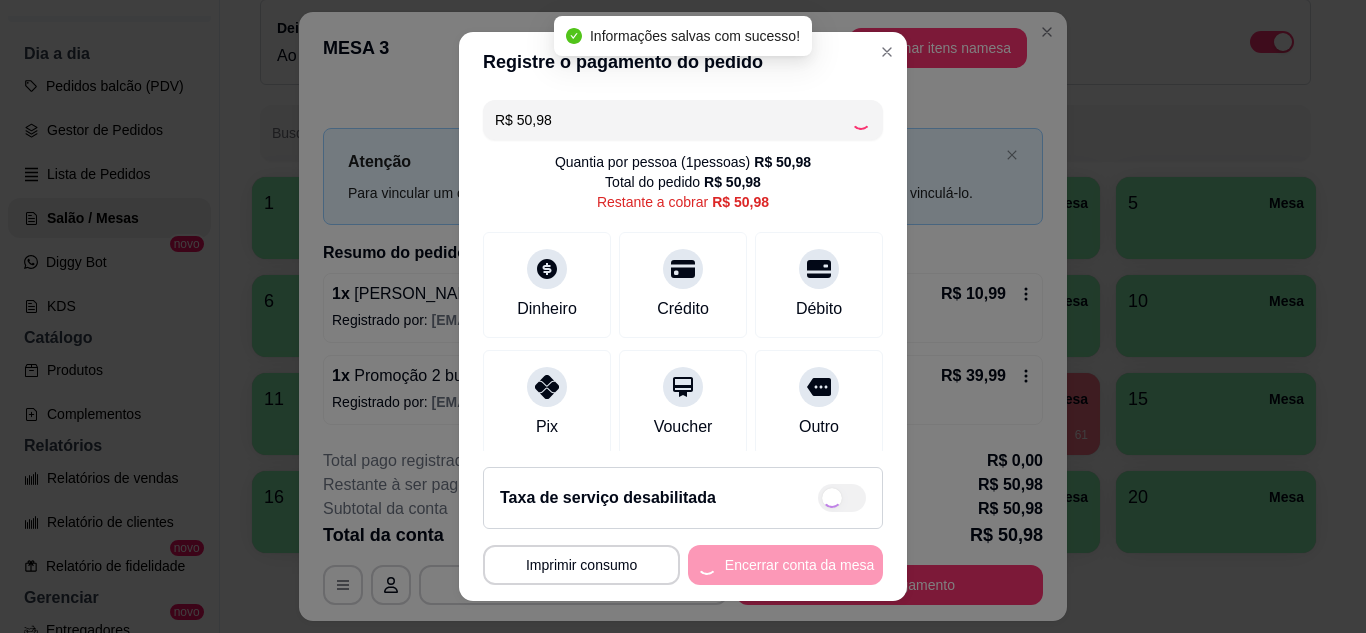 type on "R$ 0,00" 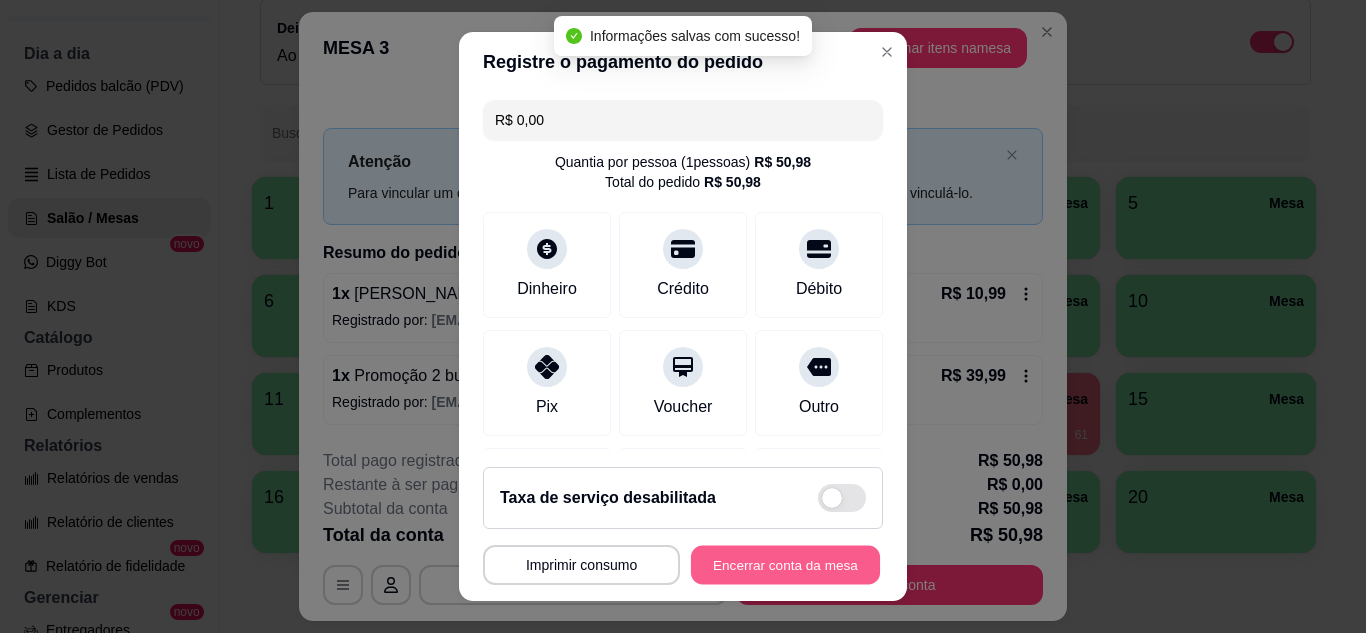 click on "Encerrar conta da mesa" at bounding box center (785, 565) 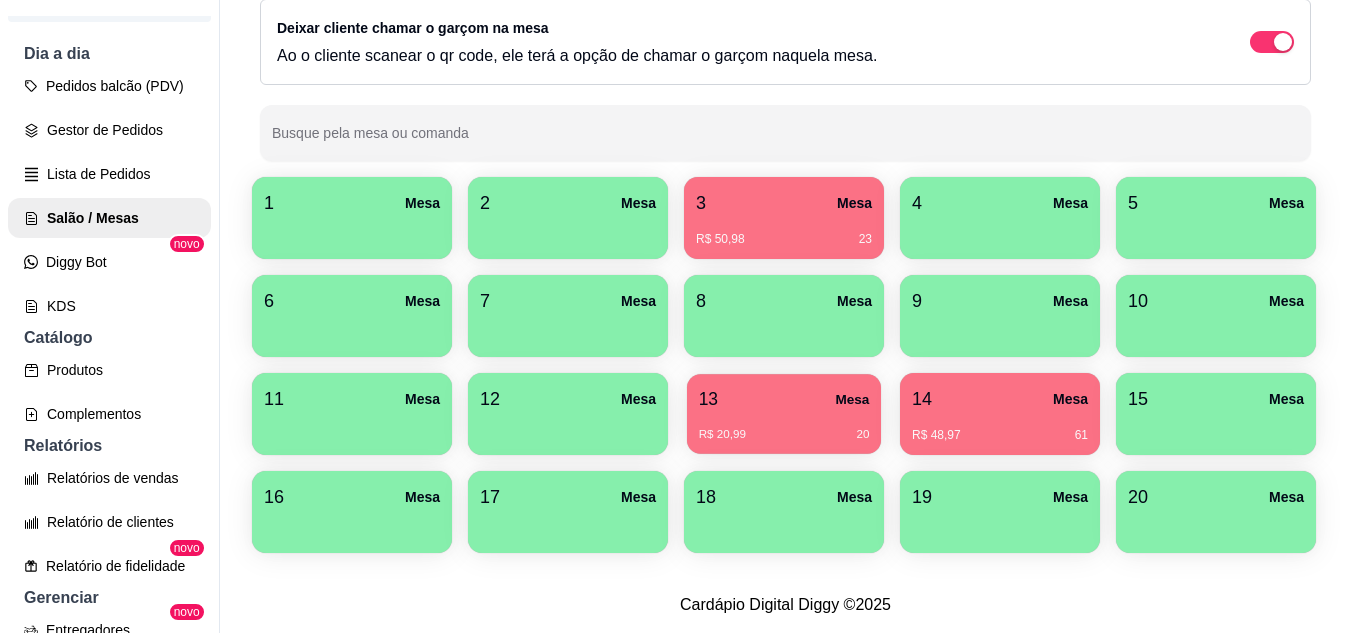 click on "R$ 20,99 20" at bounding box center [784, 427] 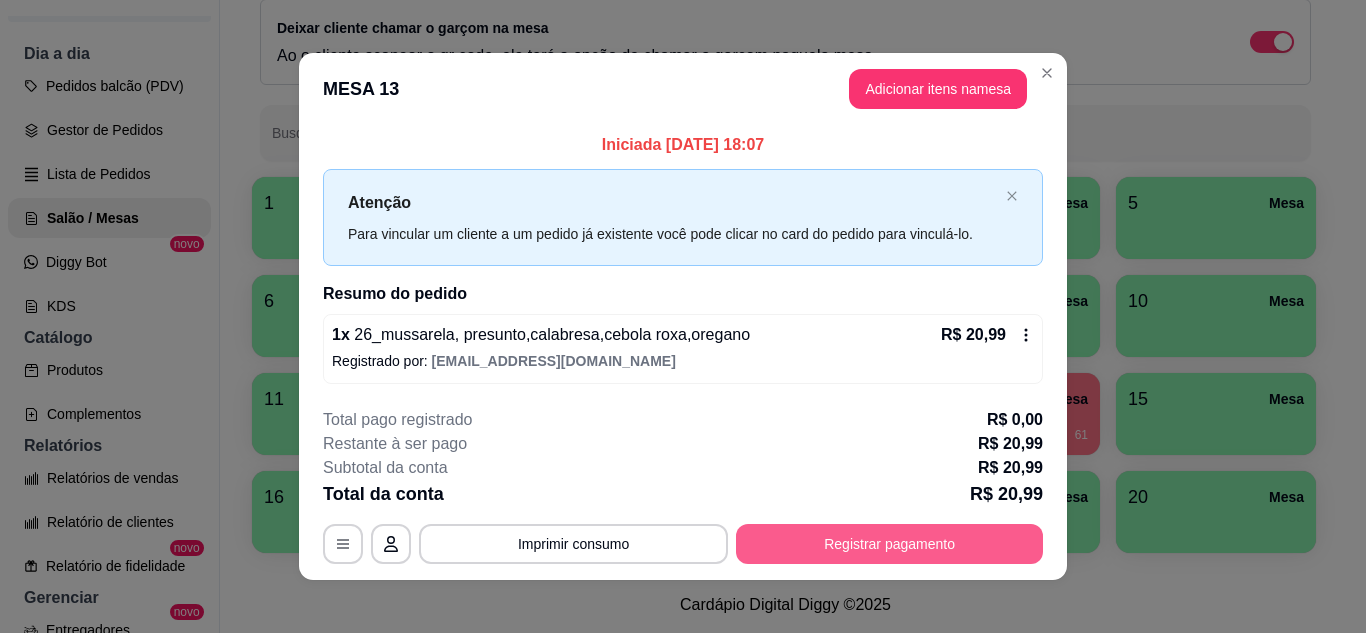 click on "Registrar pagamento" at bounding box center [889, 544] 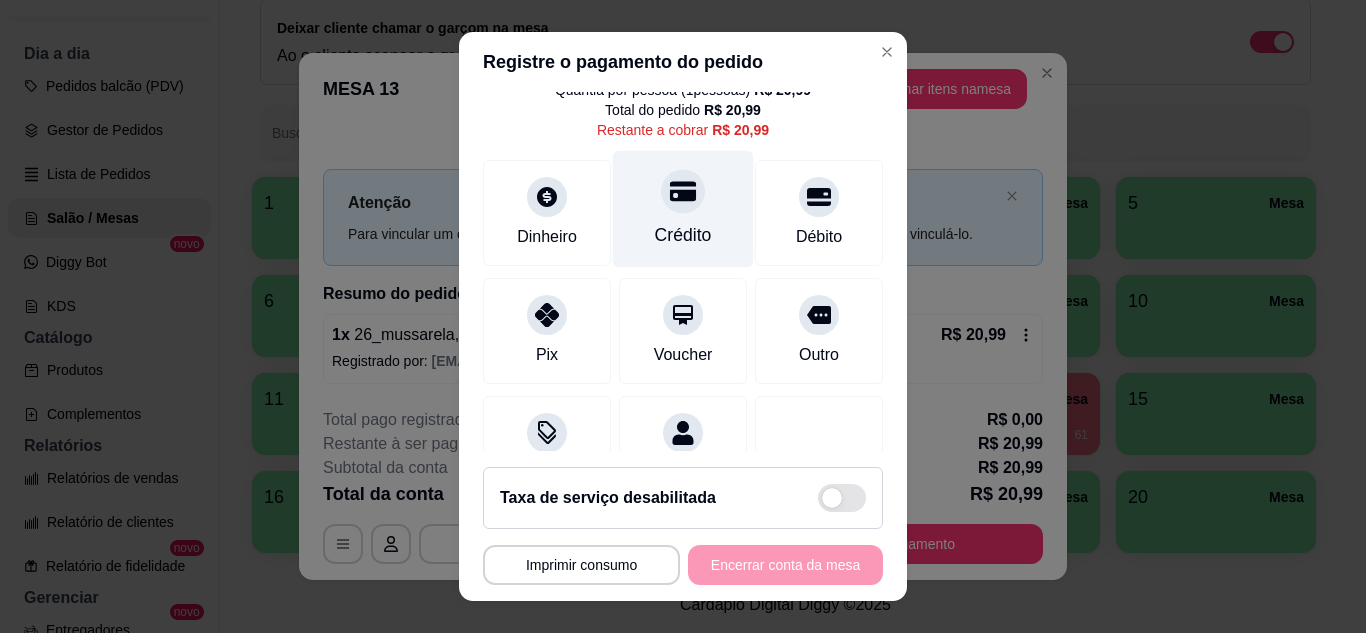 scroll, scrollTop: 154, scrollLeft: 0, axis: vertical 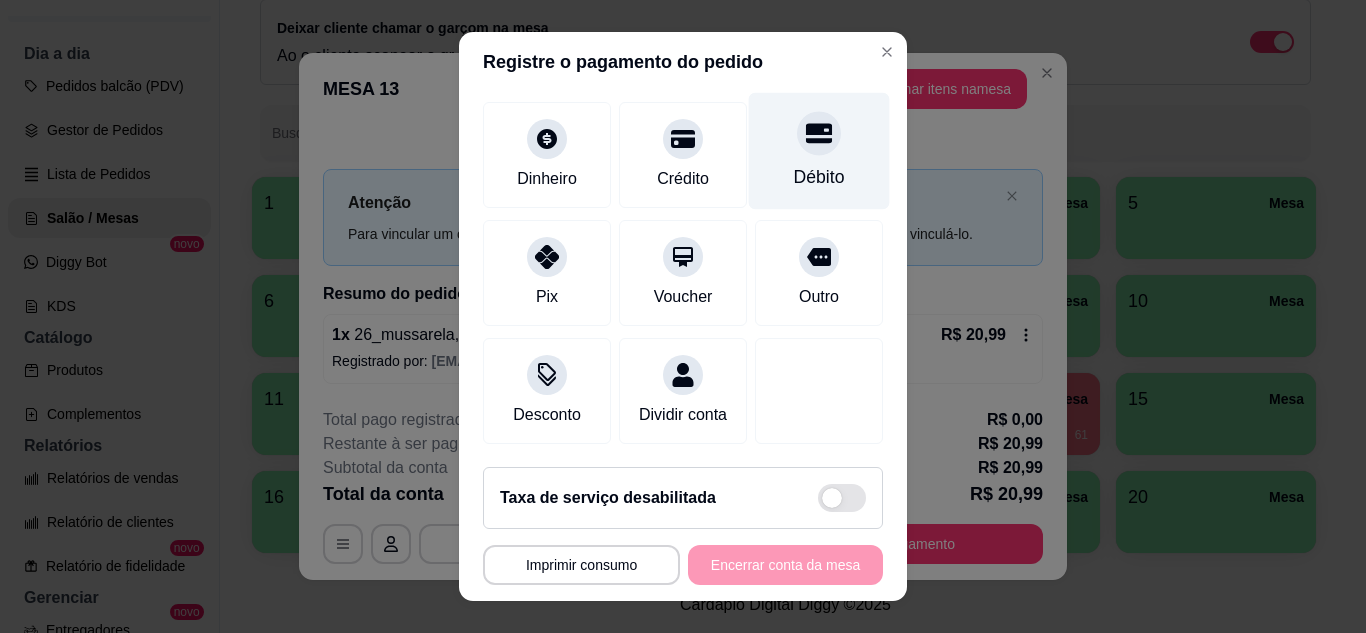 click on "Débito" at bounding box center (819, 177) 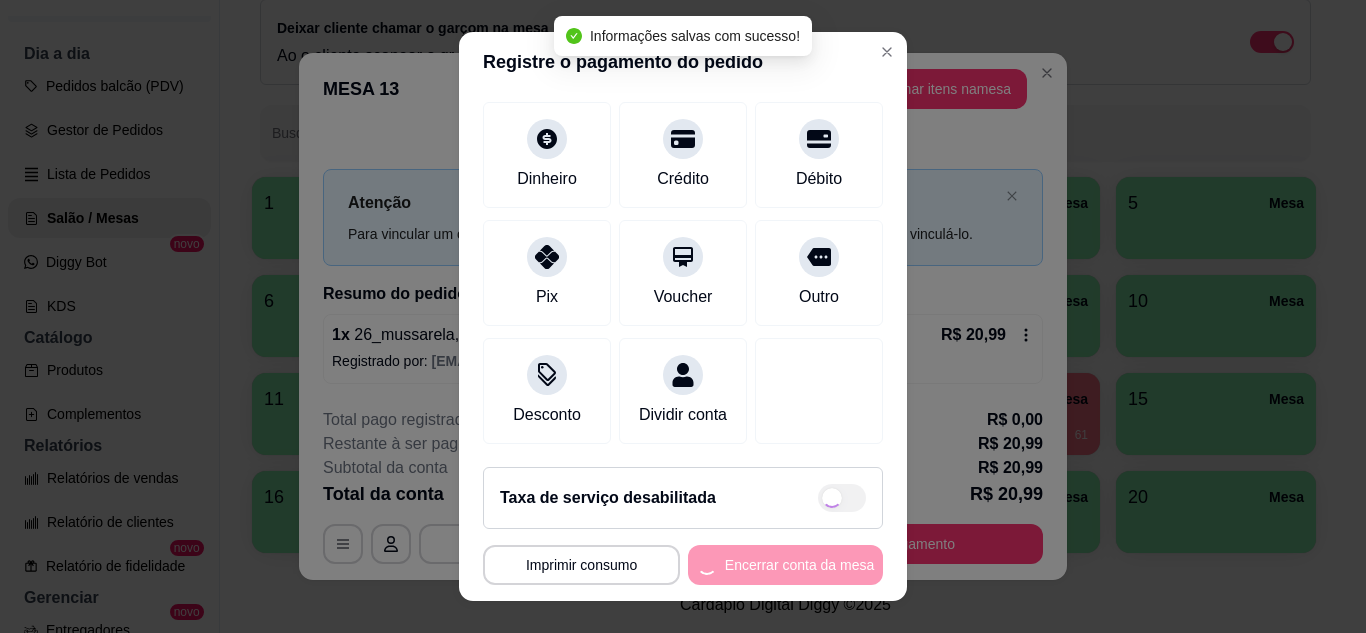 type on "R$ 0,00" 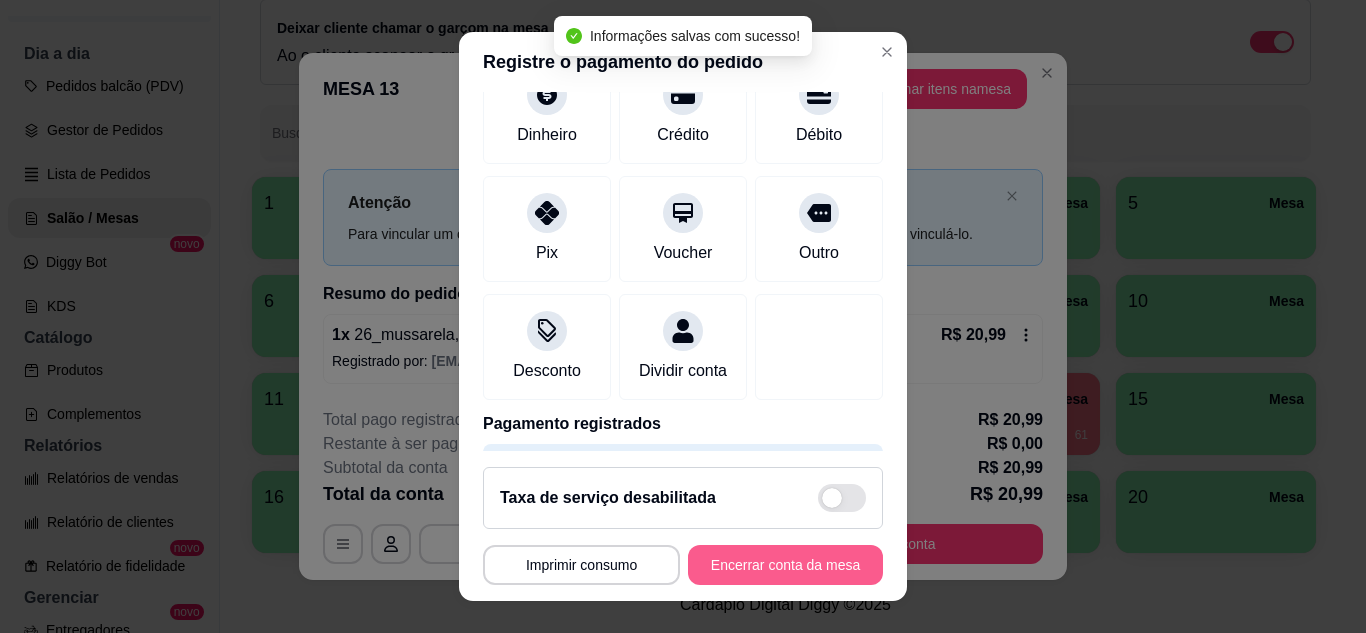 scroll, scrollTop: 134, scrollLeft: 0, axis: vertical 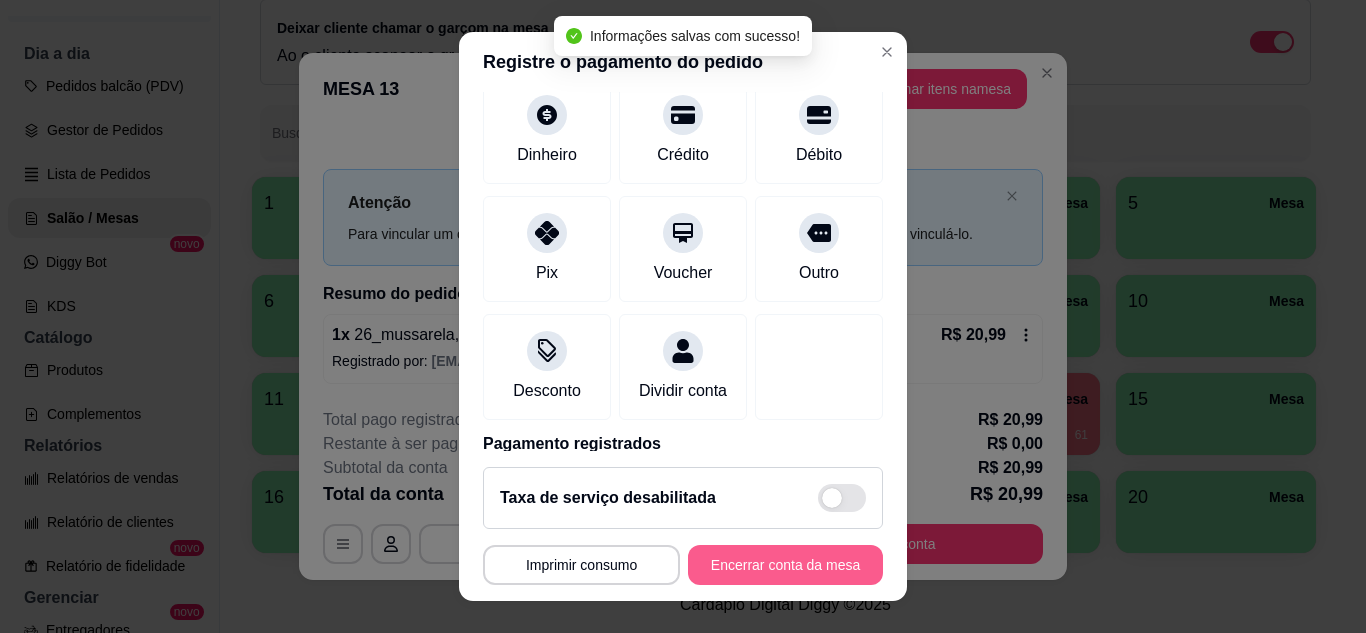 click on "Encerrar conta da mesa" at bounding box center (785, 565) 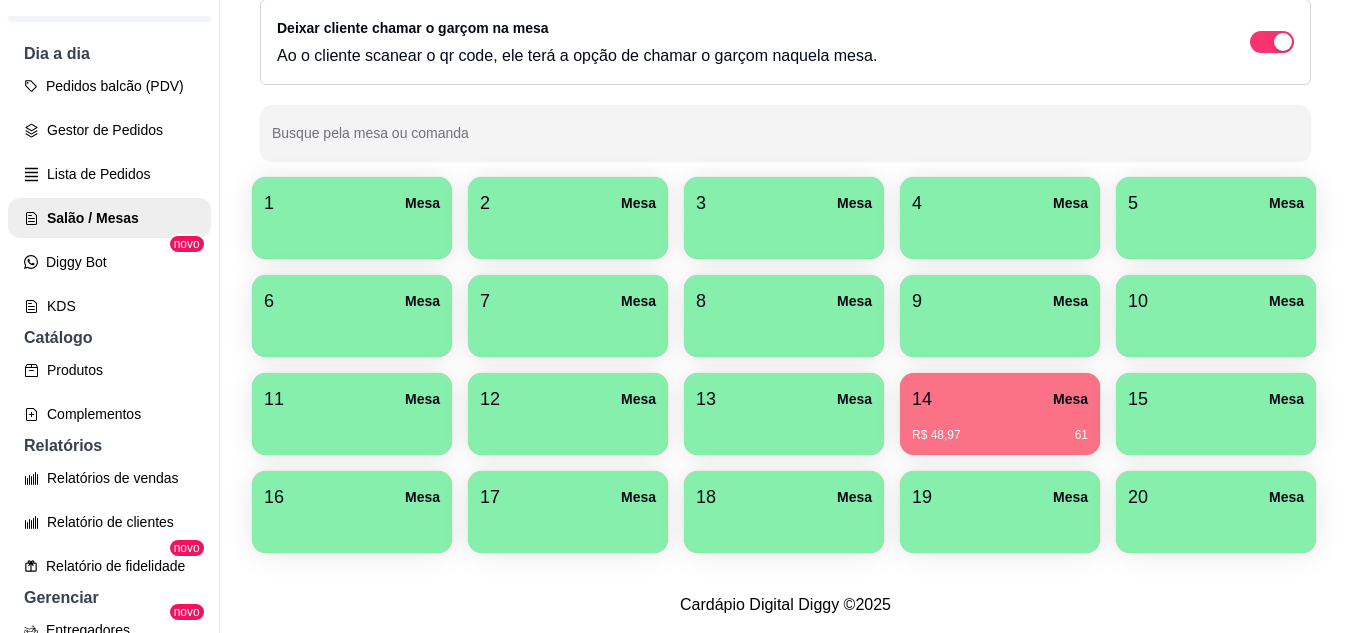 click on "14 Mesa R$ 48,97 61" at bounding box center [1000, 414] 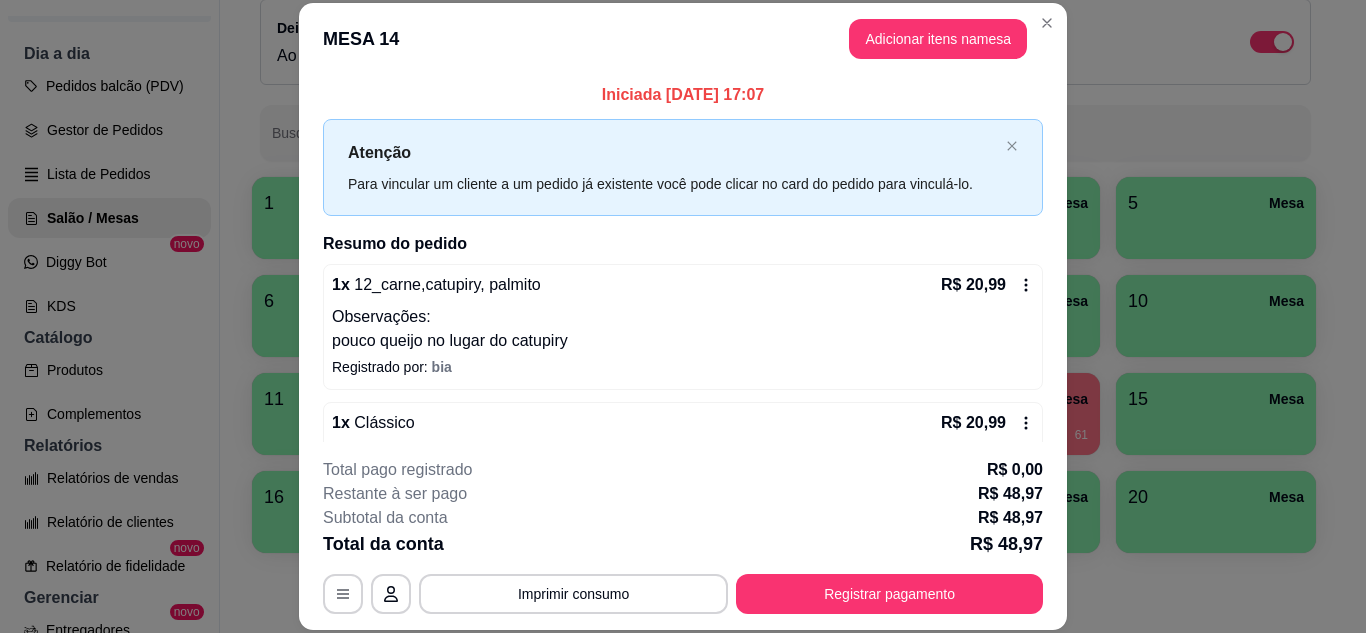 scroll, scrollTop: 61, scrollLeft: 0, axis: vertical 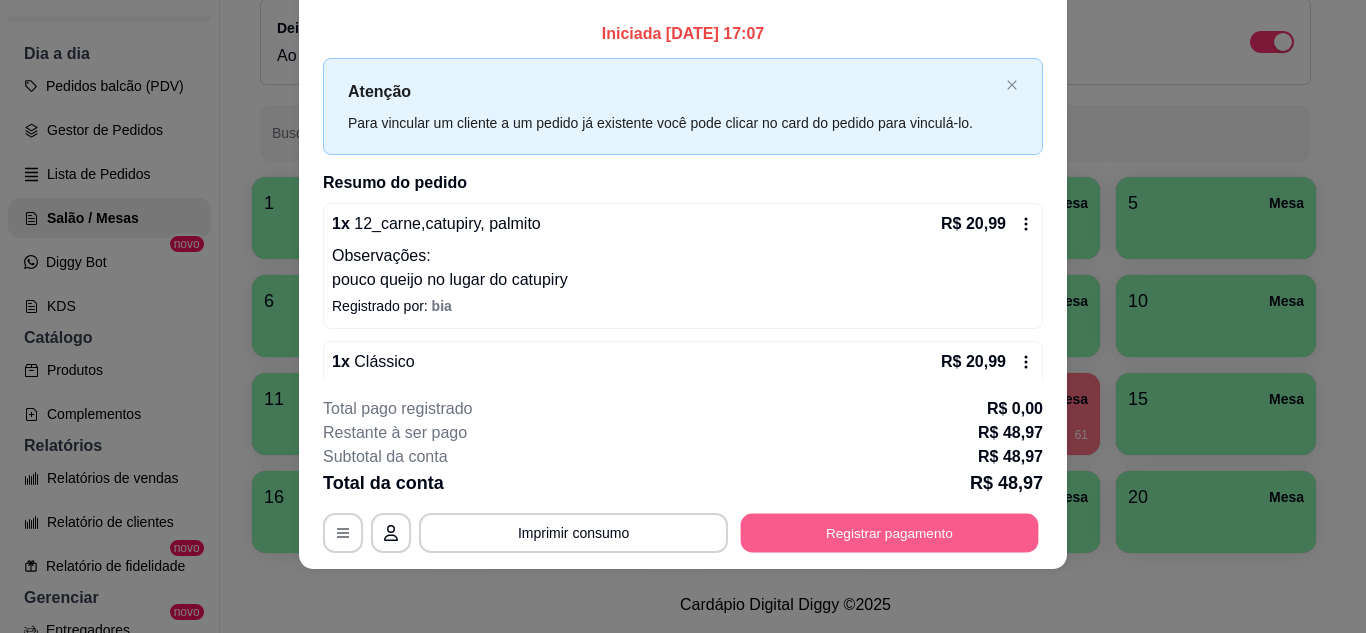 click on "Registrar pagamento" at bounding box center [890, 532] 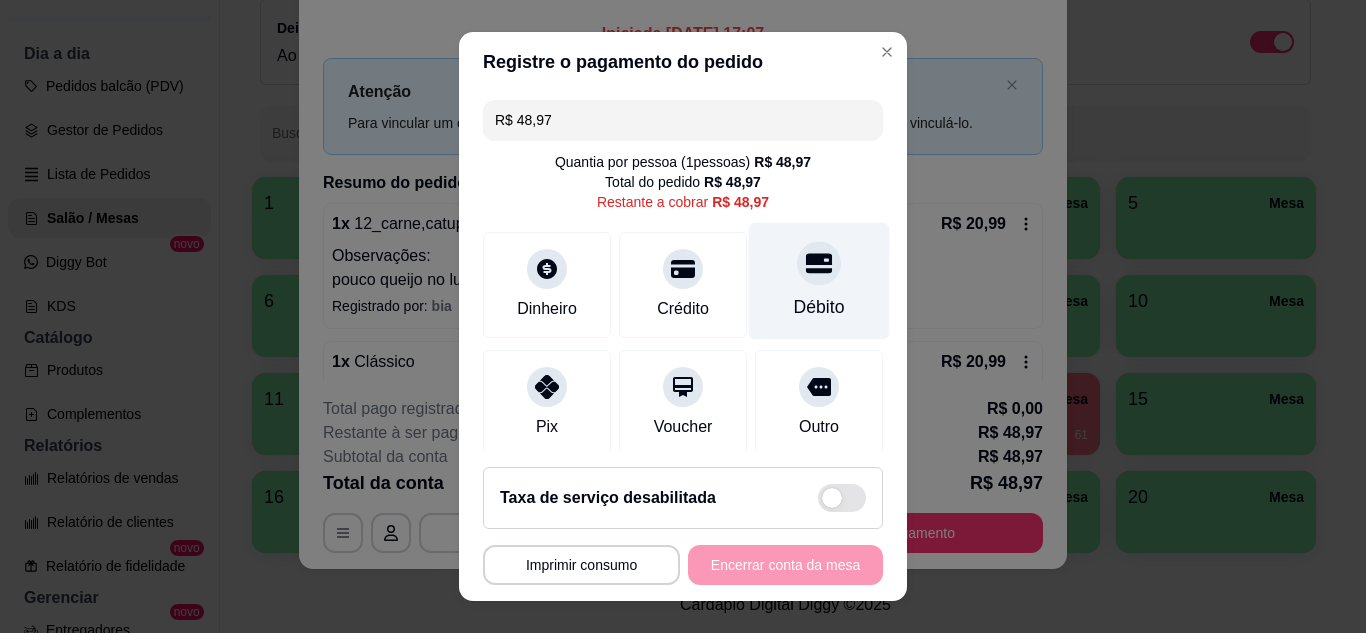 click on "Débito" at bounding box center (819, 307) 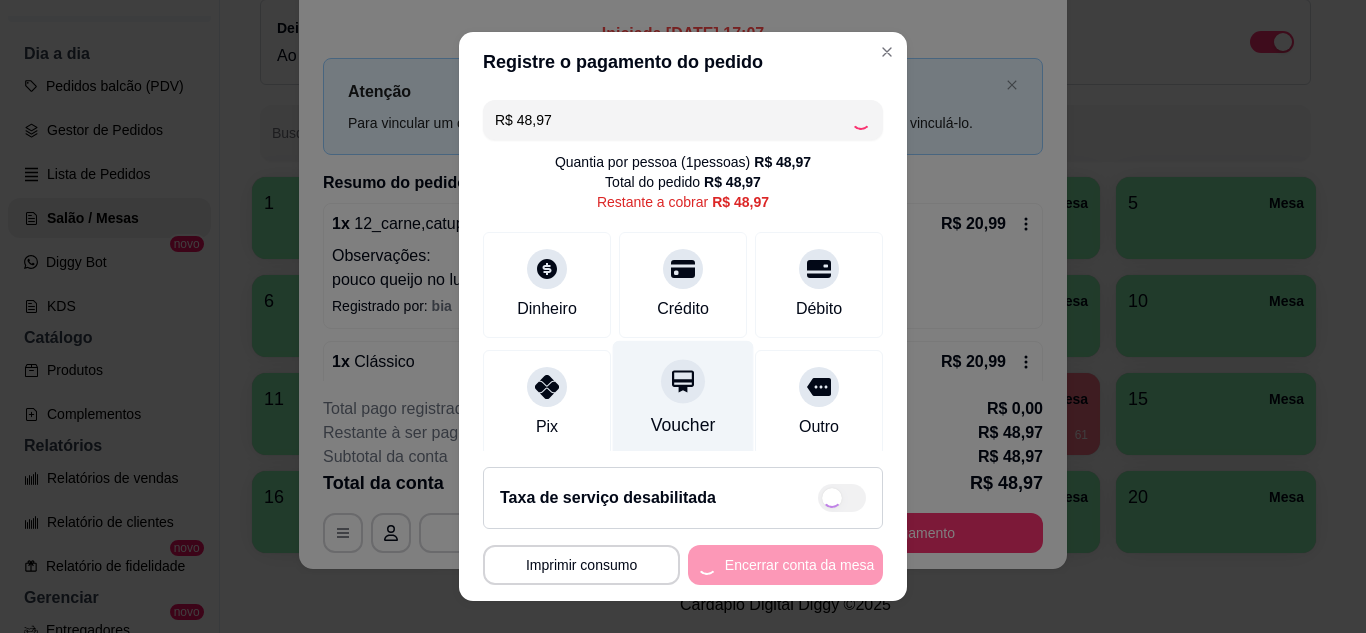 scroll, scrollTop: 100, scrollLeft: 0, axis: vertical 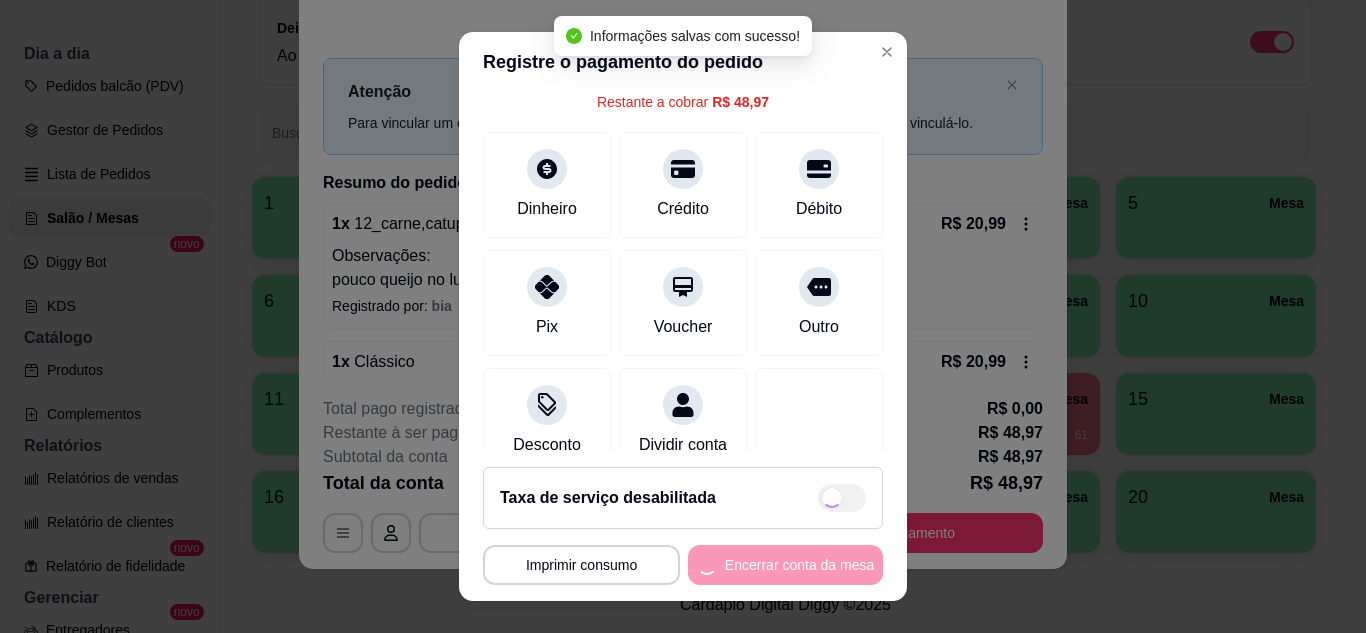 type on "R$ 0,00" 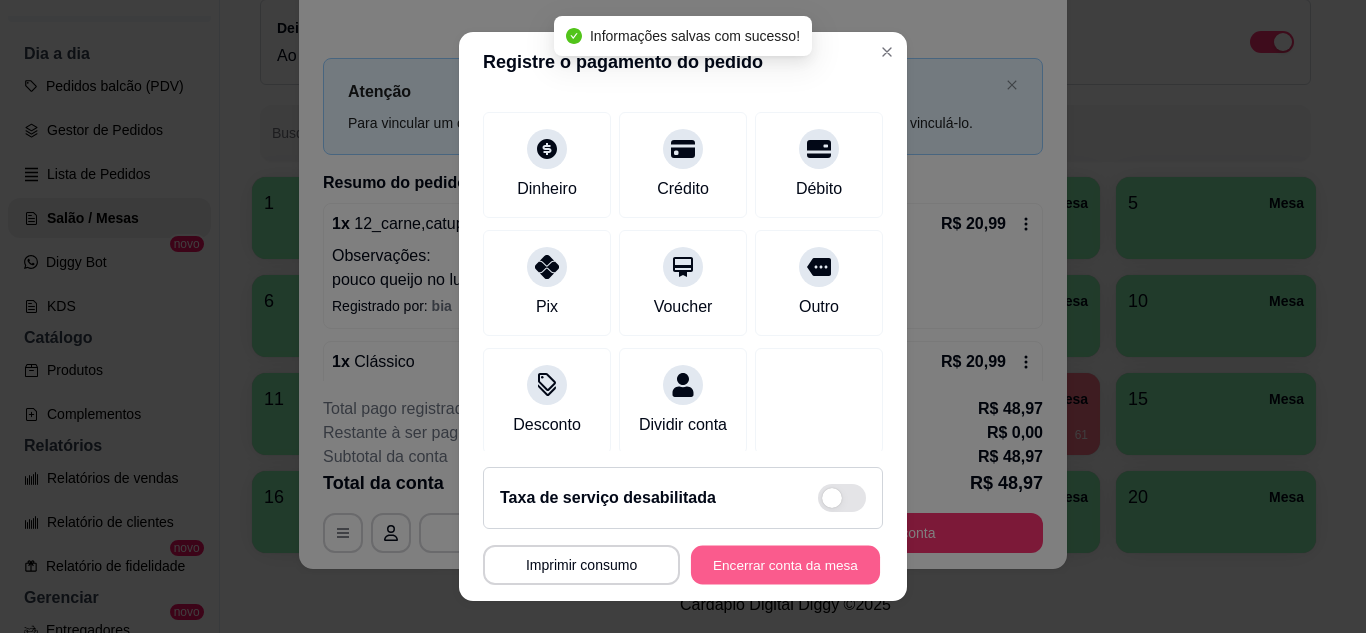 click on "Encerrar conta da mesa" at bounding box center [785, 565] 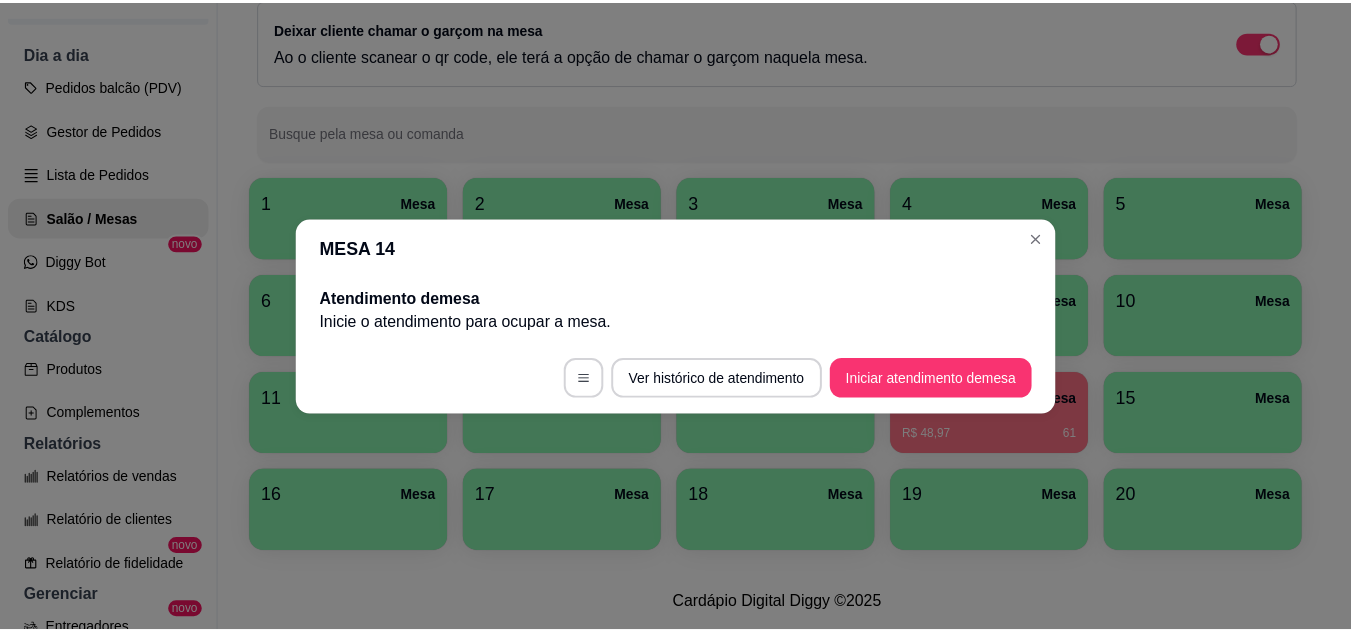 scroll, scrollTop: 0, scrollLeft: 0, axis: both 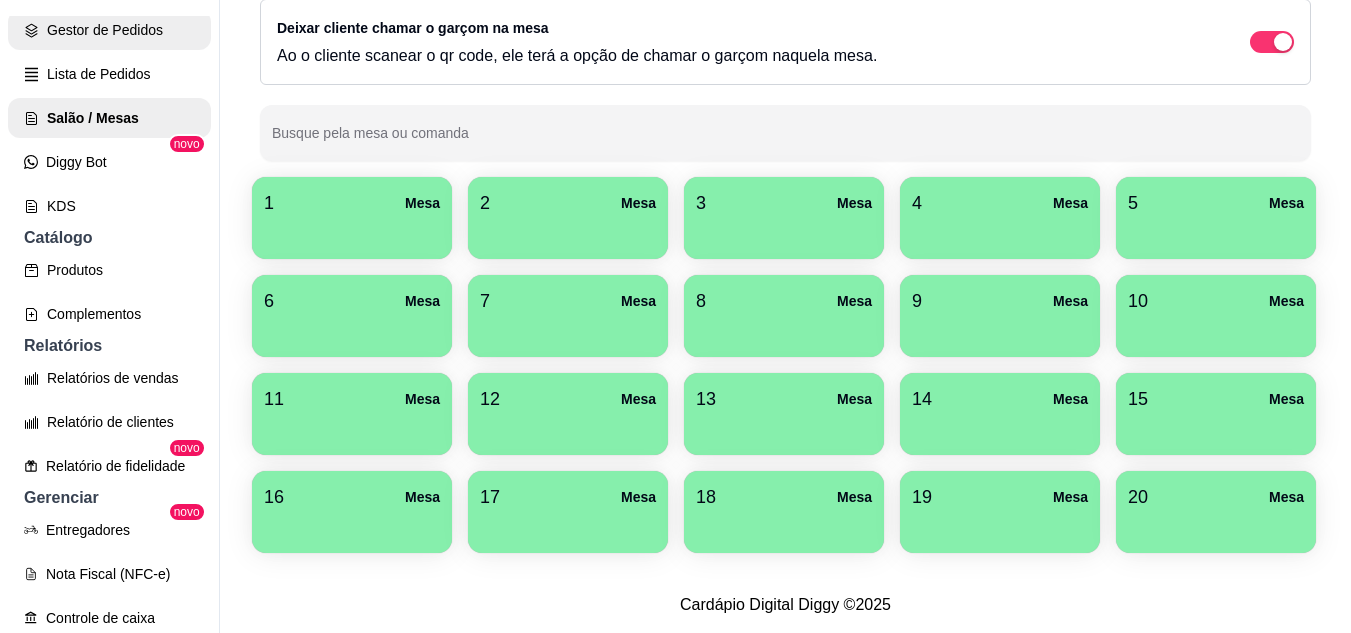 click on "Gestor de Pedidos" at bounding box center [109, 30] 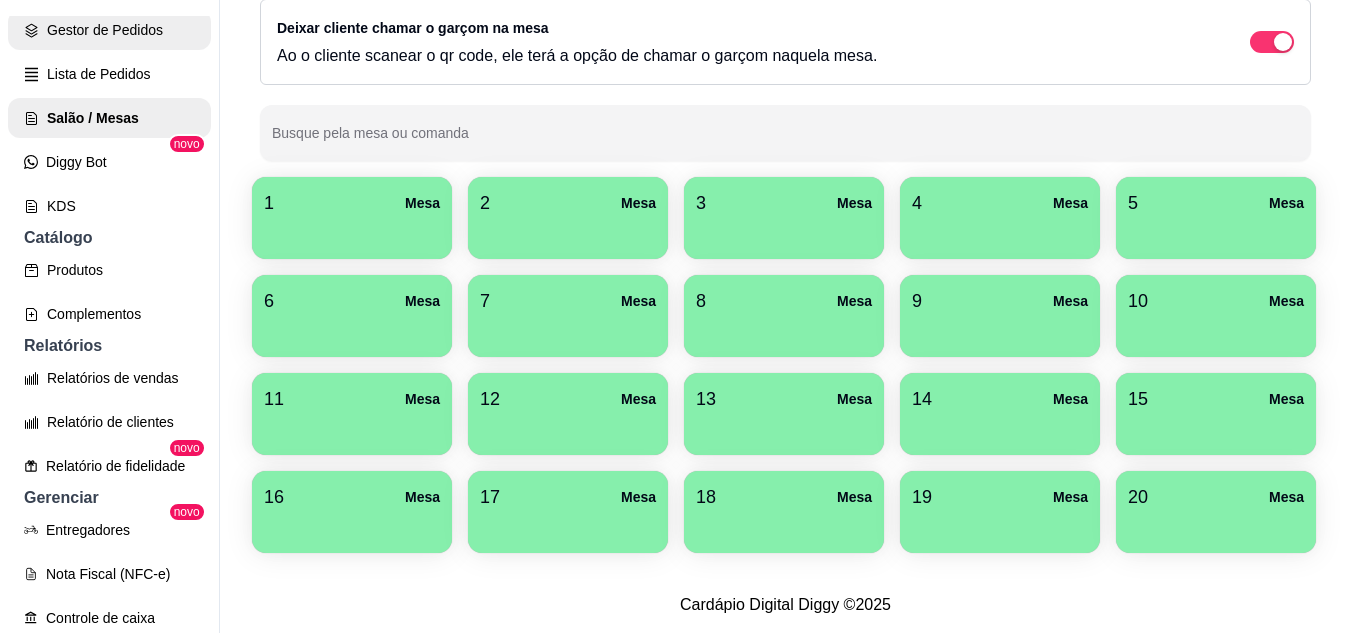 scroll, scrollTop: 0, scrollLeft: 0, axis: both 